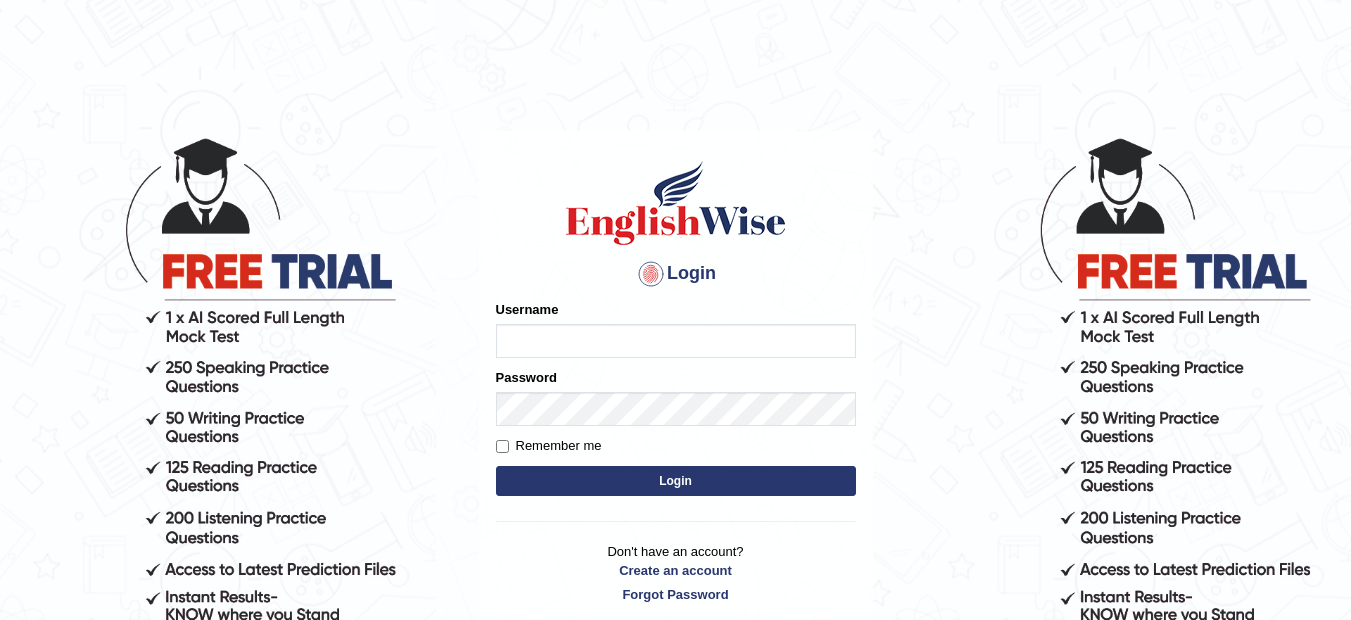 scroll, scrollTop: 0, scrollLeft: 0, axis: both 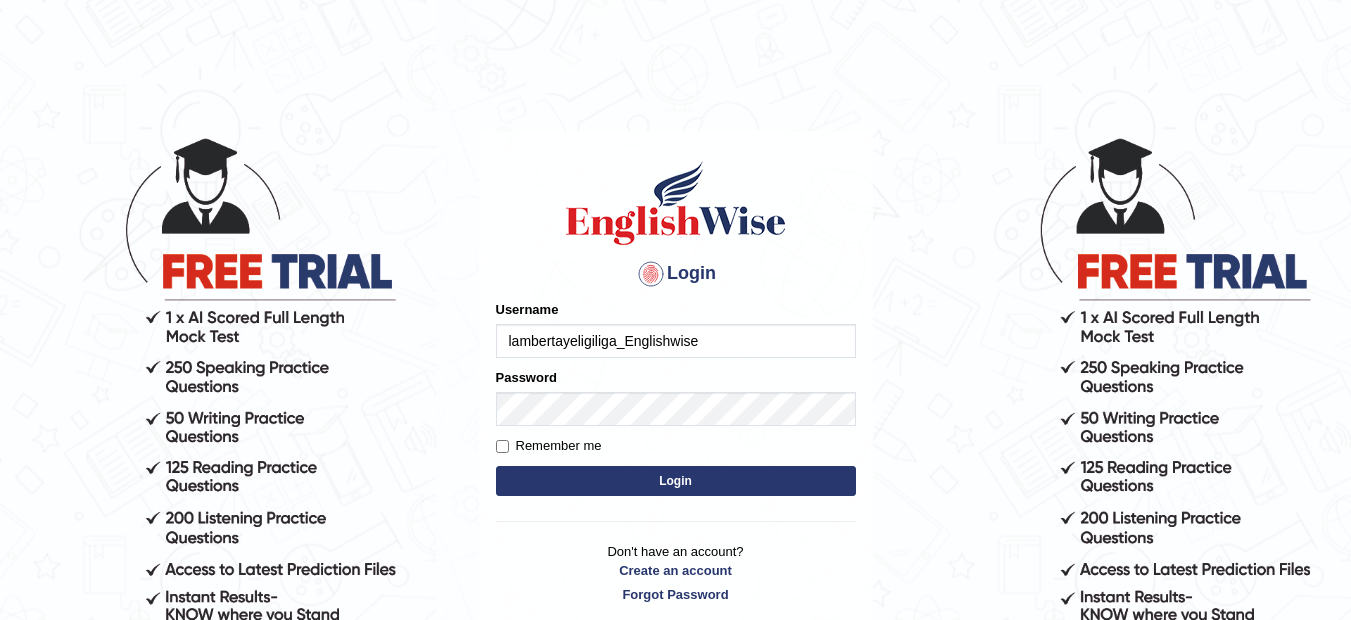 click on "Login" at bounding box center (676, 481) 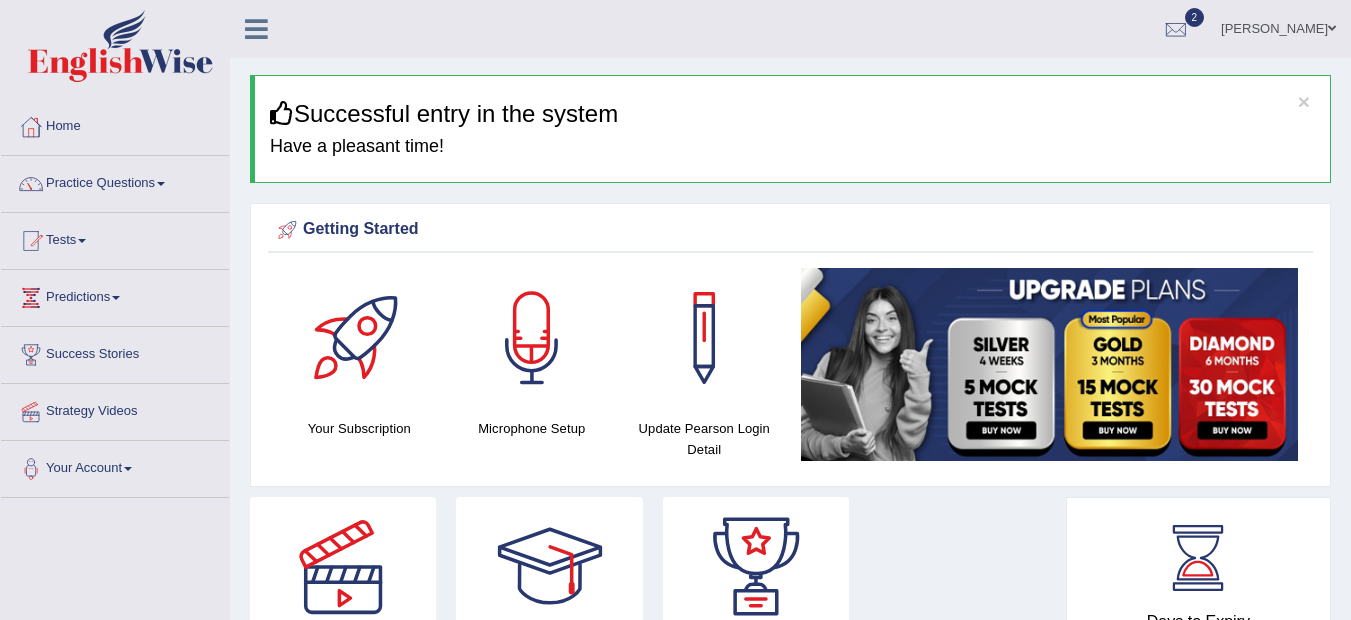 scroll, scrollTop: 0, scrollLeft: 0, axis: both 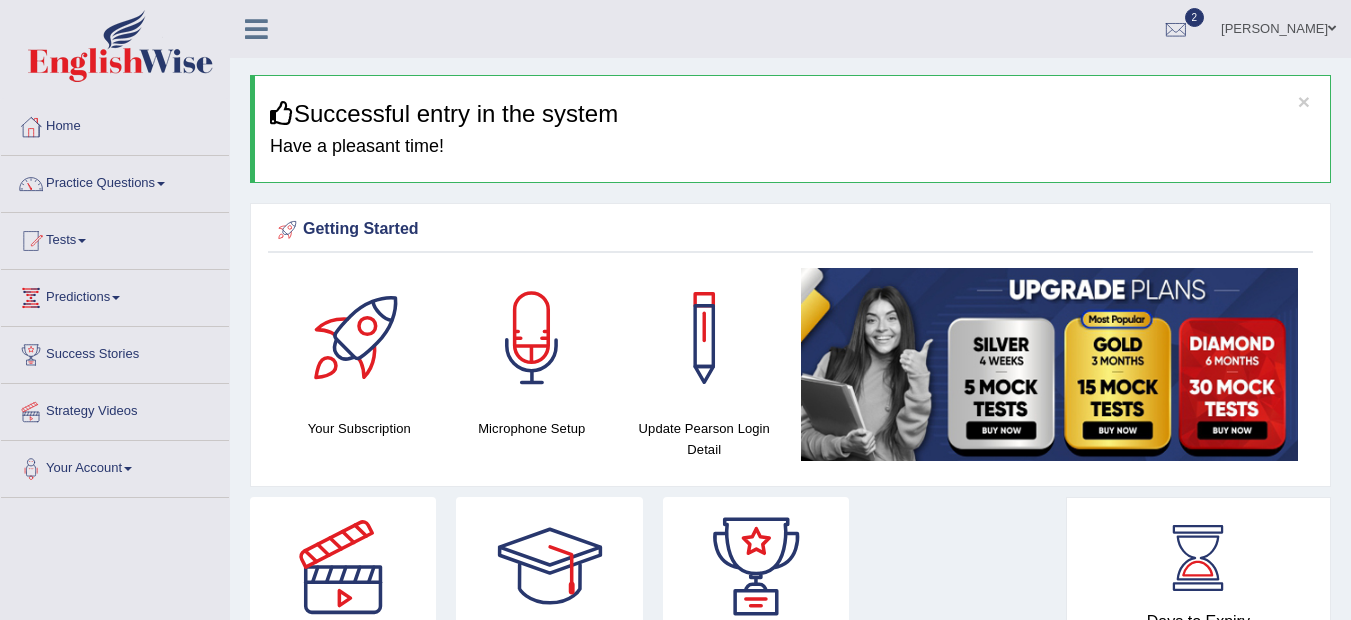 click on "×
Successful entry in the system Have a pleasant time!
Please login from Desktop. If you think this is an error (or logged in from desktop),  please click here to contact us
Getting Started
Your Subscription
Microphone Setup
Update [PERSON_NAME] Login Detail
×" at bounding box center (790, 1683) 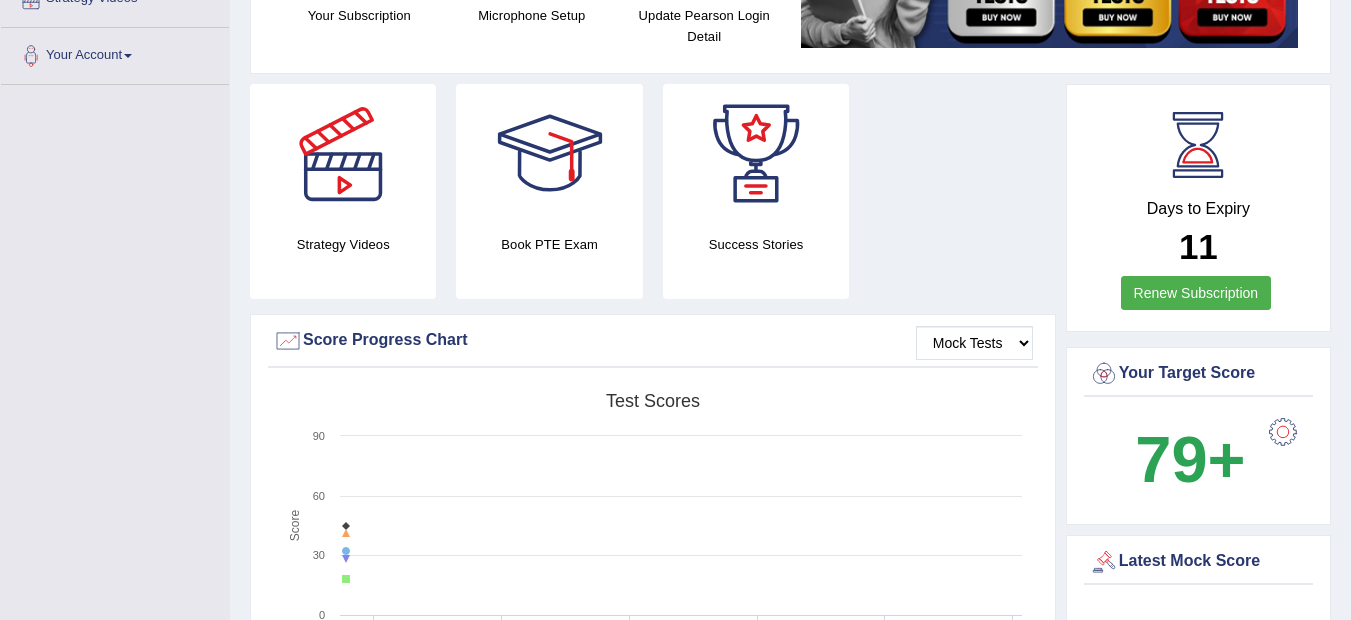 scroll, scrollTop: 533, scrollLeft: 0, axis: vertical 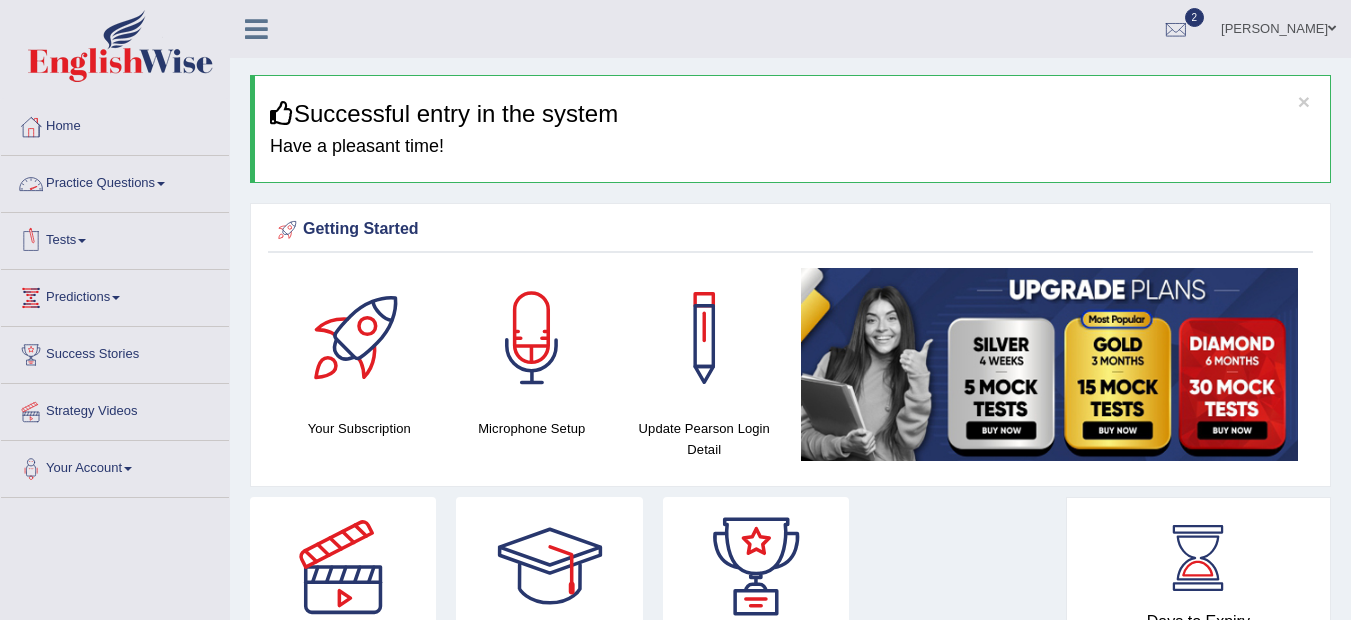 click on "Practice Questions" at bounding box center (115, 181) 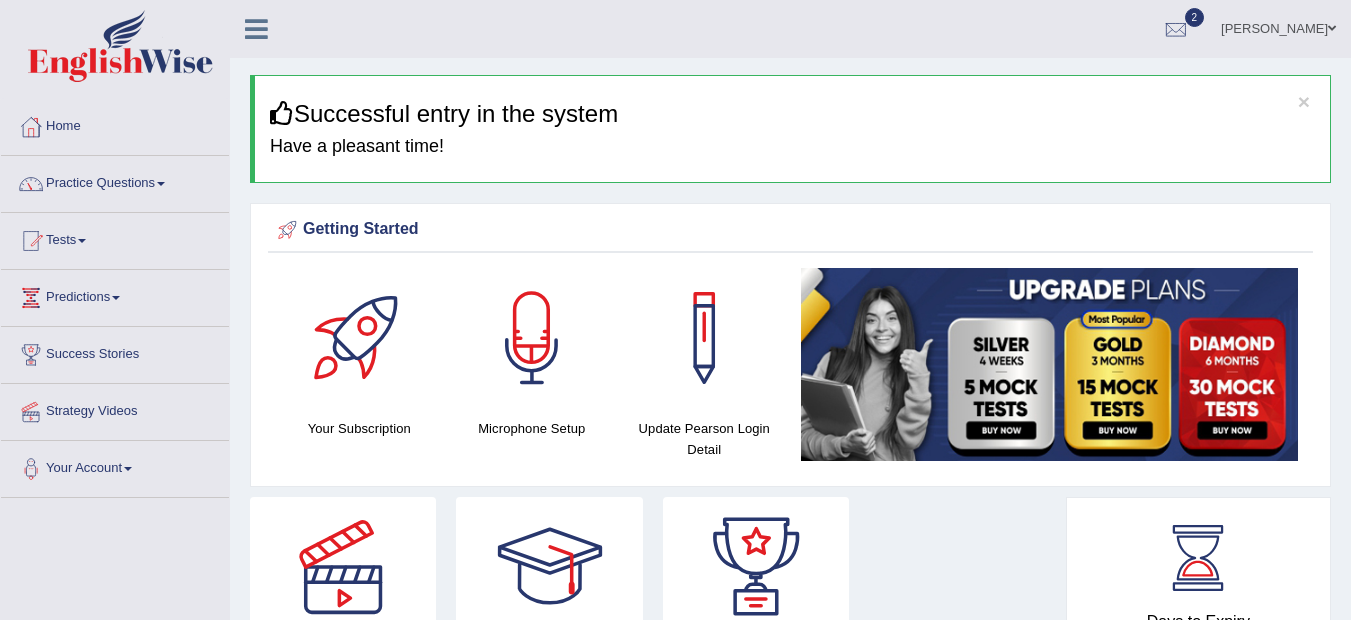 click on "Practice Questions" at bounding box center [115, 181] 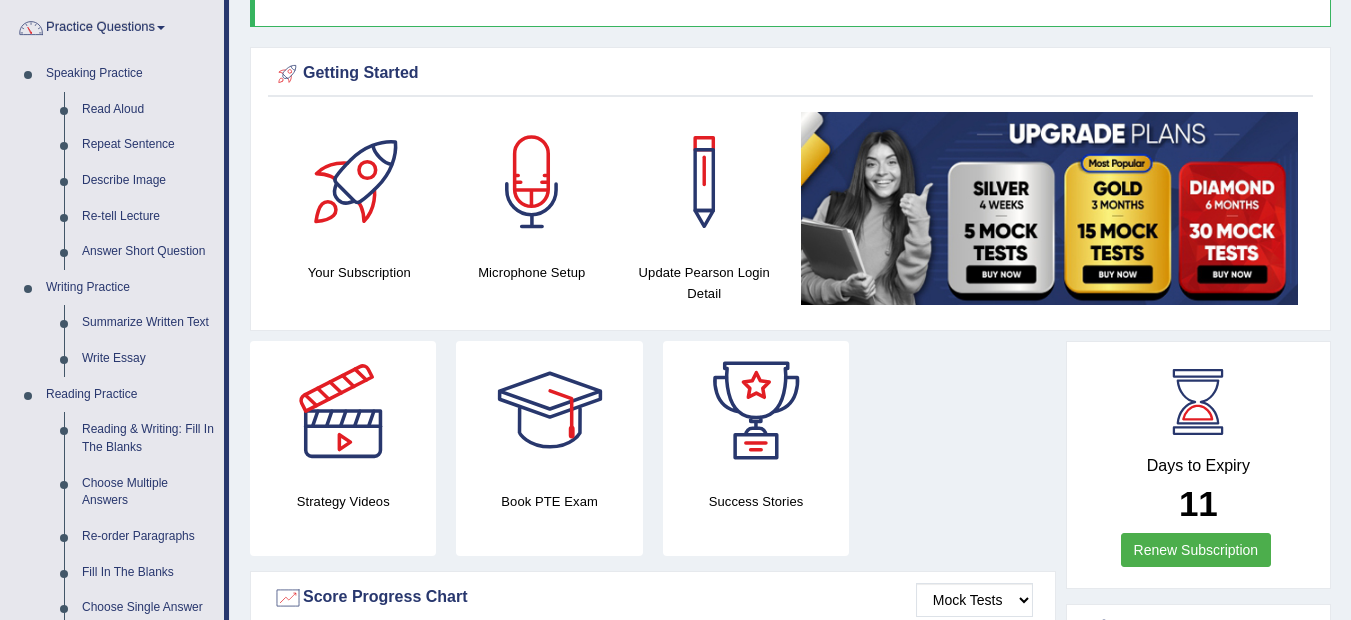 scroll, scrollTop: 160, scrollLeft: 0, axis: vertical 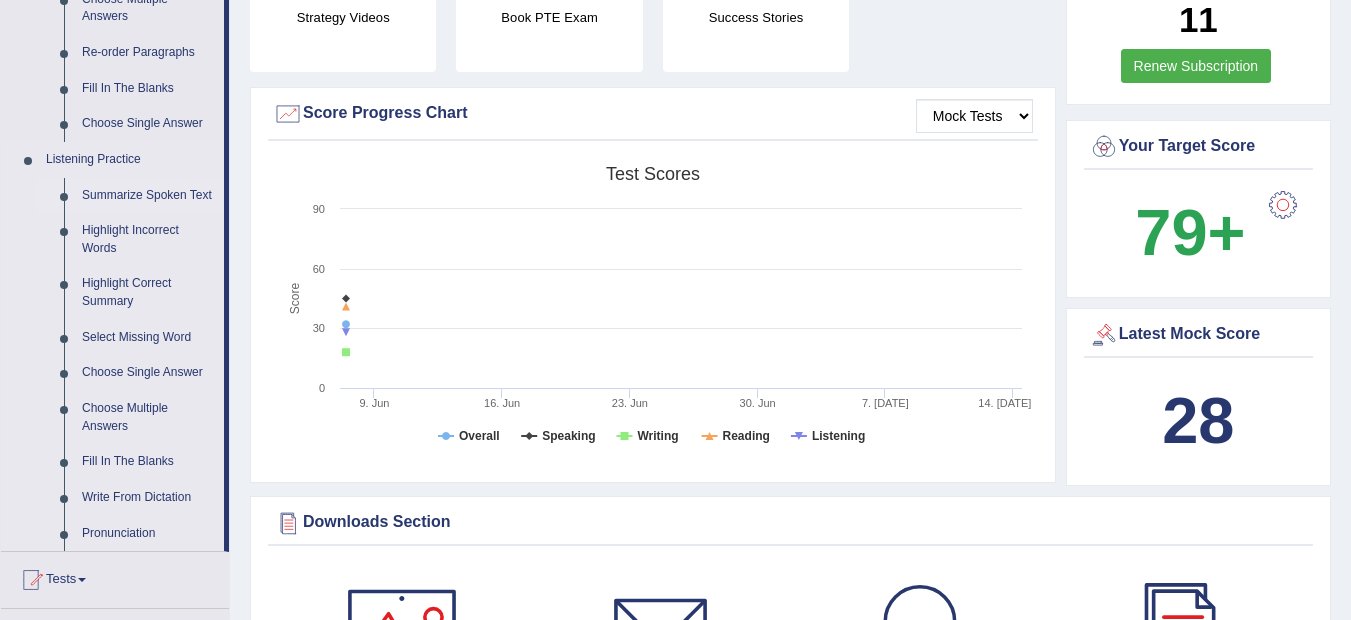 click on "Summarize Spoken Text" at bounding box center [148, 196] 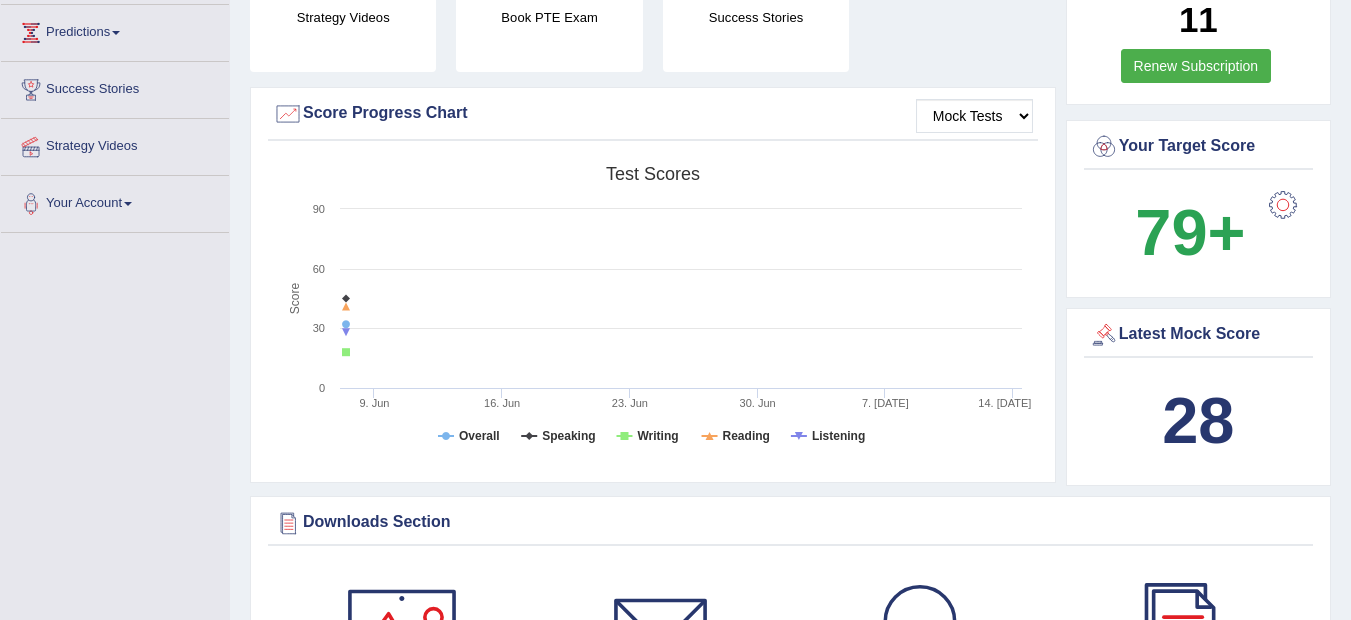 scroll, scrollTop: 473, scrollLeft: 0, axis: vertical 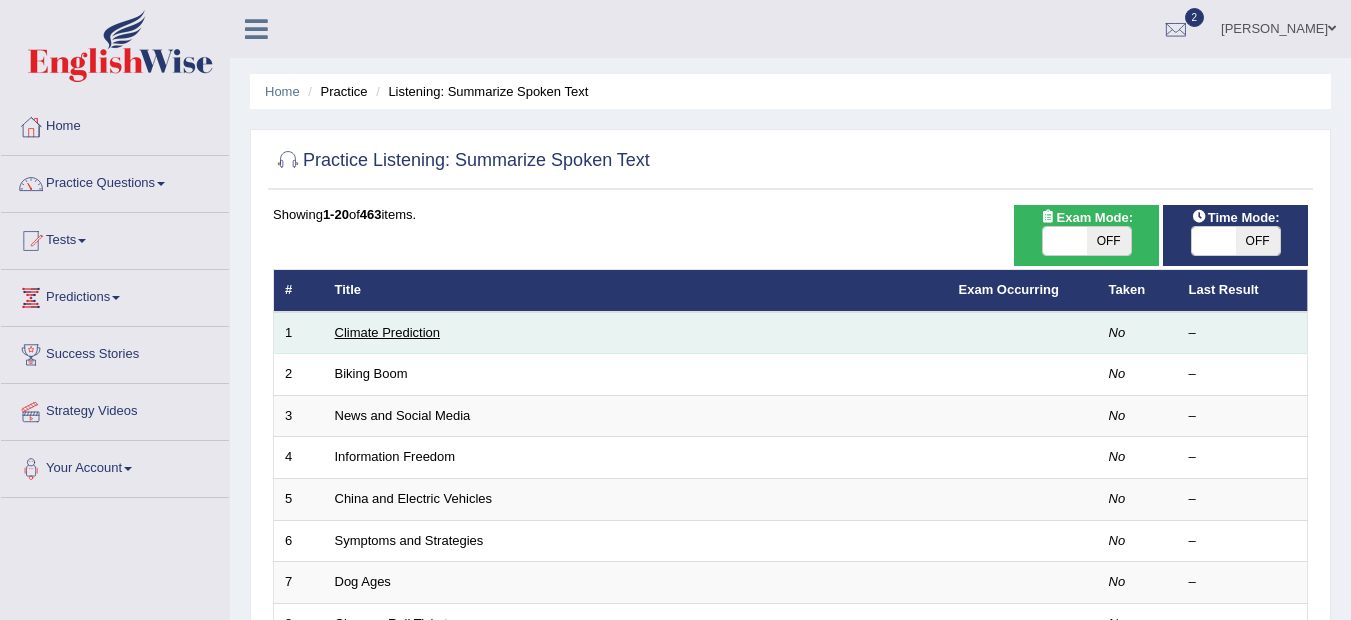click on "Climate Prediction" at bounding box center [388, 332] 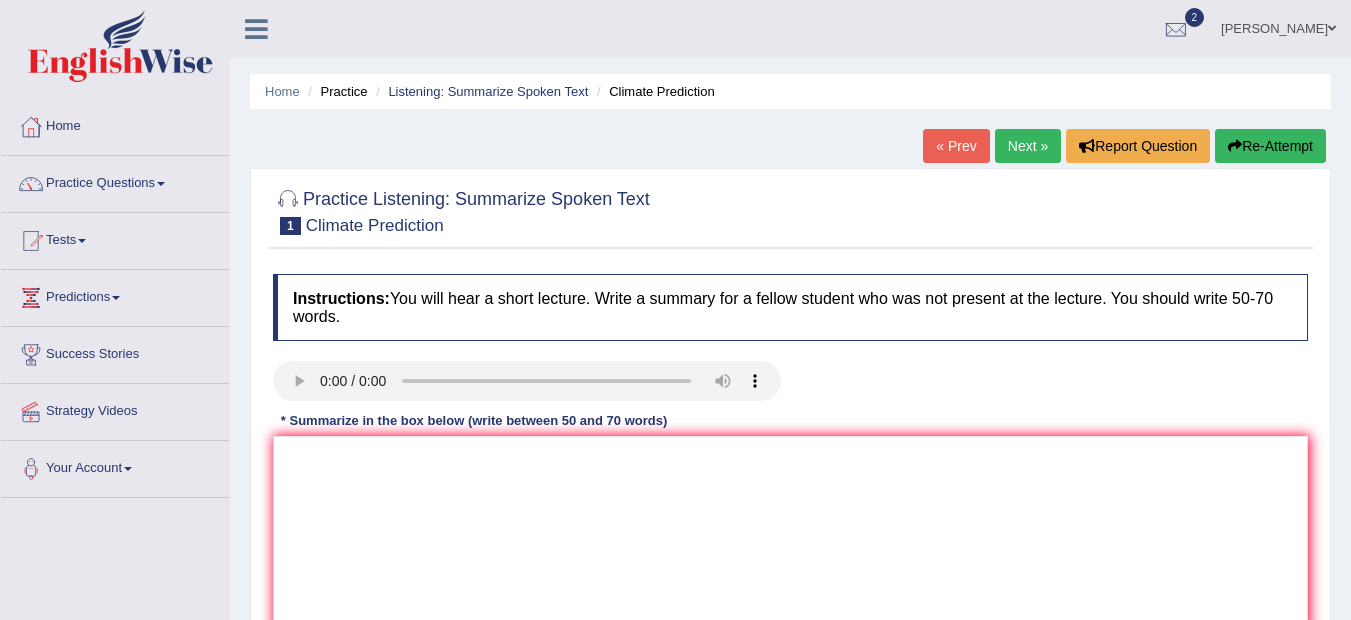 scroll, scrollTop: 0, scrollLeft: 0, axis: both 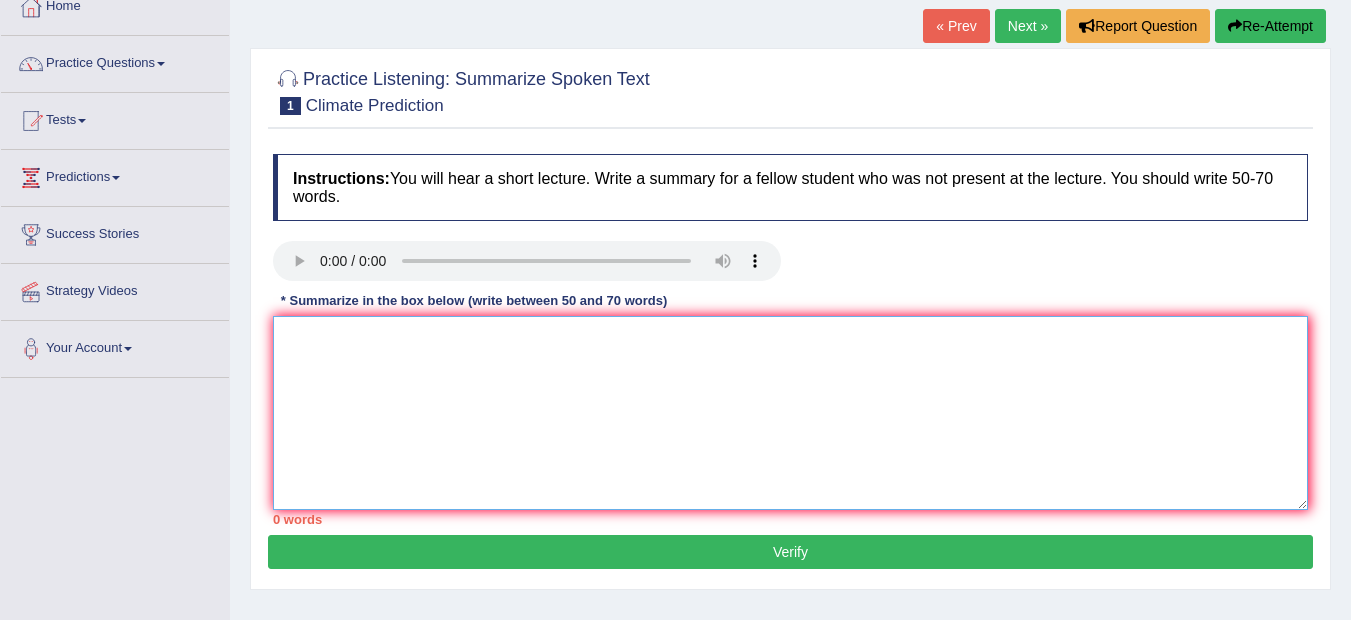 click at bounding box center (790, 413) 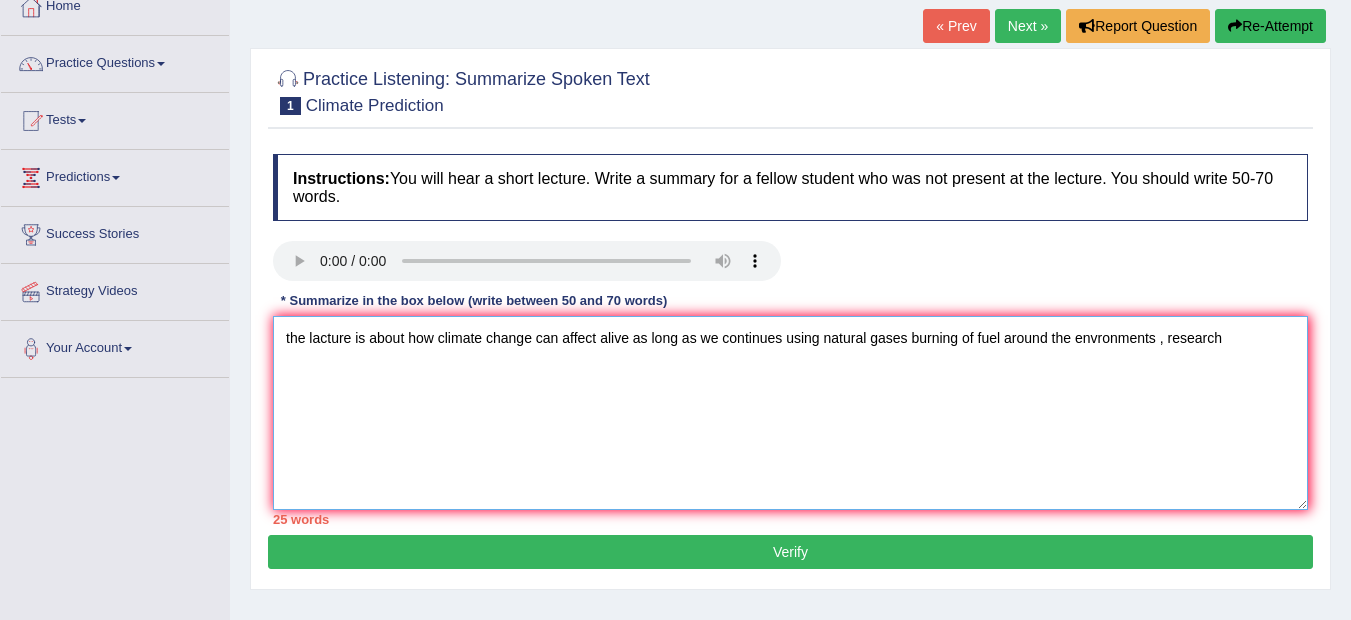 click on "the lacture is about how climate change can affect alive as long as we continues using natural gases burning of fuel around the envronments , research" at bounding box center (790, 413) 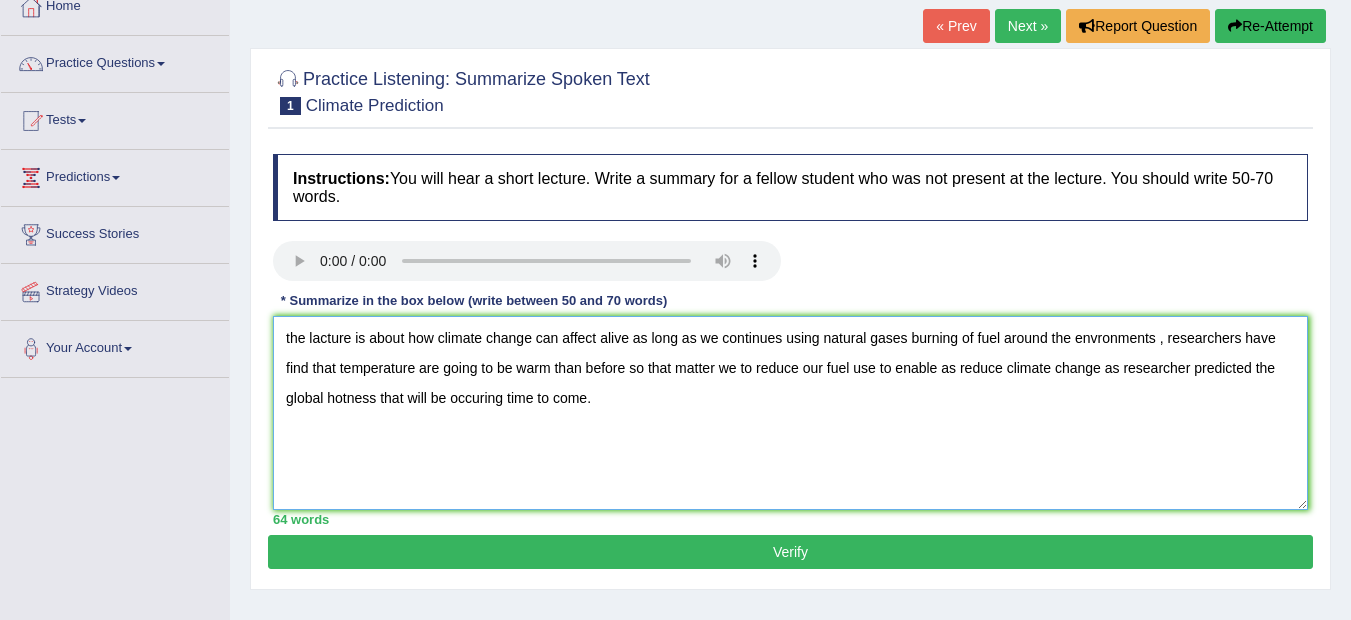 type on "the lacture is about how climate change can affect alive as long as we continues using natural gases burning of fuel around the envronments , researchers have find that temperature are going to be warm than before so that matter we to reduce our fuel use to enable as reduce climate change as researcher predicted the global hotness that will be occuring time to come." 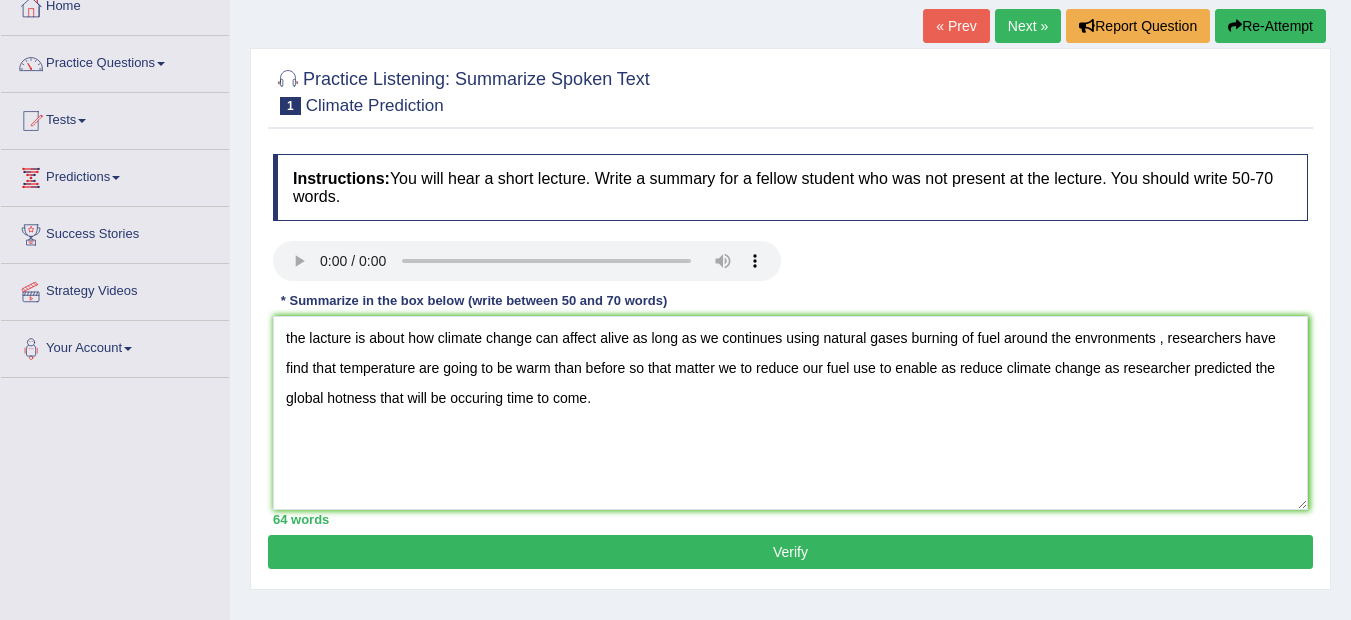 click on "Verify" at bounding box center (790, 552) 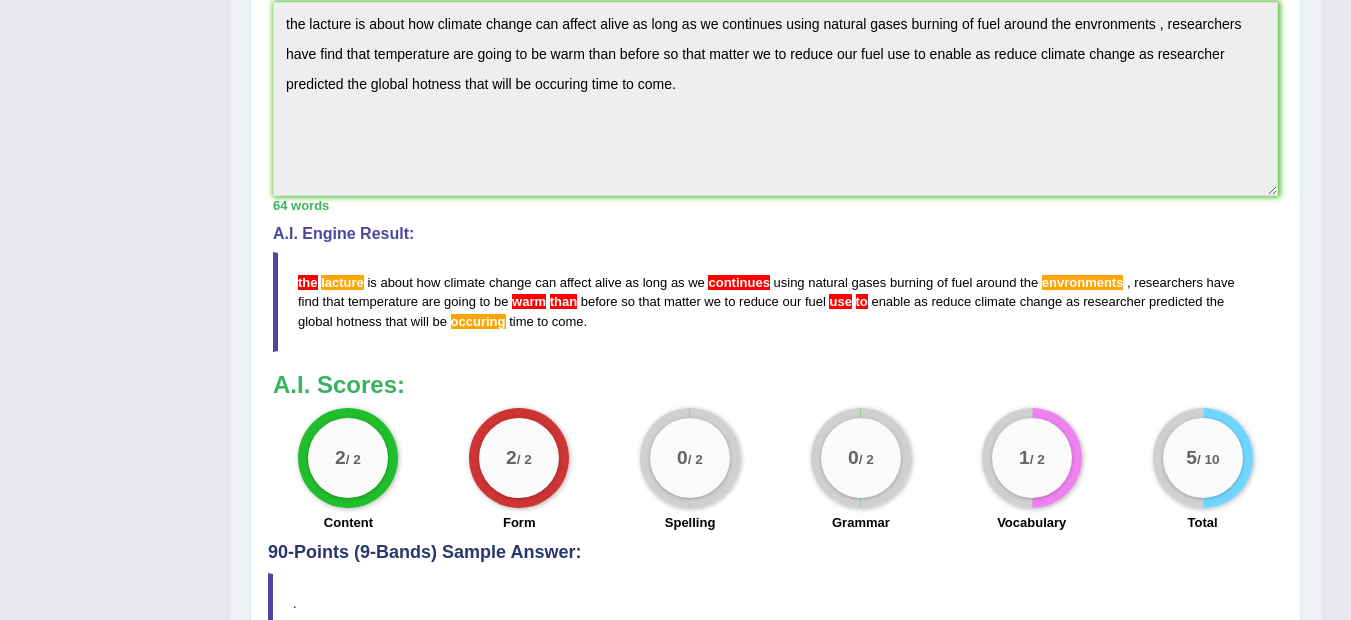 scroll, scrollTop: 600, scrollLeft: 0, axis: vertical 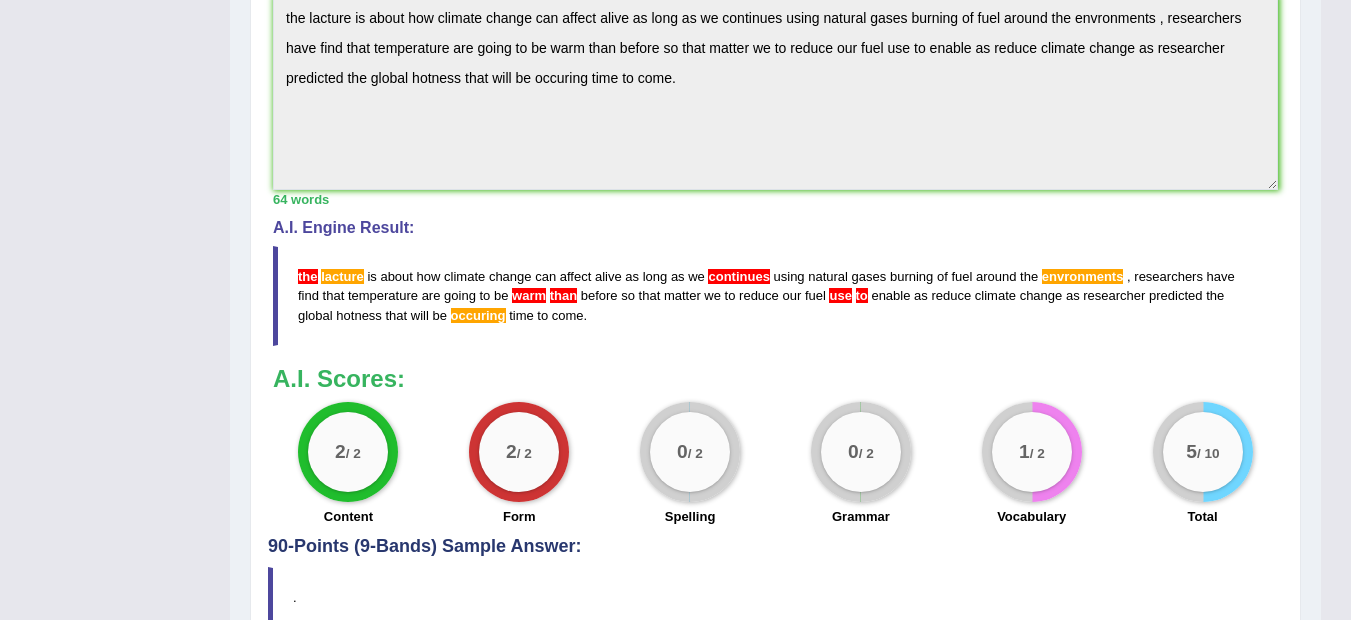 drag, startPoint x: 856, startPoint y: 336, endPoint x: 735, endPoint y: 337, distance: 121.004135 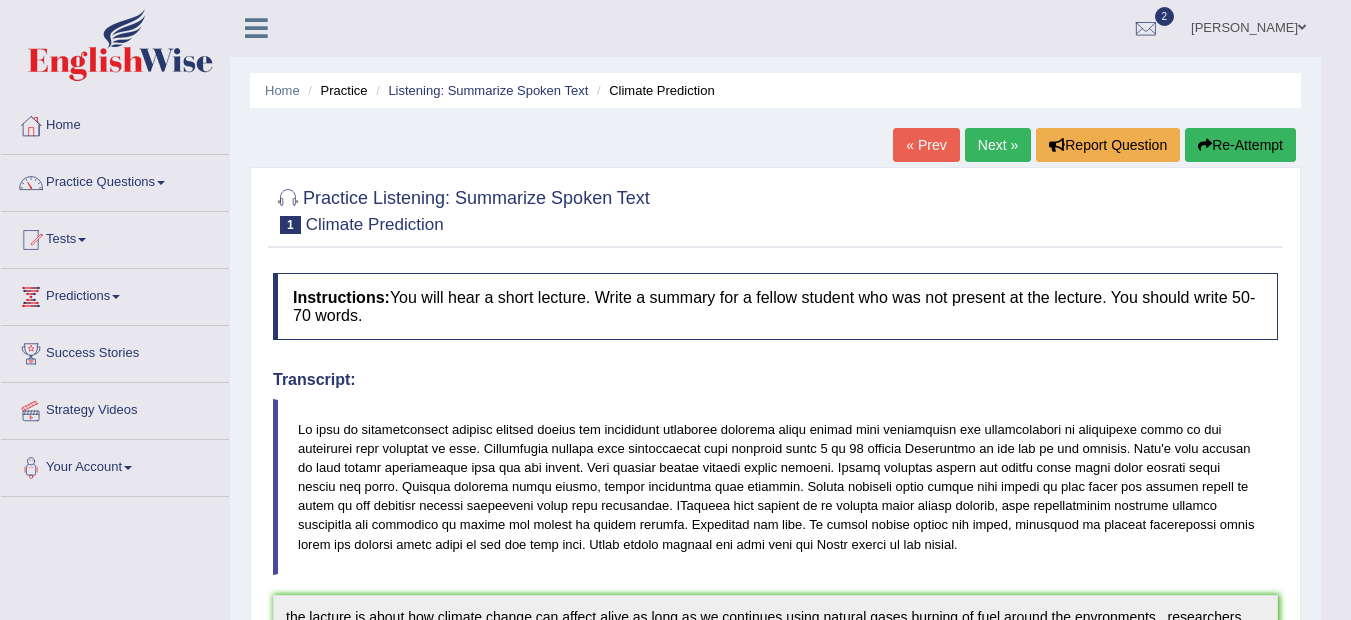 scroll, scrollTop: 0, scrollLeft: 0, axis: both 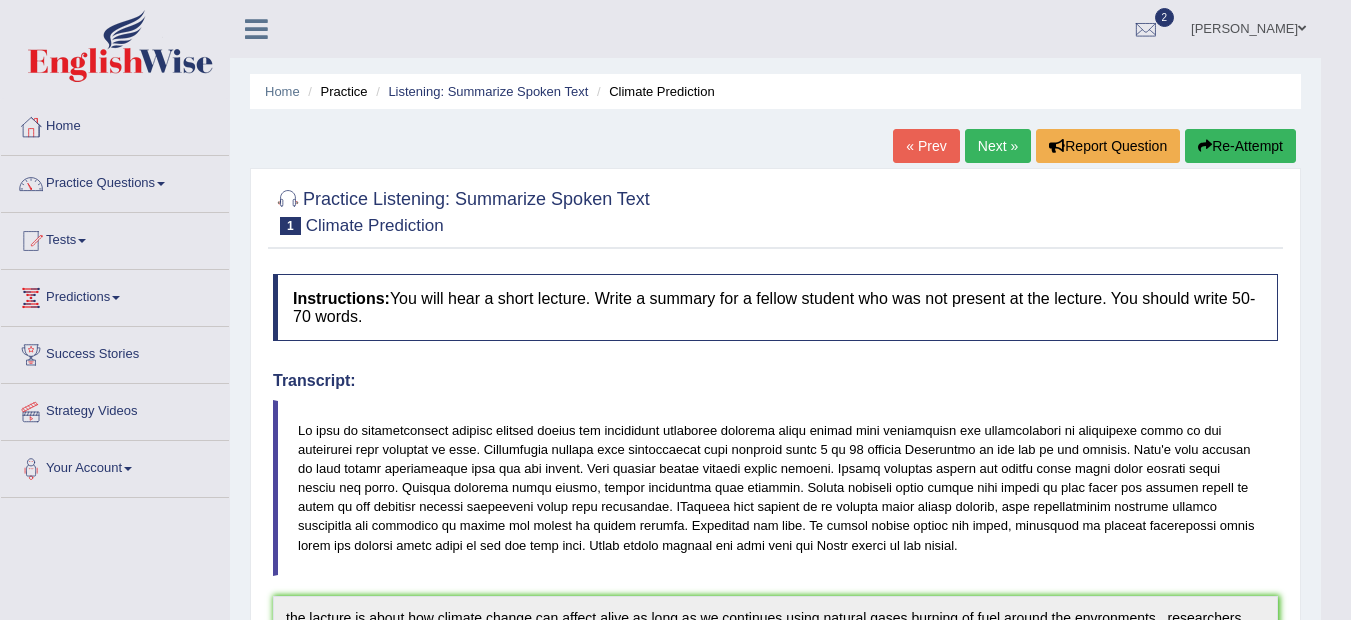 click on "Re-Attempt" at bounding box center [1240, 146] 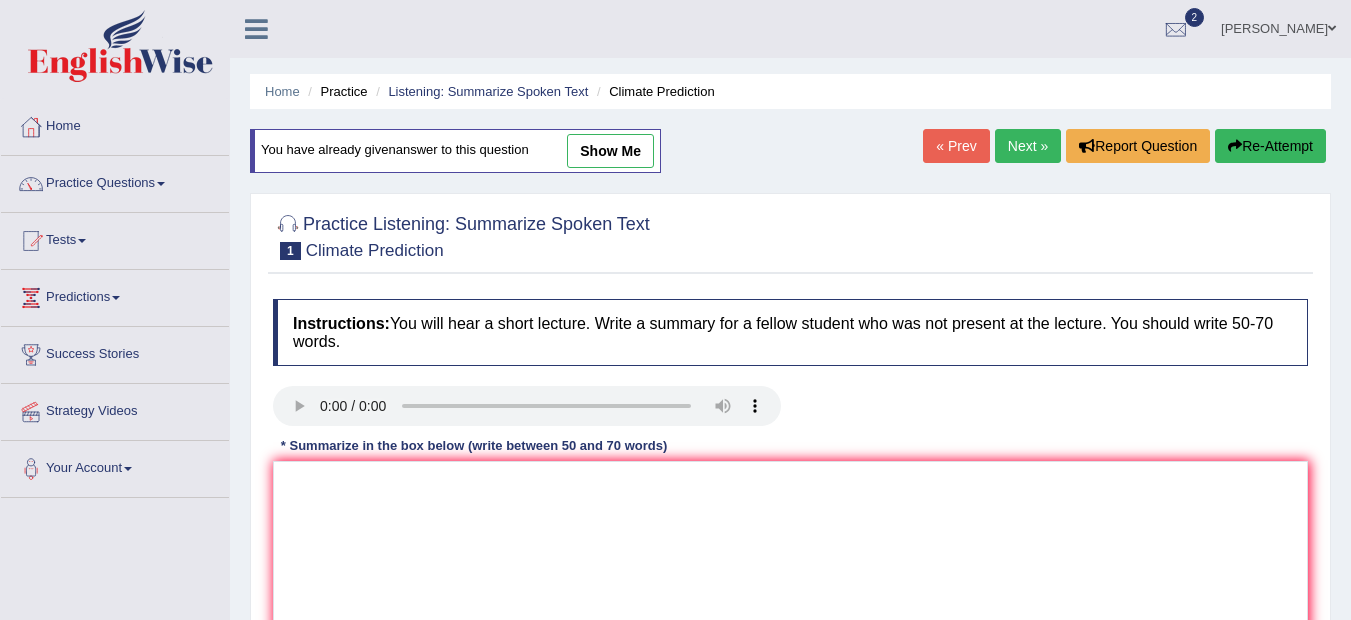 scroll, scrollTop: 0, scrollLeft: 0, axis: both 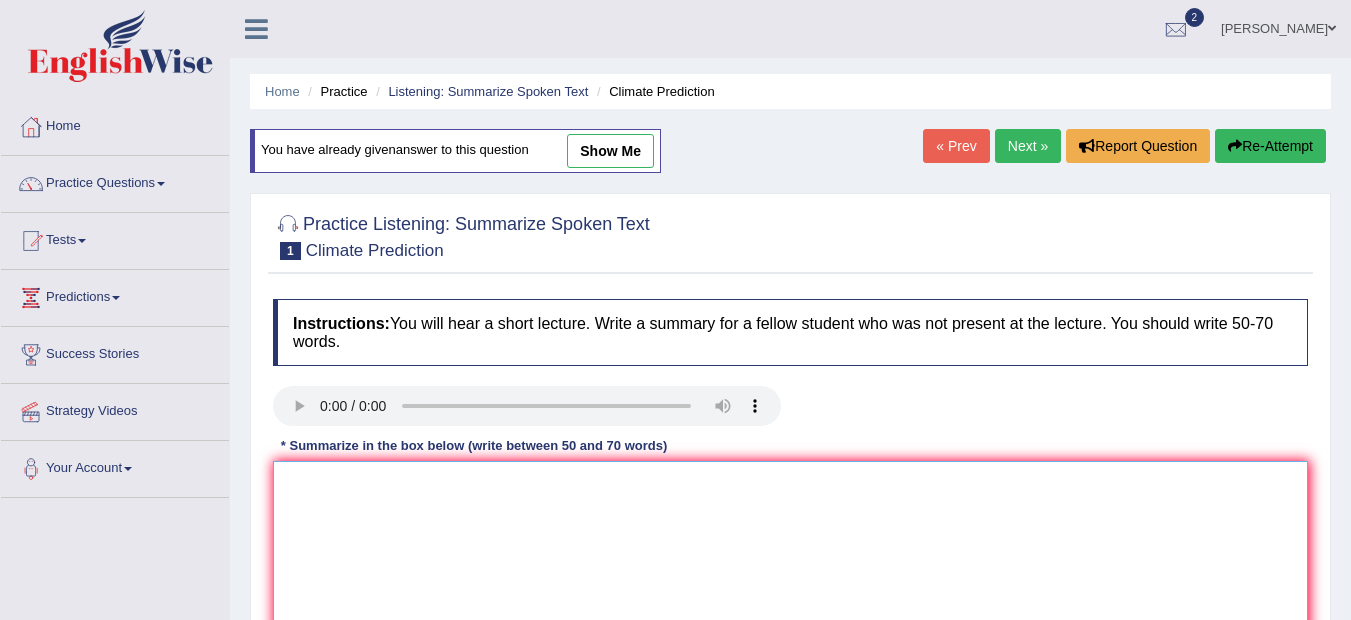 paste on "the lacture is about how climate change can affect alive as long as we continues using natural gases burning of fuel around the envronments , researchers have find that temperature are going to be warm than before so that matter we to reduce our fuel use to enable as reduce climate change as researcher predicted the global hotness that will be occuring time to come." 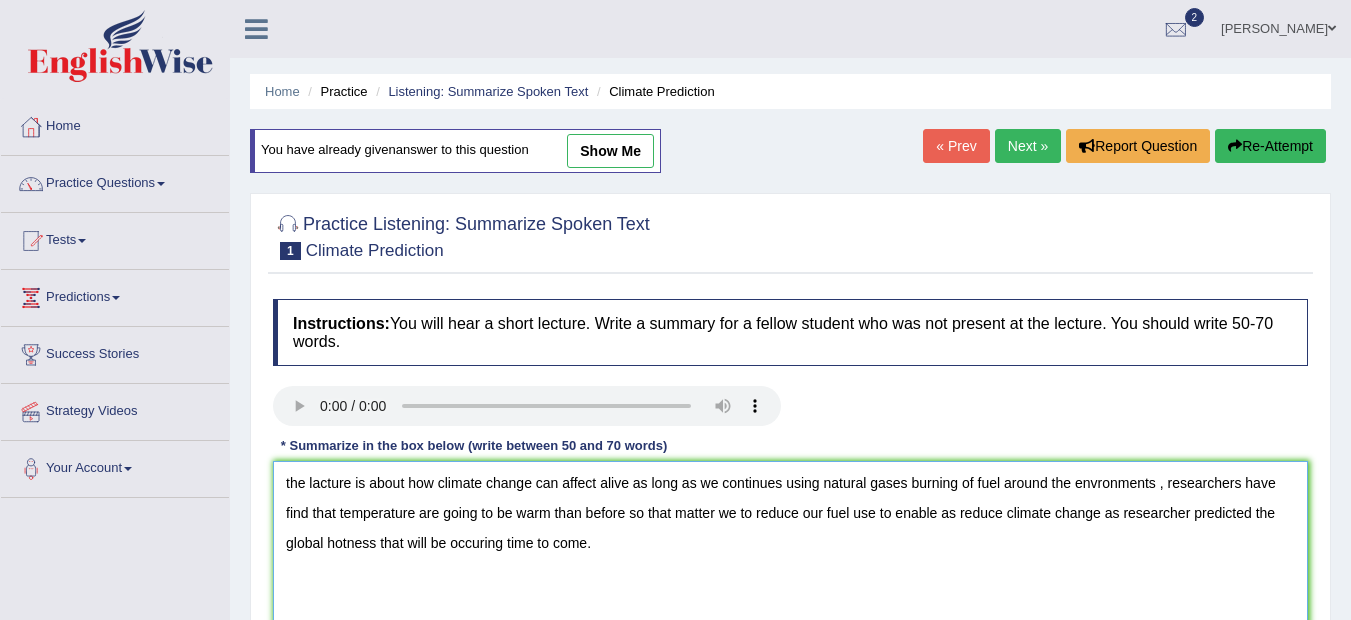click on "the lacture is about how climate change can affect alive as long as we continues using natural gases burning of fuel around the envronments , researchers have find that temperature are going to be warm than before so that matter we to reduce our fuel use to enable as reduce climate change as researcher predicted the global hotness that will be occuring time to come." at bounding box center [790, 558] 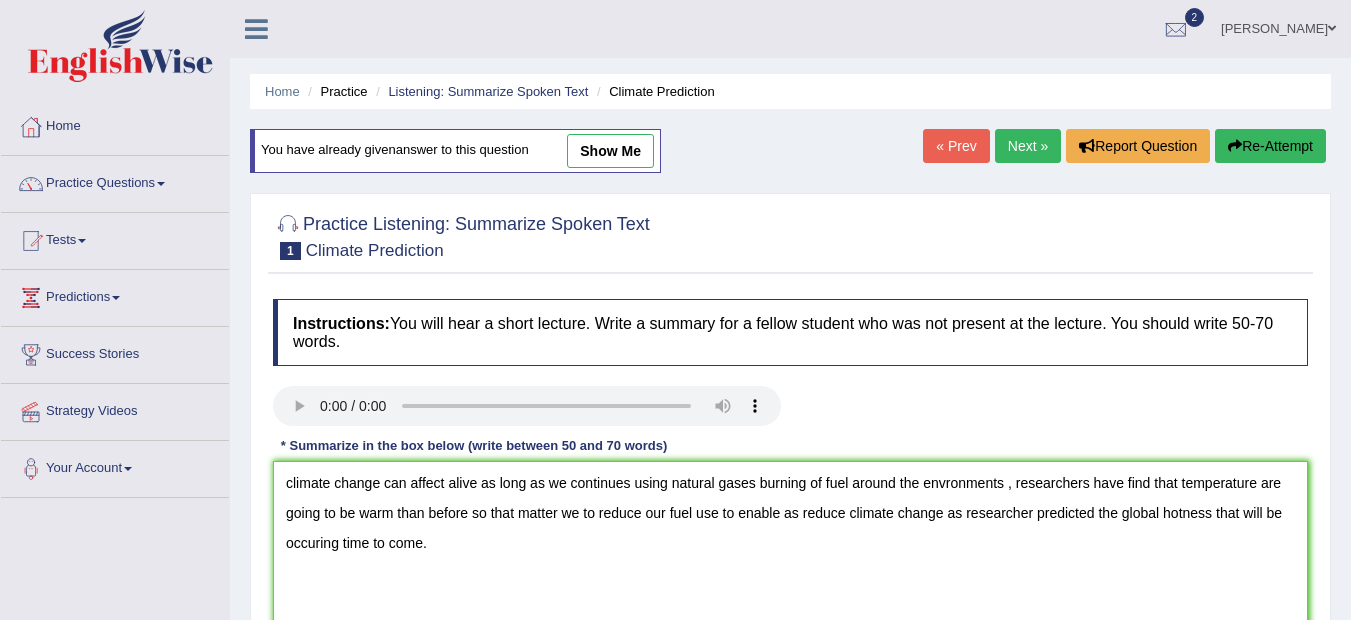 click on "climate change can affect alive as long as we continues using natural gases burning of fuel around the envronments , researchers have find that temperature are going to be warm than before so that matter we to reduce our fuel use to enable as reduce climate change as researcher predicted the global hotness that will be occuring time to come." at bounding box center [790, 558] 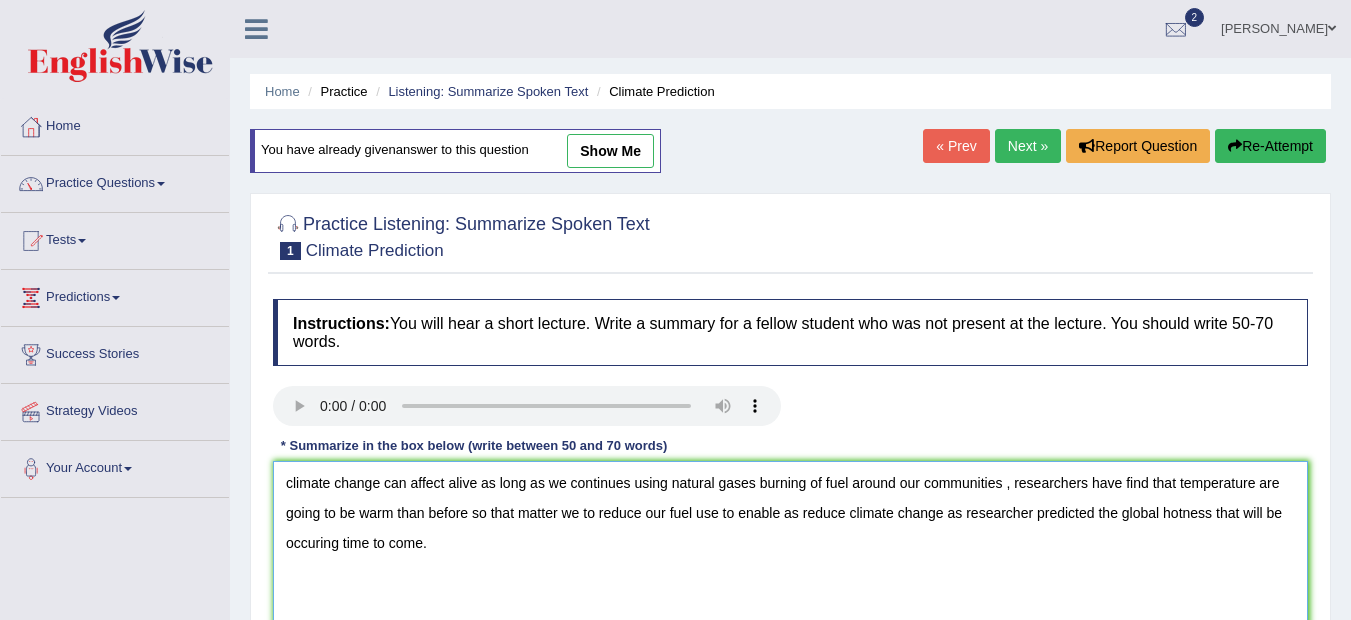 click on "climate change can affect alive as long as we continues using natural gases burning of fuel around our communities , researchers have find that temperature are going to be warm than before so that matter we to reduce our fuel use to enable as reduce climate change as researcher predicted the global hotness that will be occuring time to come." at bounding box center [790, 558] 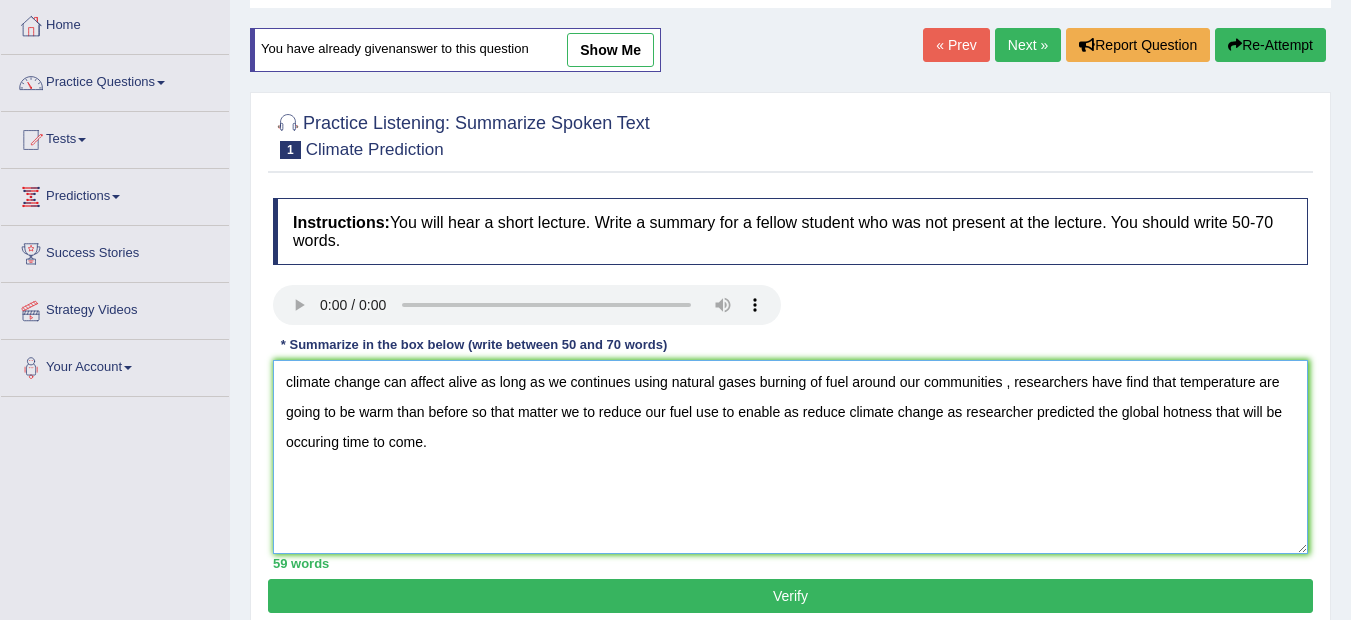 scroll, scrollTop: 120, scrollLeft: 0, axis: vertical 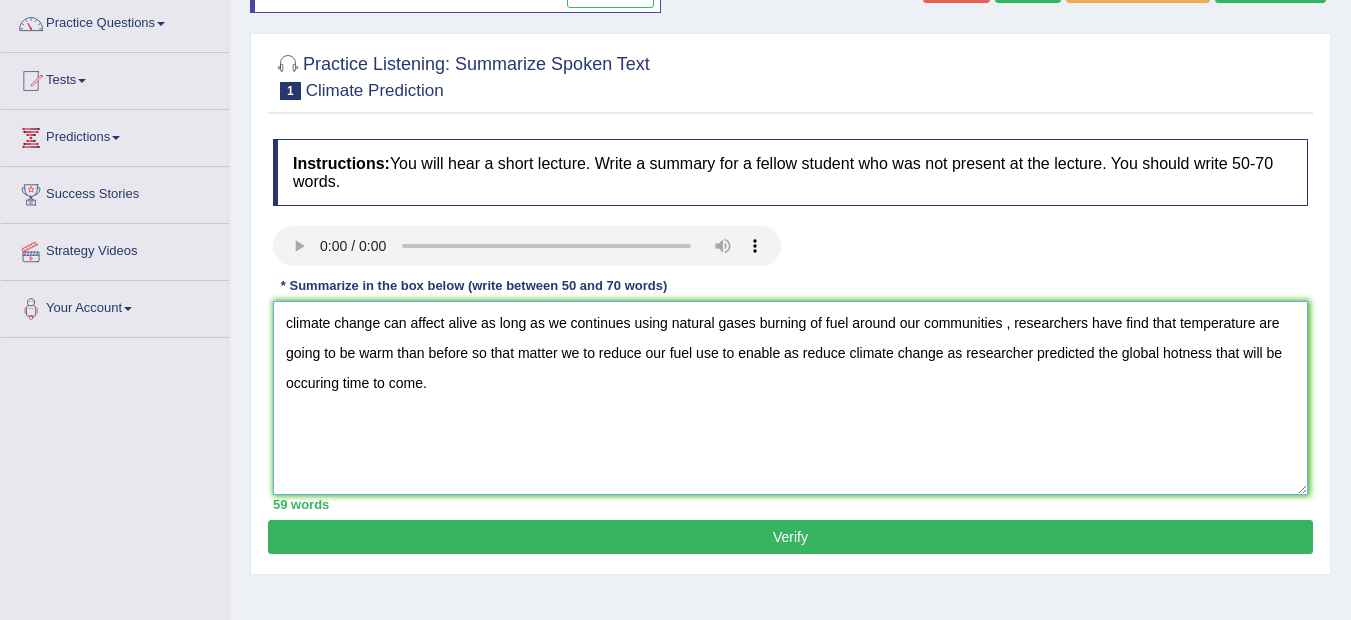 click on "climate change can affect alive as long as we continues using natural gases burning of fuel around our communities , researchers have find that temperature are going to be warm than before so that matter we to reduce our fuel use to enable as reduce climate change as researcher predicted the global hotness that will be occuring time to come." at bounding box center (790, 398) 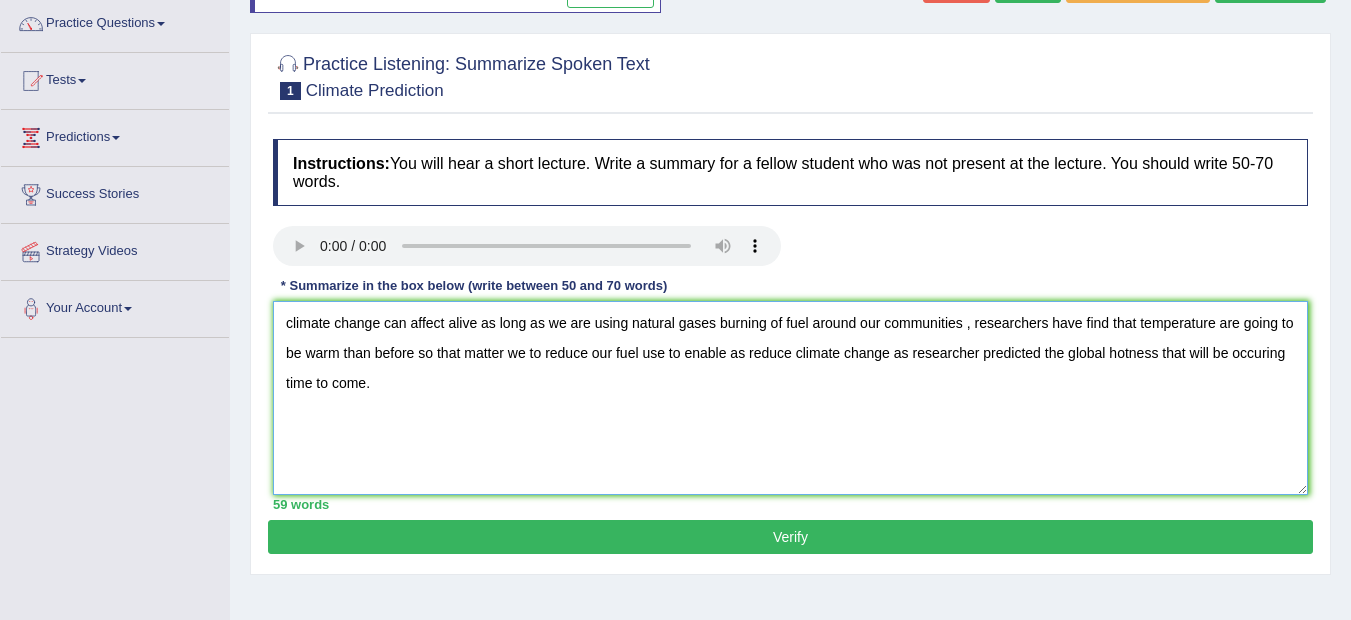 click on "climate change can affect alive as long as we are using natural gases burning of fuel around our communities , researchers have find that temperature are going to be warm than before so that matter we to reduce our fuel use to enable as reduce climate change as researcher predicted the global hotness that will be occuring time to come." at bounding box center [790, 398] 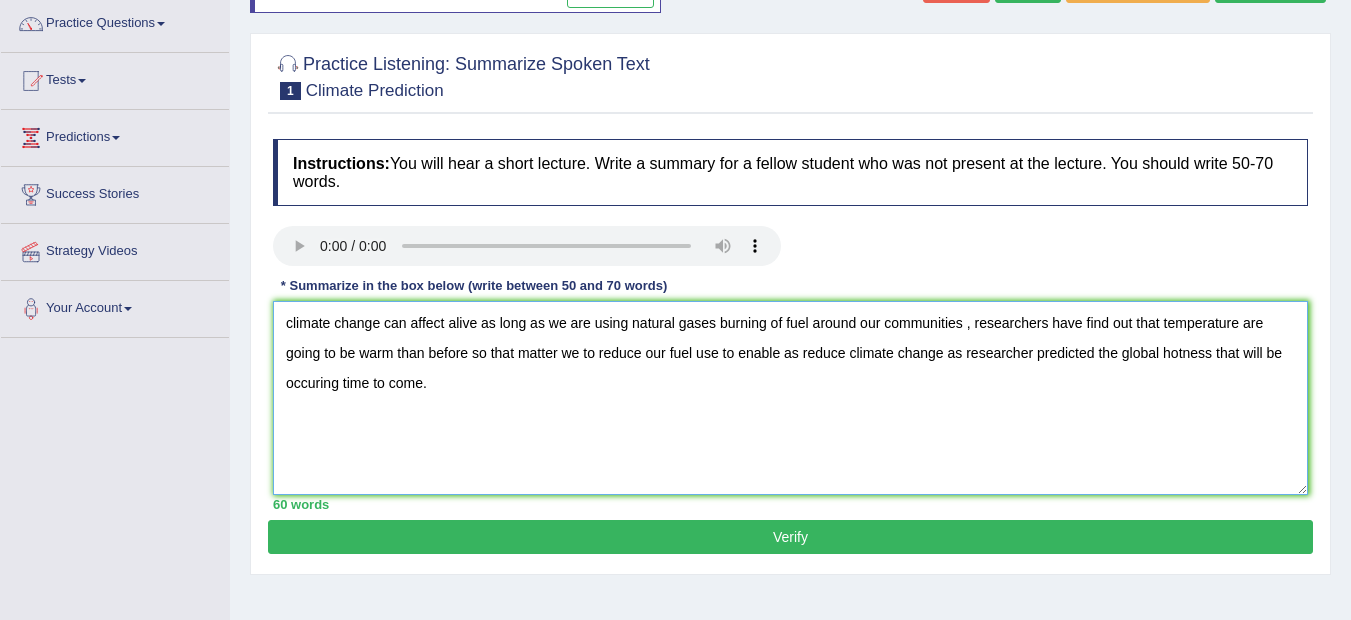 type on "climate change can affect alive as long as we are using natural gases burning of fuel around our communities , researchers have find out that temperature are going to be warm than before so that matter we to reduce our fuel use to enable as reduce climate change as researcher predicted the global hotness that will be occuring time to come." 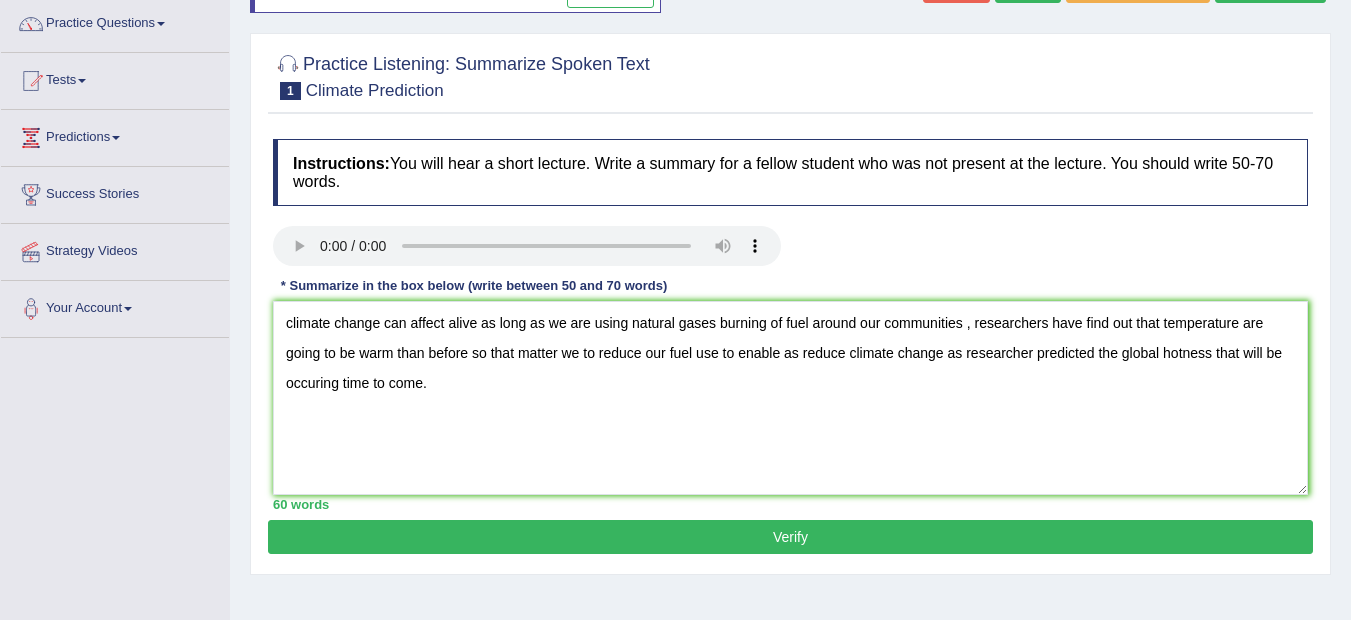click on "Verify" at bounding box center [790, 537] 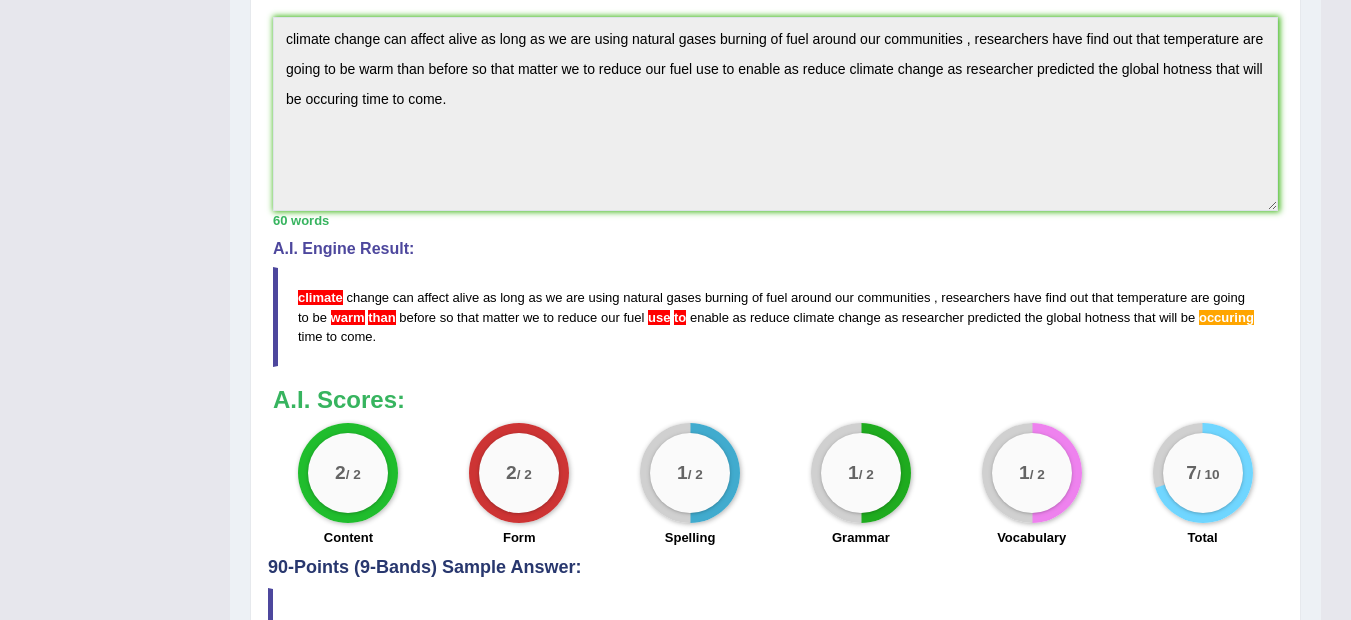 scroll, scrollTop: 600, scrollLeft: 0, axis: vertical 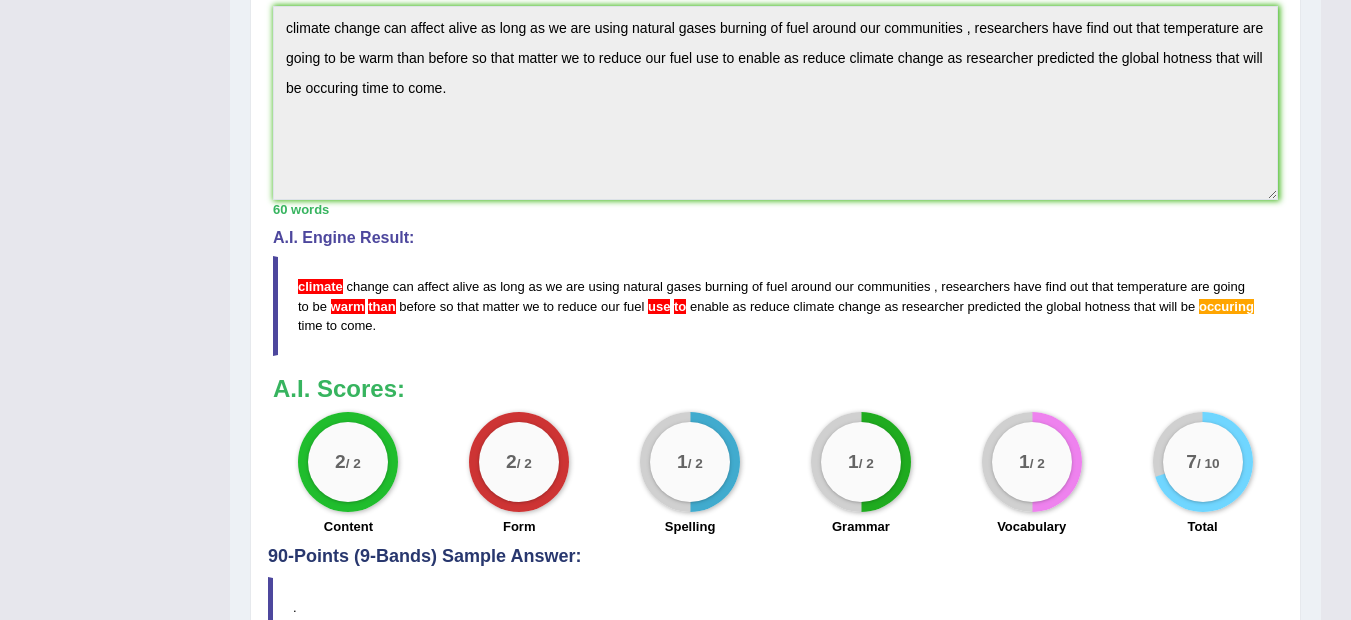click on "climate   change   can   affect   alive   as   long   as   we   are   using   natural   gases   burning   of   fuel   around   our   communities   ,   researchers   have   find   out   that   temperature   are   going   to   be   warm   than   before   so   that   matter   we   to   reduce   our   fuel   use   to   enable   as   reduce   climate   change   as   researcher   predicted   the   global   hotness   that   will   be   occuring   time   to   come ." at bounding box center (775, 305) 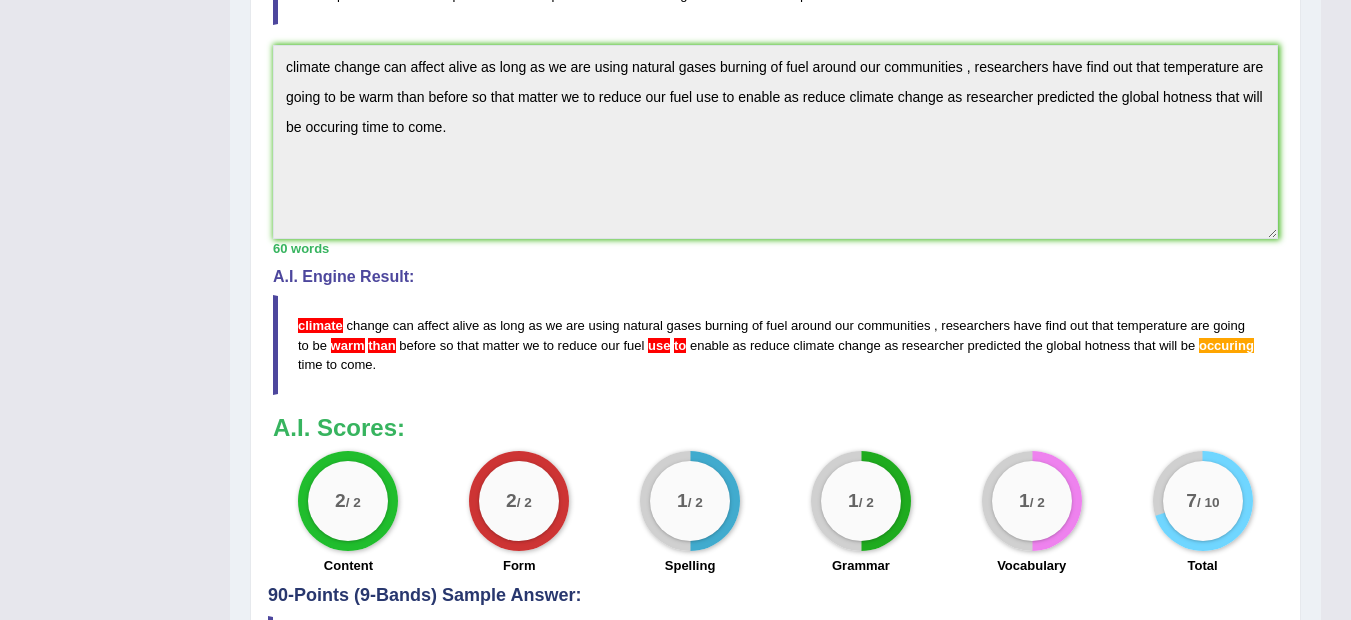 drag, startPoint x: 327, startPoint y: 285, endPoint x: 1282, endPoint y: 151, distance: 964.3552 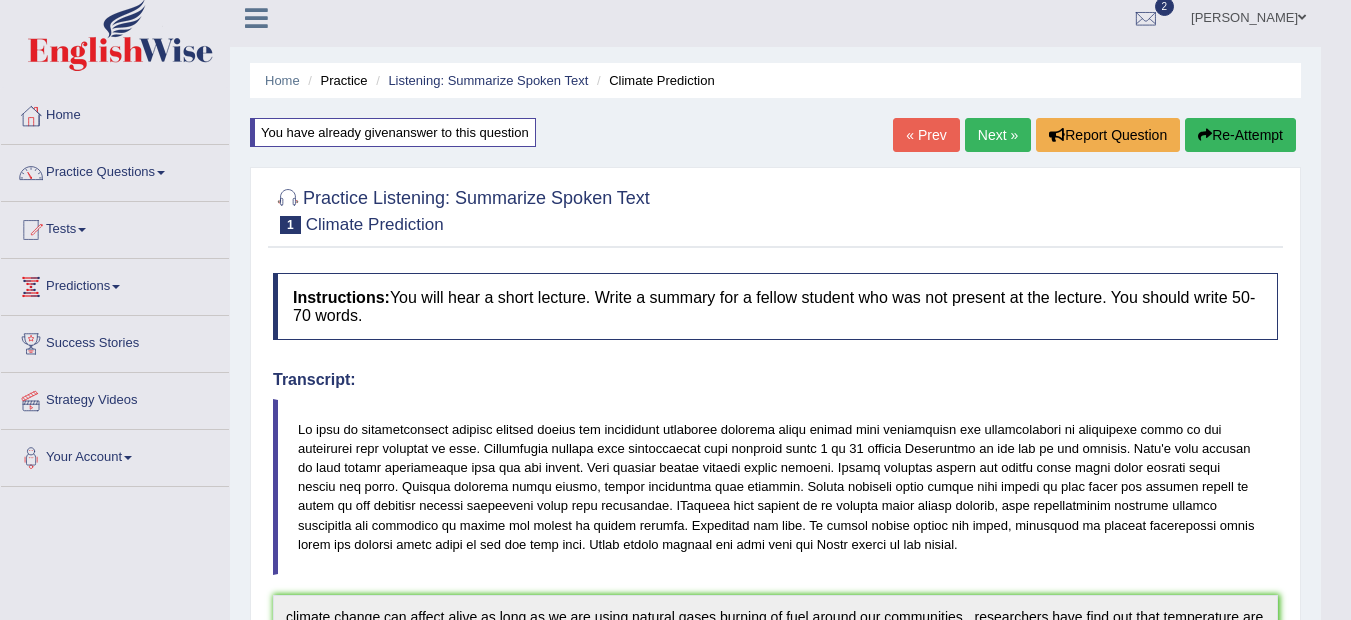 scroll, scrollTop: 1, scrollLeft: 0, axis: vertical 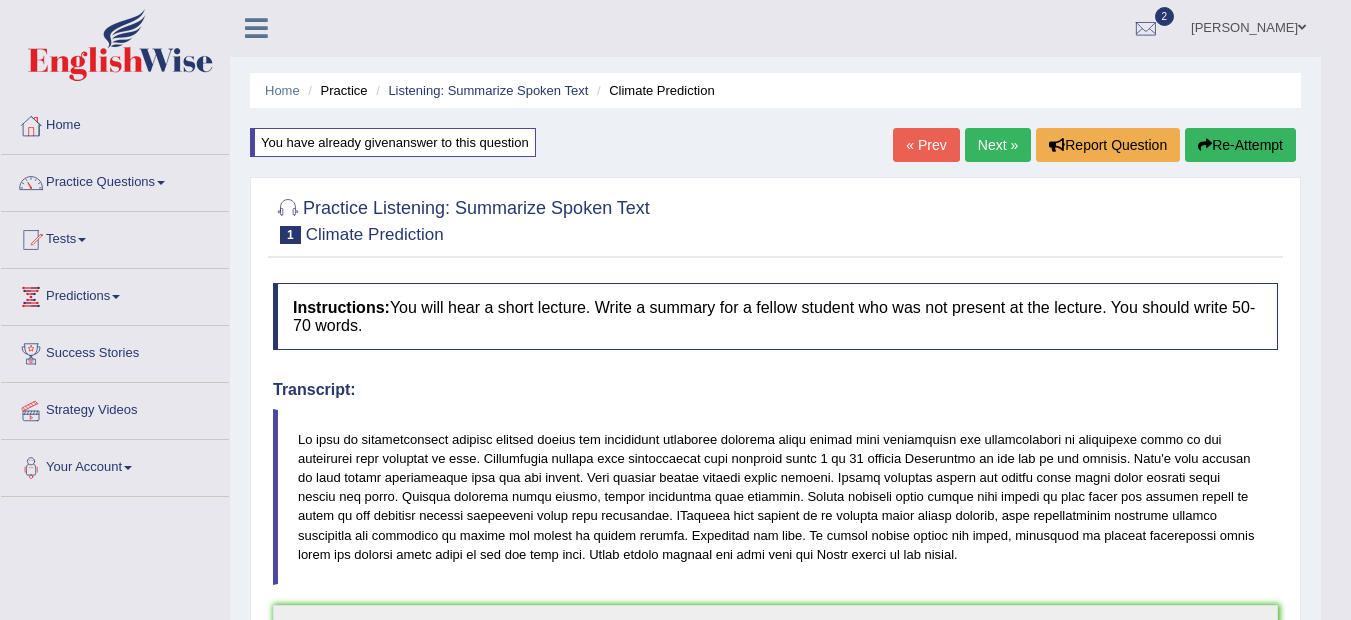 click on "Re-Attempt" at bounding box center [1240, 145] 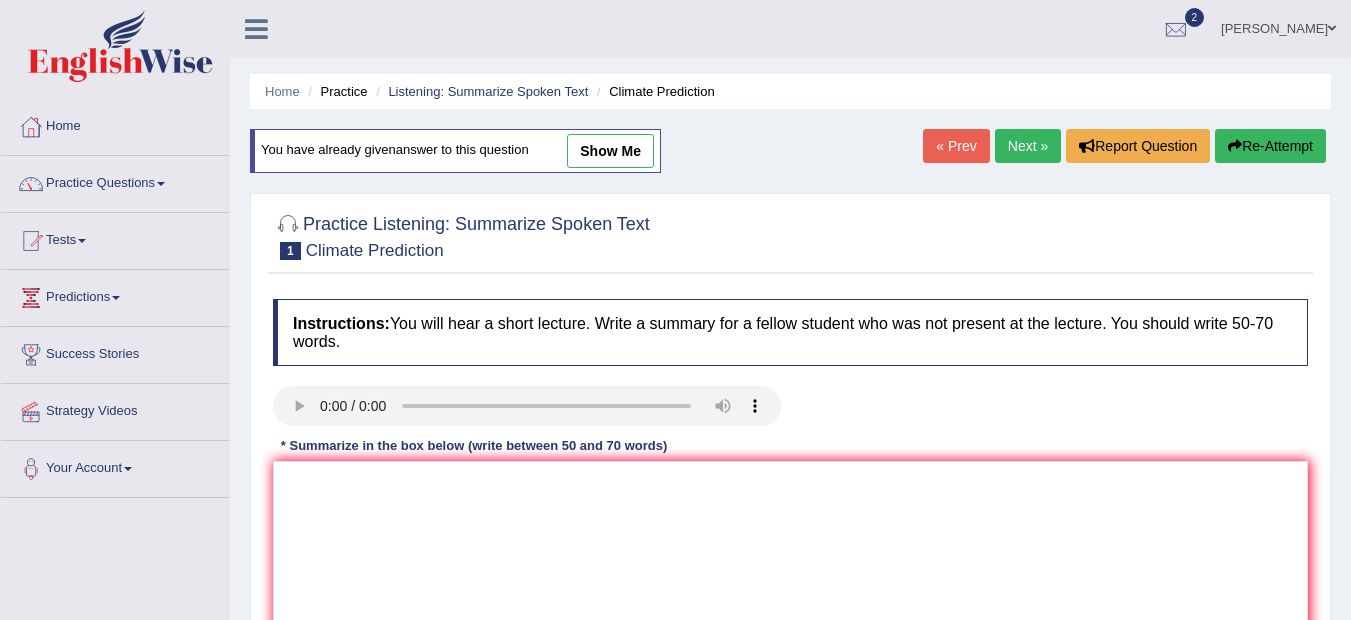 scroll, scrollTop: 1, scrollLeft: 0, axis: vertical 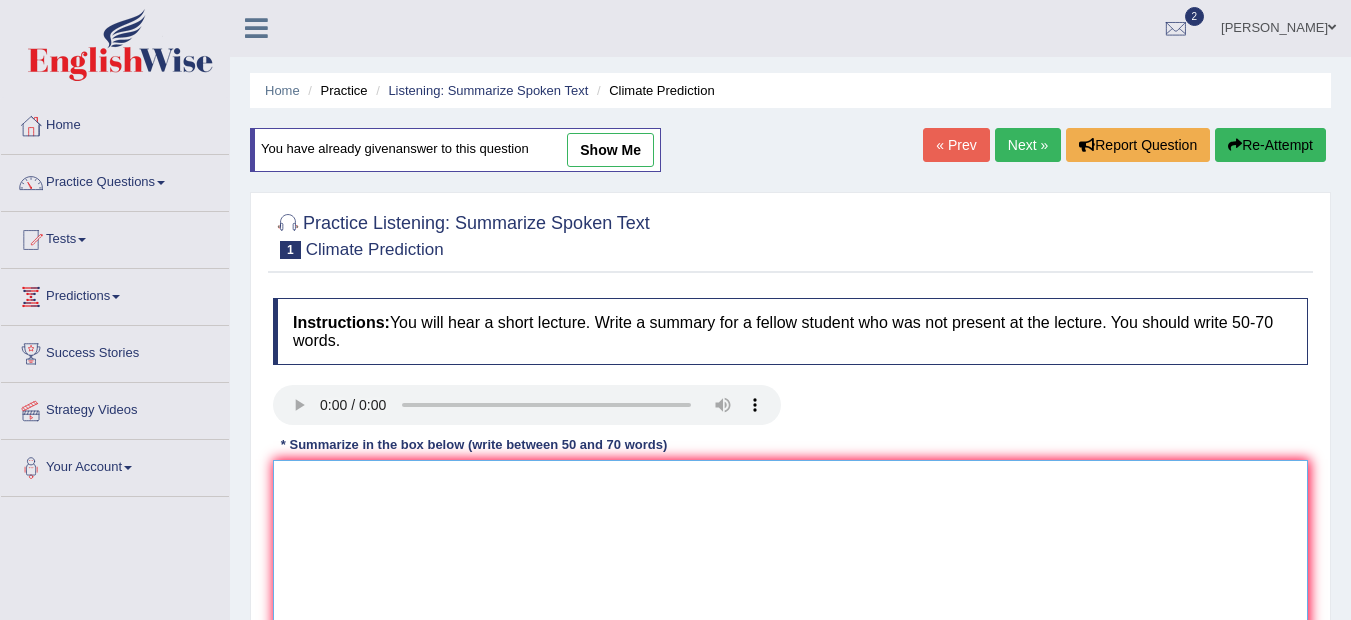click at bounding box center [790, 557] 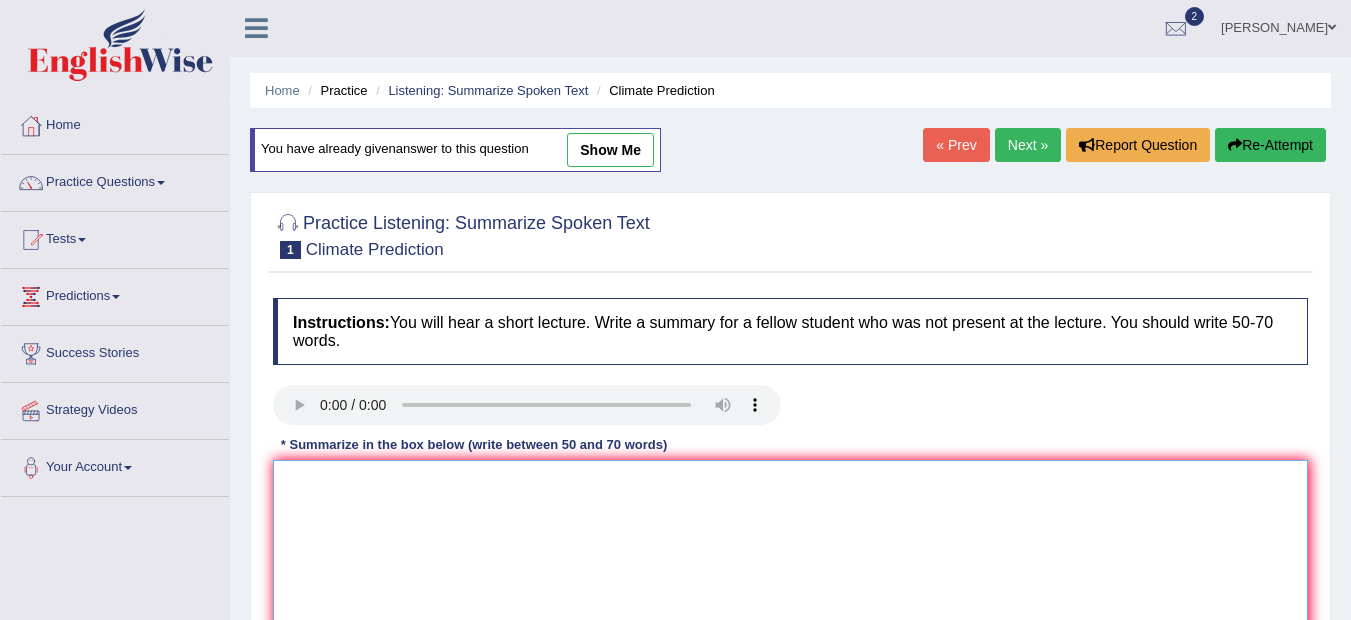 paste on "climate change can affect alive as long as we are using natural gases burning of fuel around our communities , researchers have find out that temperature are going to be warm than before so that matter we to reduce our fuel use to enable as reduce climate change as researcher predicted the global hotness that will be occuring time to come." 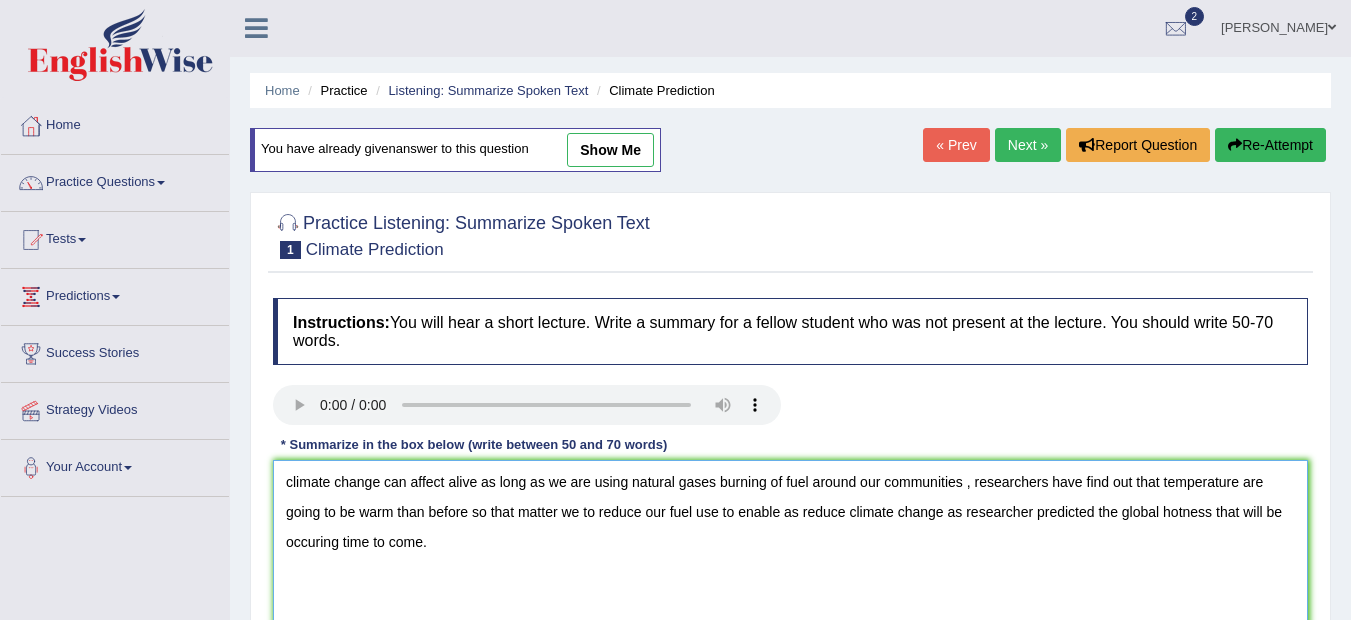 click on "climate change can affect alive as long as we are using natural gases burning of fuel around our communities , researchers have find out that temperature are going to be warm than before so that matter we to reduce our fuel use to enable as reduce climate change as researcher predicted the global hotness that will be occuring time to come." at bounding box center (790, 557) 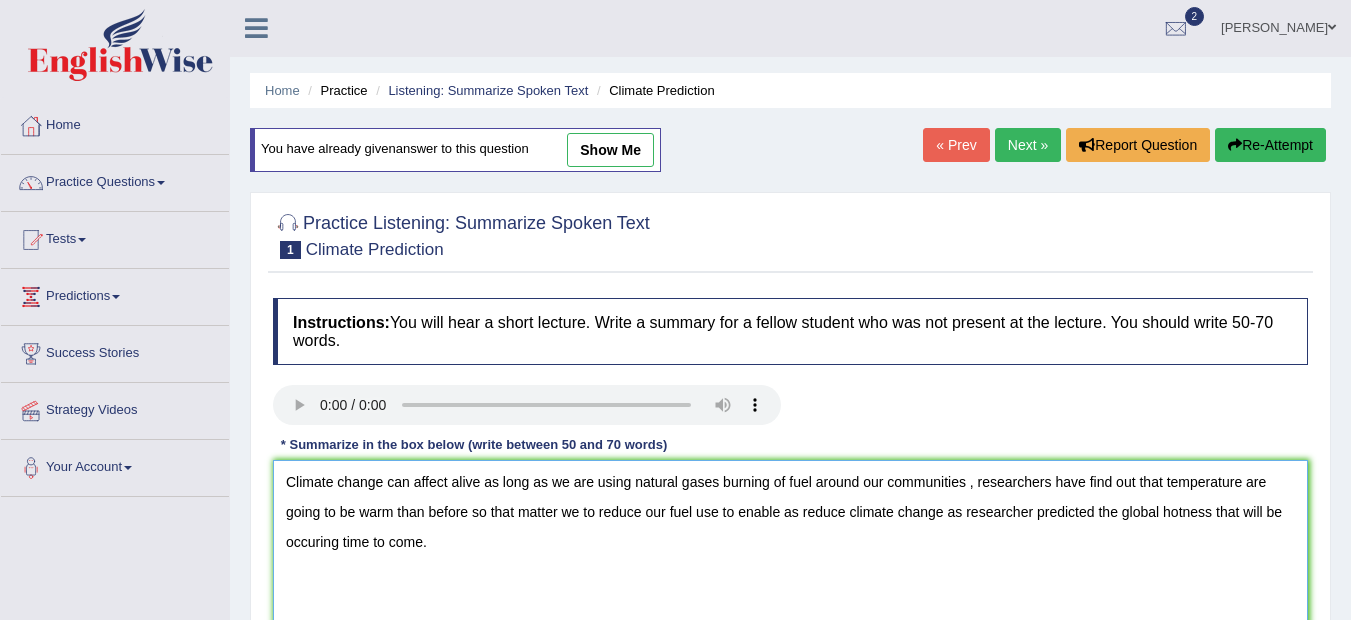 click on "Climate change can affect alive as long as we are using natural gases burning of fuel around our communities , researchers have find out that temperature are going to be warm than before so that matter we to reduce our fuel use to enable as reduce climate change as researcher predicted the global hotness that will be occuring time to come." at bounding box center (790, 557) 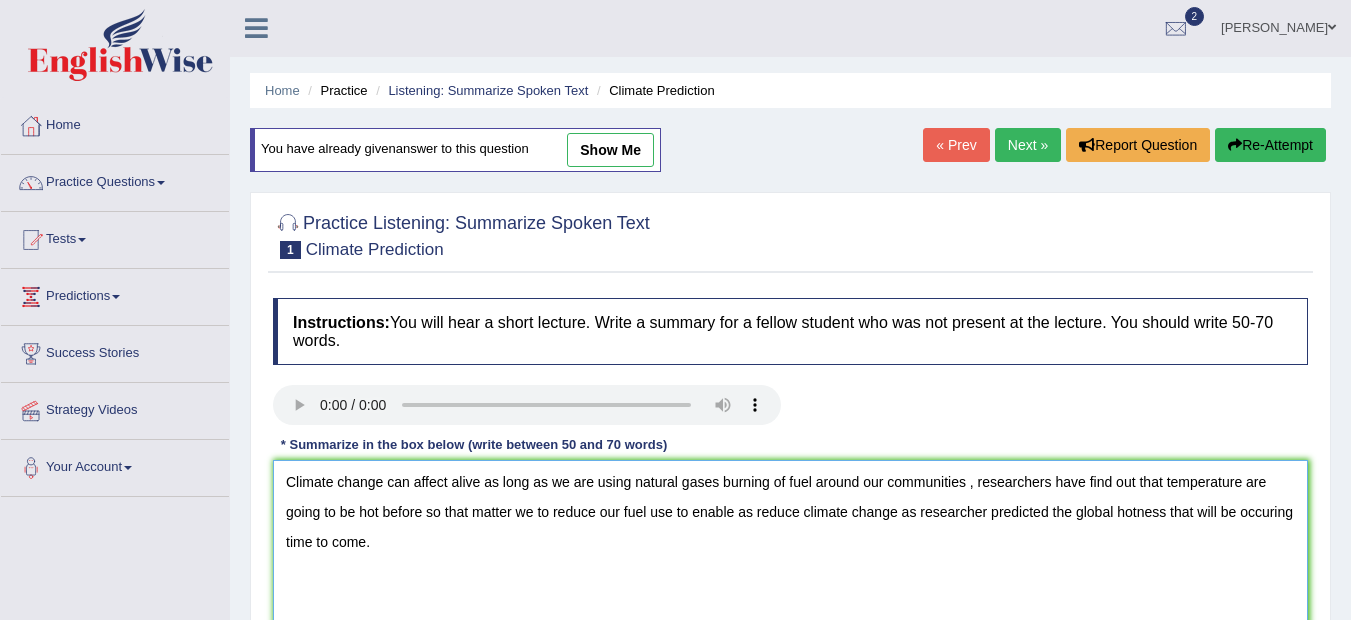 click on "Climate change can affect alive as long as we are using natural gases burning of fuel around our communities , researchers have find out that temperature are going to be hot before so that matter we to reduce our fuel use to enable as reduce climate change as researcher predicted the global hotness that will be occuring time to come." at bounding box center [790, 557] 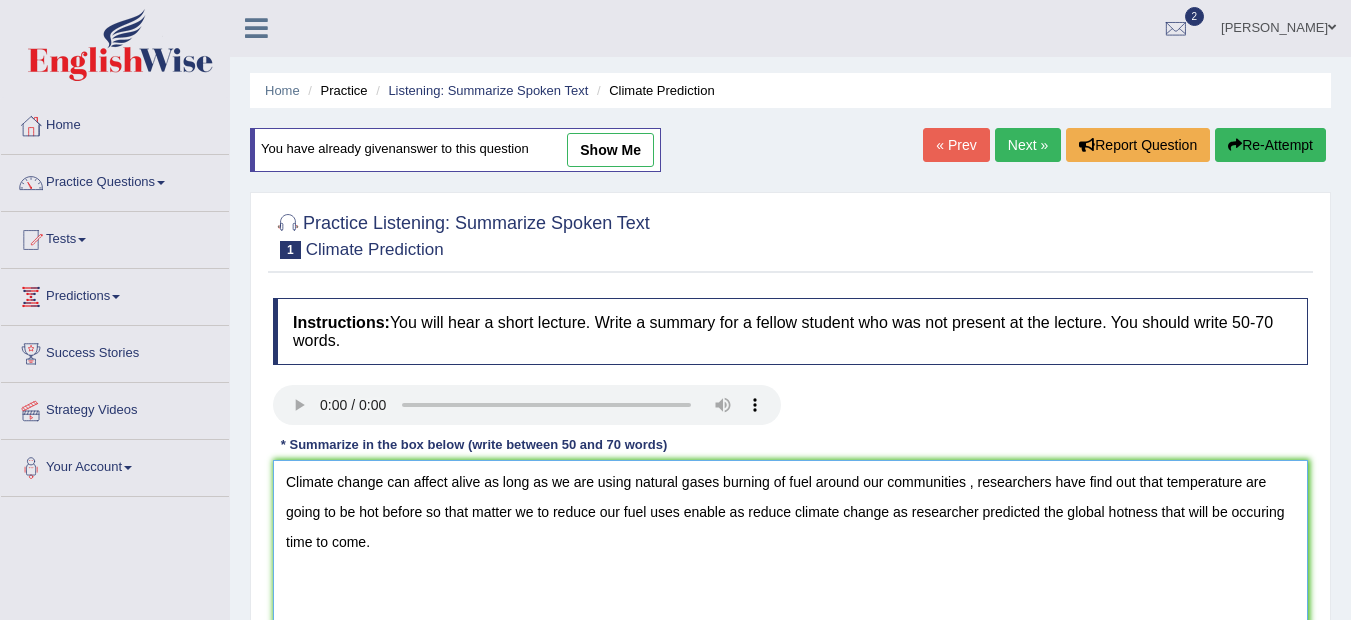 click on "Climate change can affect alive as long as we are using natural gases burning of fuel around our communities , researchers have find out that temperature are going to be hot before so that matter we to reduce our fuel uses enable as reduce climate change as researcher predicted the global hotness that will be occuring time to come." at bounding box center [790, 557] 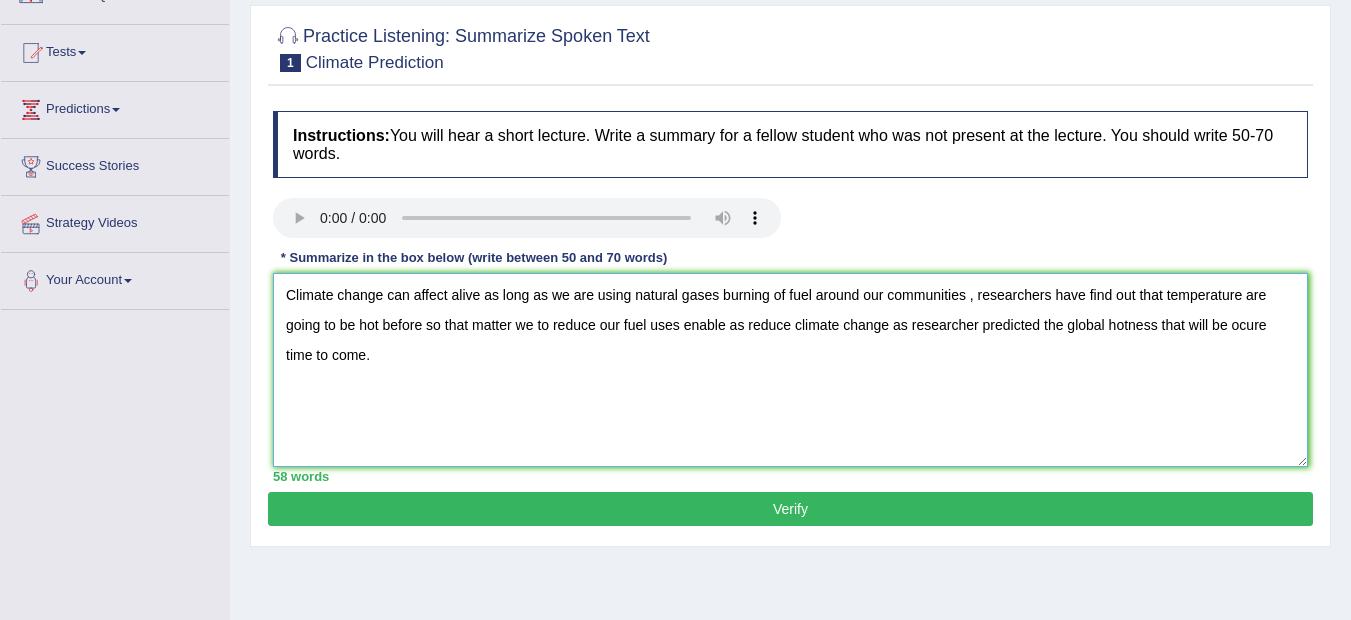 scroll, scrollTop: 201, scrollLeft: 0, axis: vertical 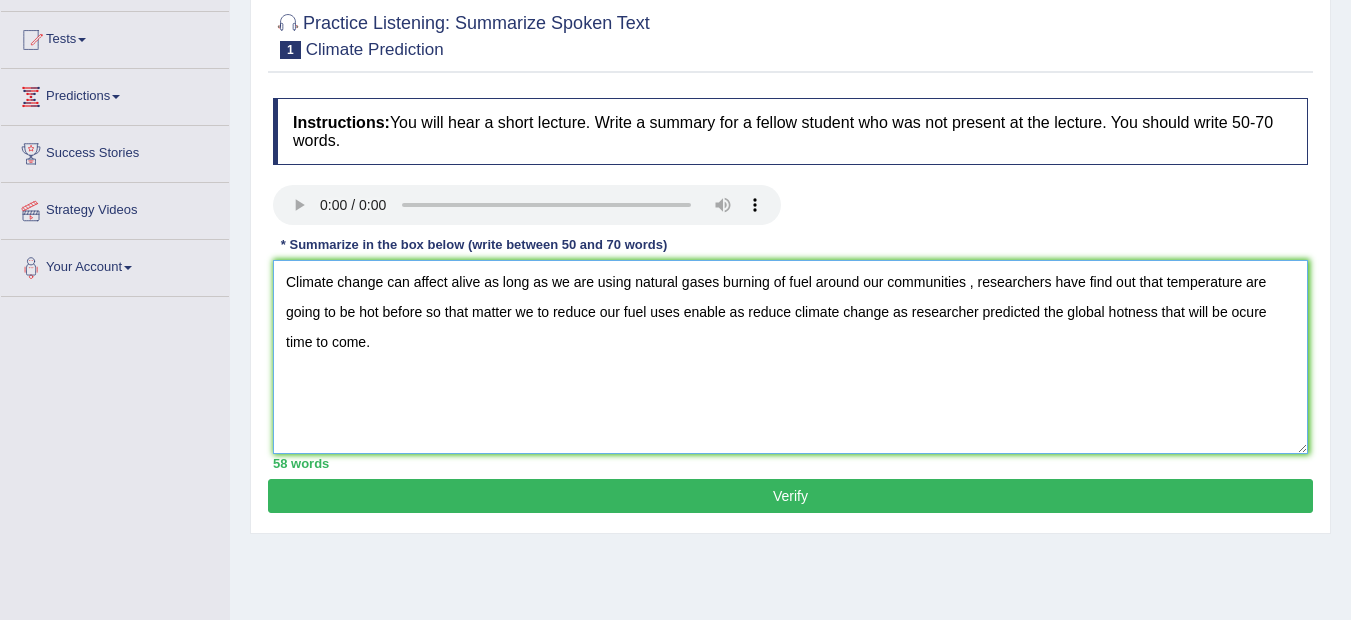 type on "Climate change can affect alive as long as we are using natural gases burning of fuel around our communities , researchers have find out that temperature are going to be hot before so that matter we to reduce our fuel uses enable as reduce climate change as researcher predicted the global hotness that will be ocure time to come." 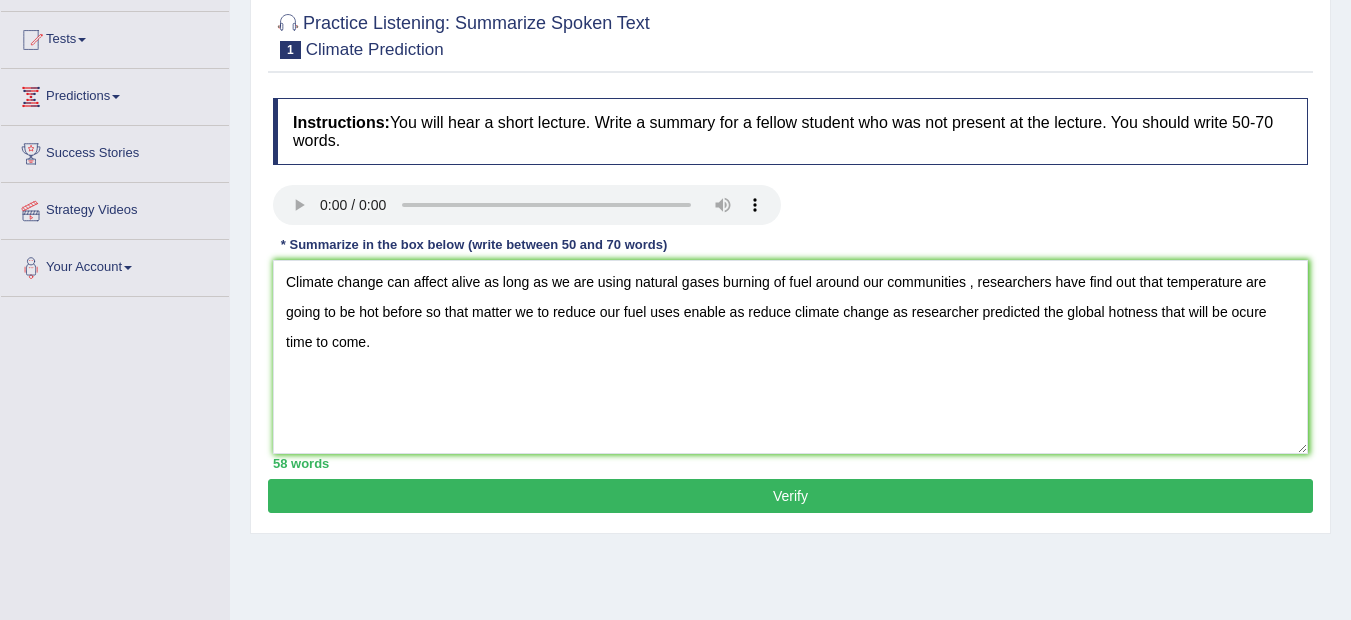 click on "Verify" at bounding box center [790, 496] 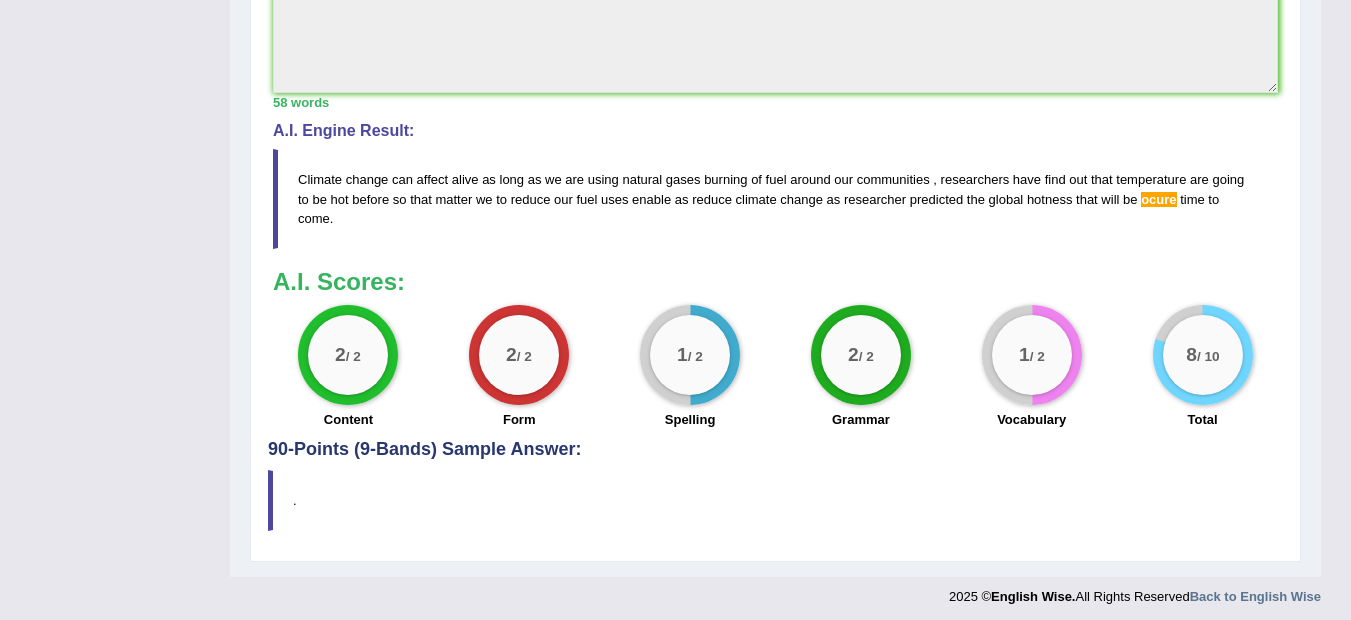 scroll, scrollTop: 714, scrollLeft: 0, axis: vertical 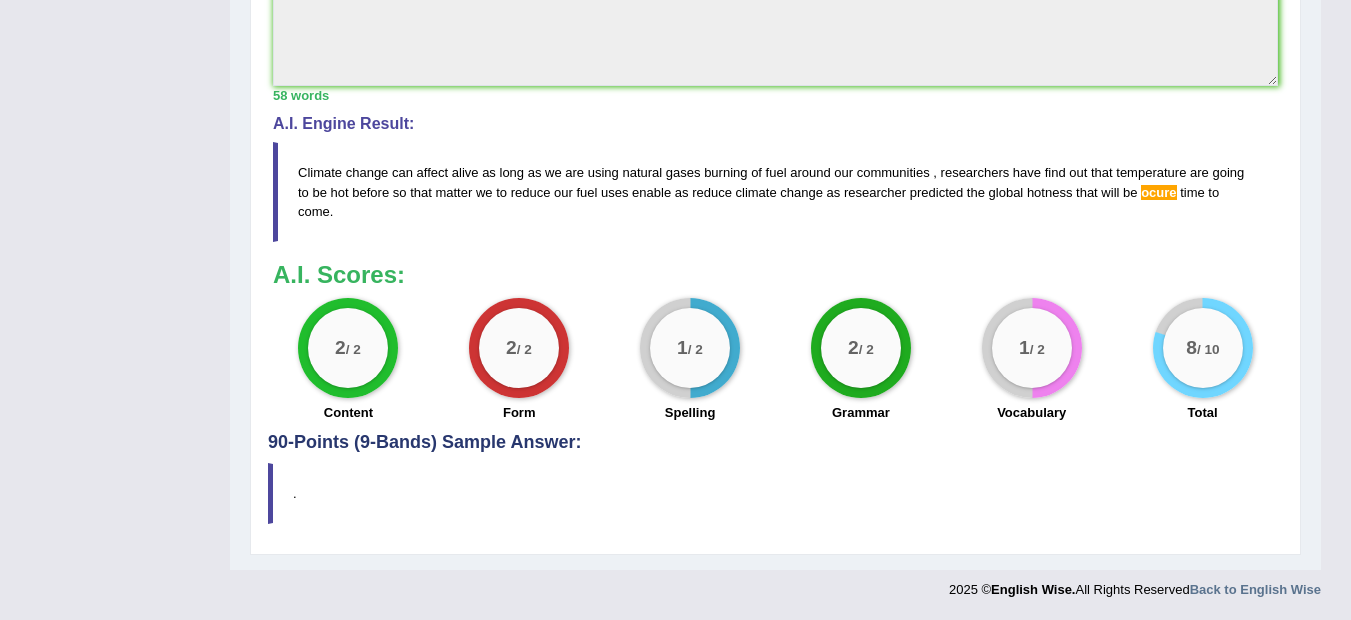 click on "Climate   change   can   affect   alive   as   long   as   we   are   using   natural   gases   burning   of   fuel   around   our   communities   ,   researchers   have   find   out   that   temperature   are   going   to   be   hot   before   so   that   matter   we   to   reduce   our   fuel   uses   enable   as   reduce   climate   change   as   researcher   predicted   the   global   hotness   that   will   be   ocure   time   to   come ." at bounding box center [775, 191] 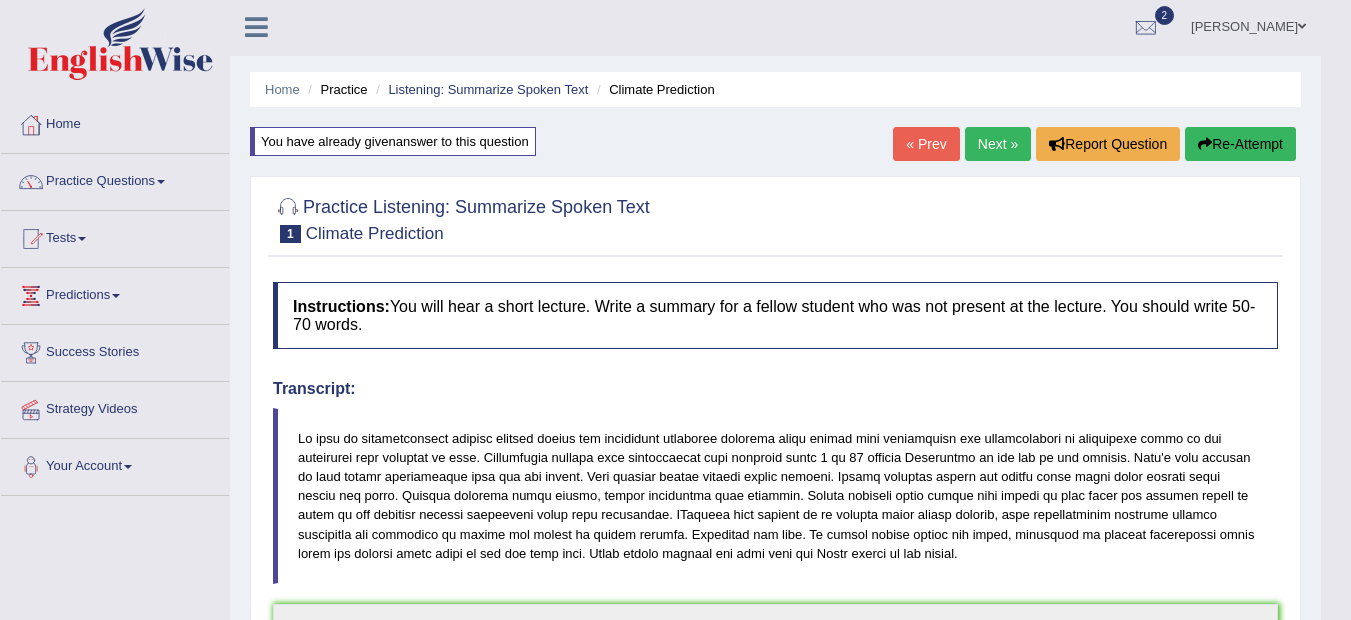scroll, scrollTop: 0, scrollLeft: 0, axis: both 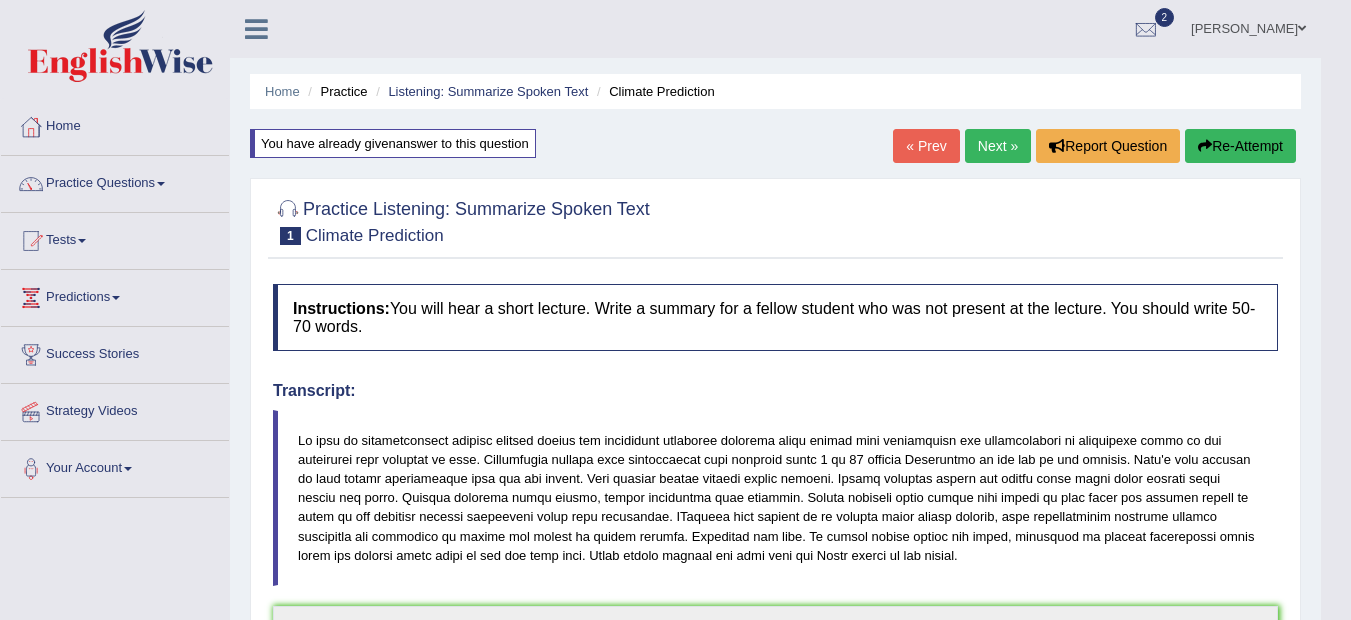 click on "Re-Attempt" at bounding box center [1240, 146] 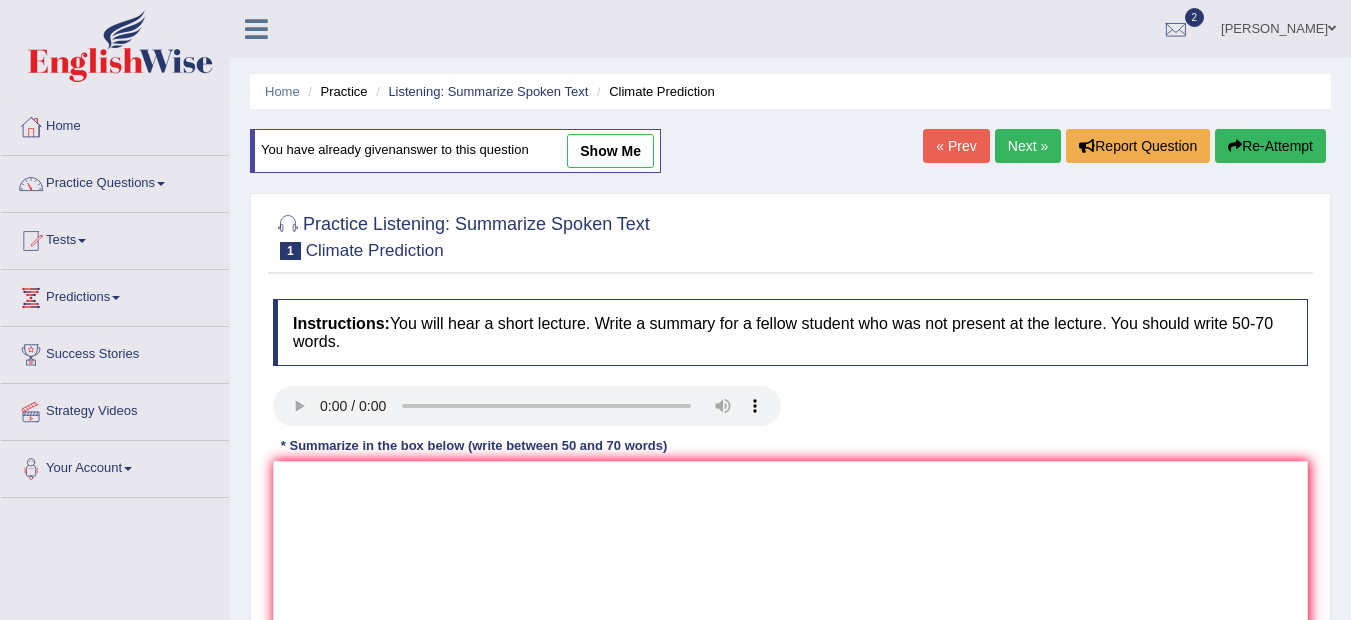 scroll, scrollTop: 0, scrollLeft: 0, axis: both 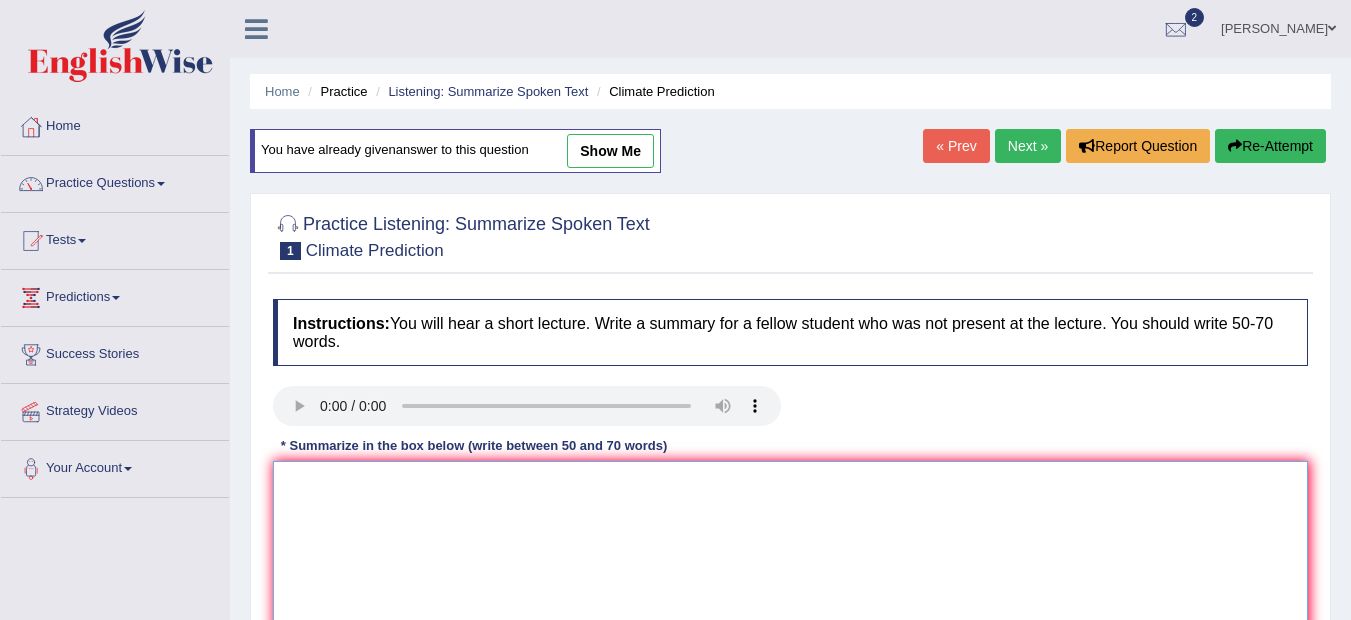 click at bounding box center [790, 558] 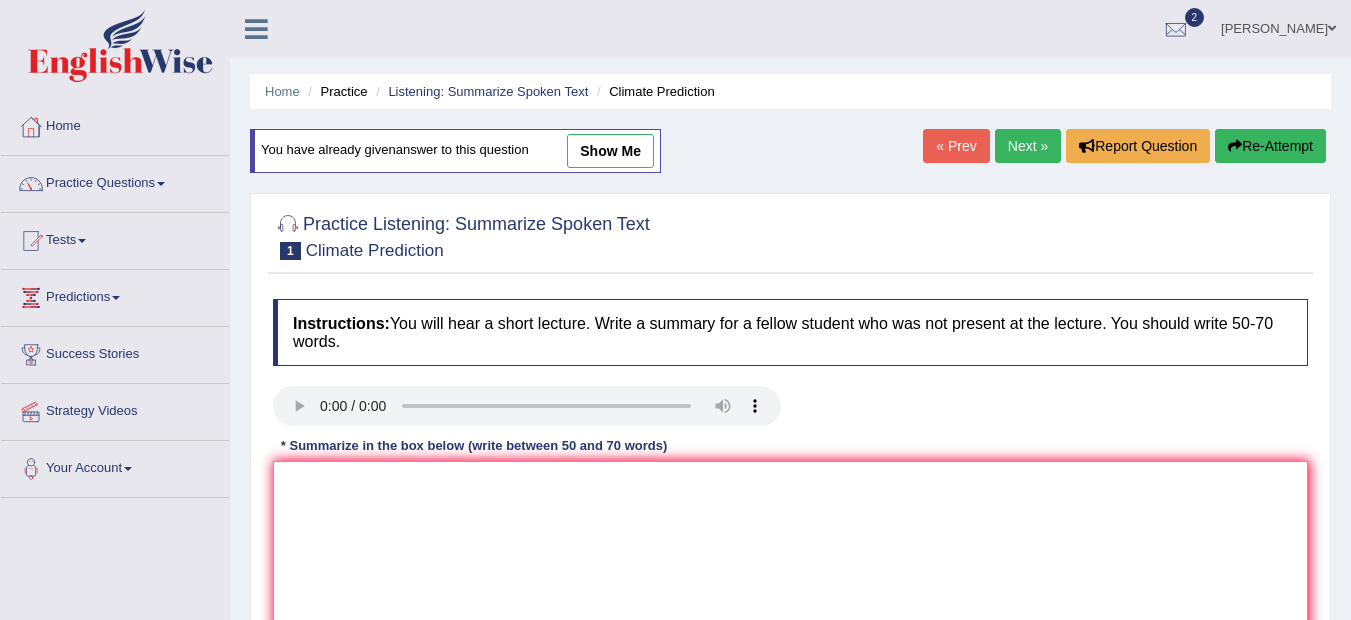paste on "Climate change can affect alive as long as we are using natural gases burning of fuel around our communities , researchers have find out that temperature are going to be hot before so that matter we to reduce our fuel uses enable as reduce climate change as researcher predicted the global hotness that will be ocure time to come." 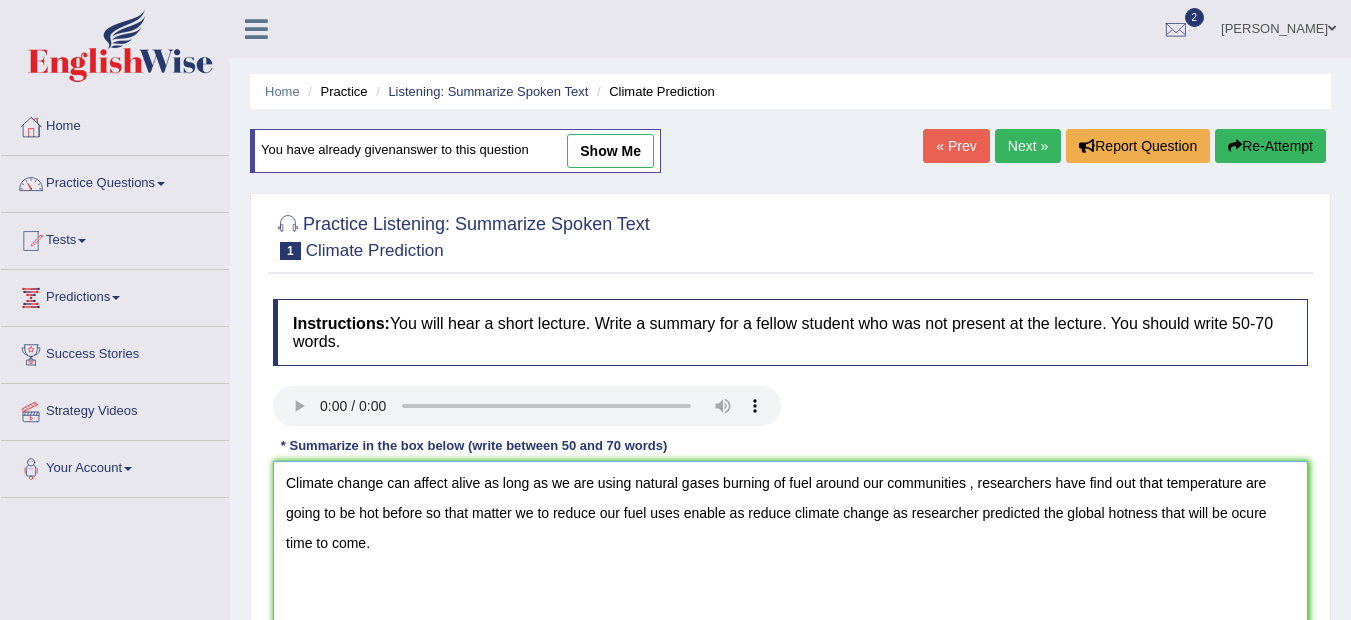 click on "Climate change can affect alive as long as we are using natural gases burning of fuel around our communities , researchers have find out that temperature are going to be hot before so that matter we to reduce our fuel uses enable as reduce climate change as researcher predicted the global hotness that will be ocure time to come." at bounding box center [790, 558] 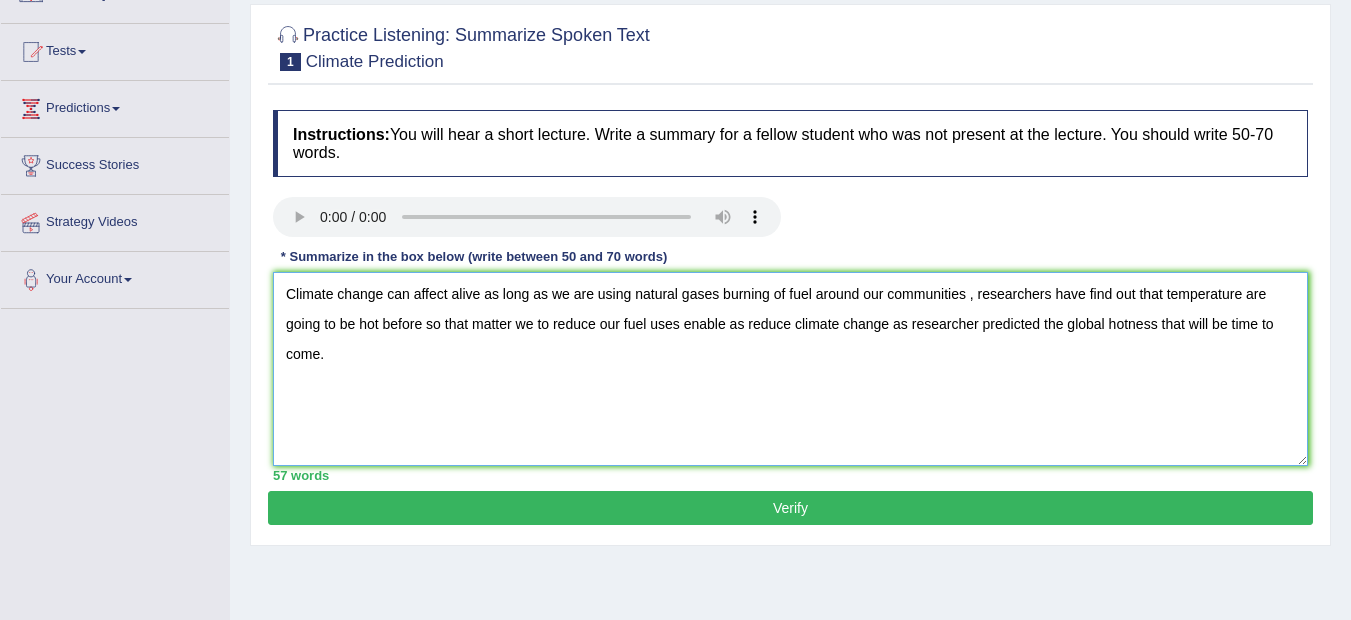 scroll, scrollTop: 200, scrollLeft: 0, axis: vertical 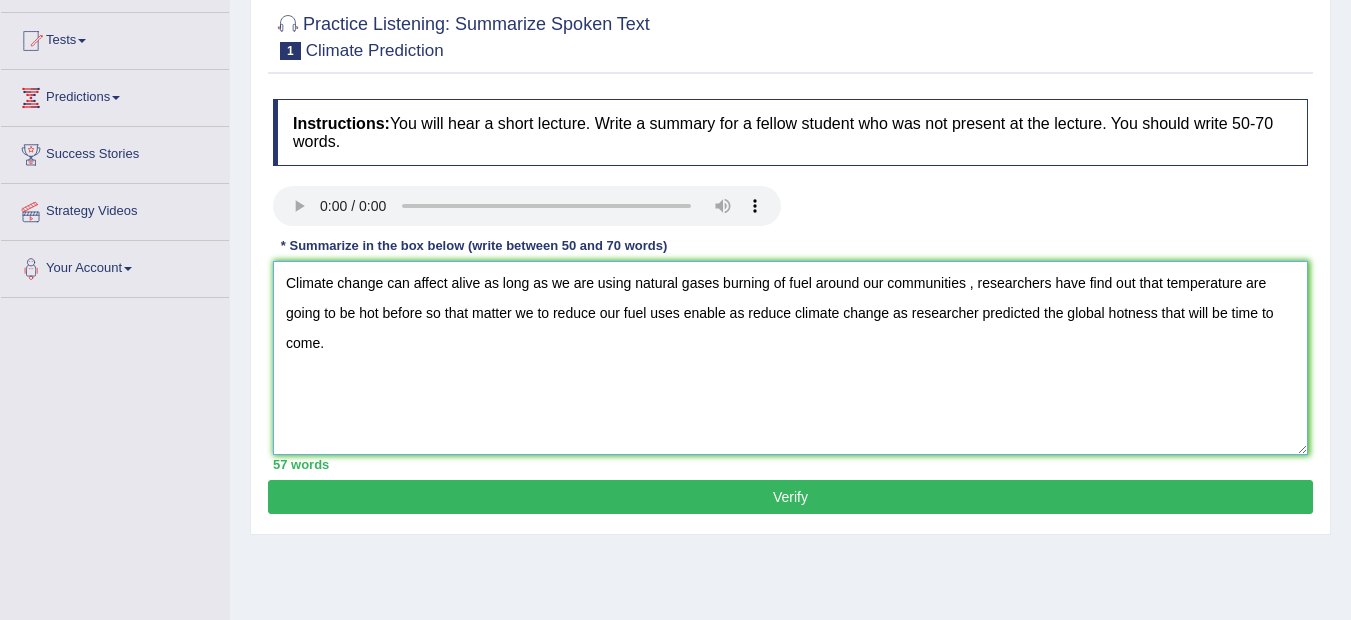 type on "Climate change can affect alive as long as we are using natural gases burning of fuel around our communities , researchers have find out that temperature are going to be hot before so that matter we to reduce our fuel uses enable as reduce climate change as researcher predicted the global hotness that will be time to come." 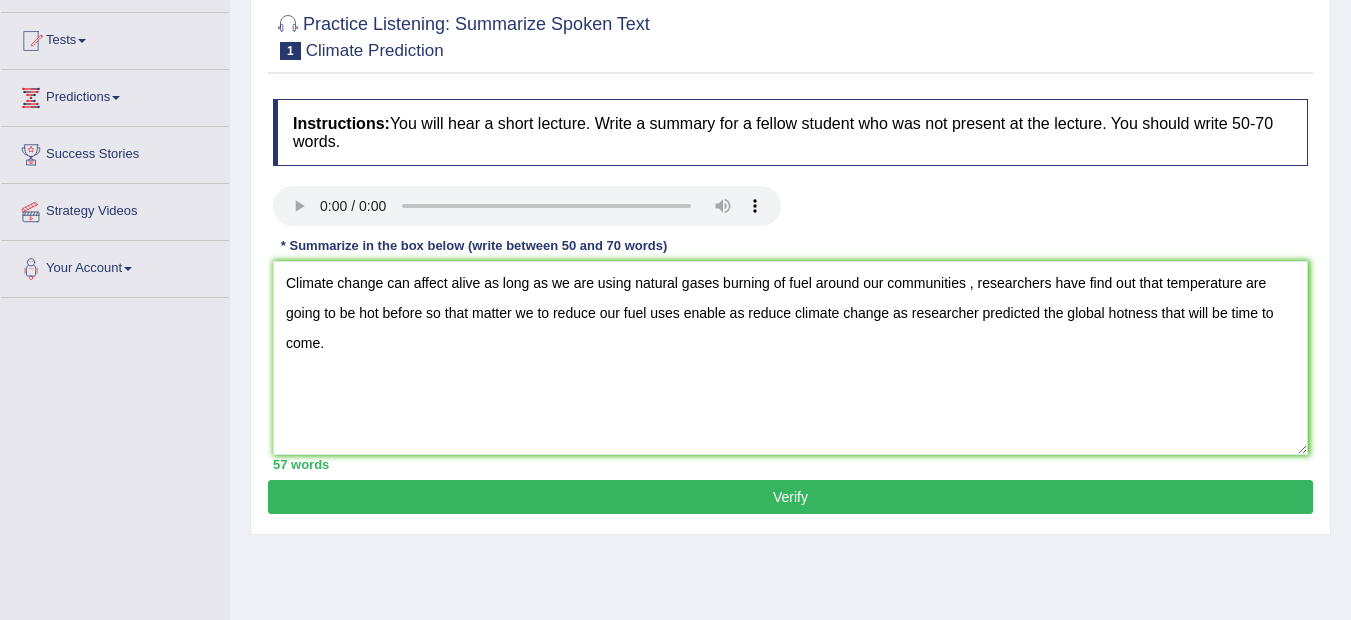 click on "Verify" at bounding box center [790, 497] 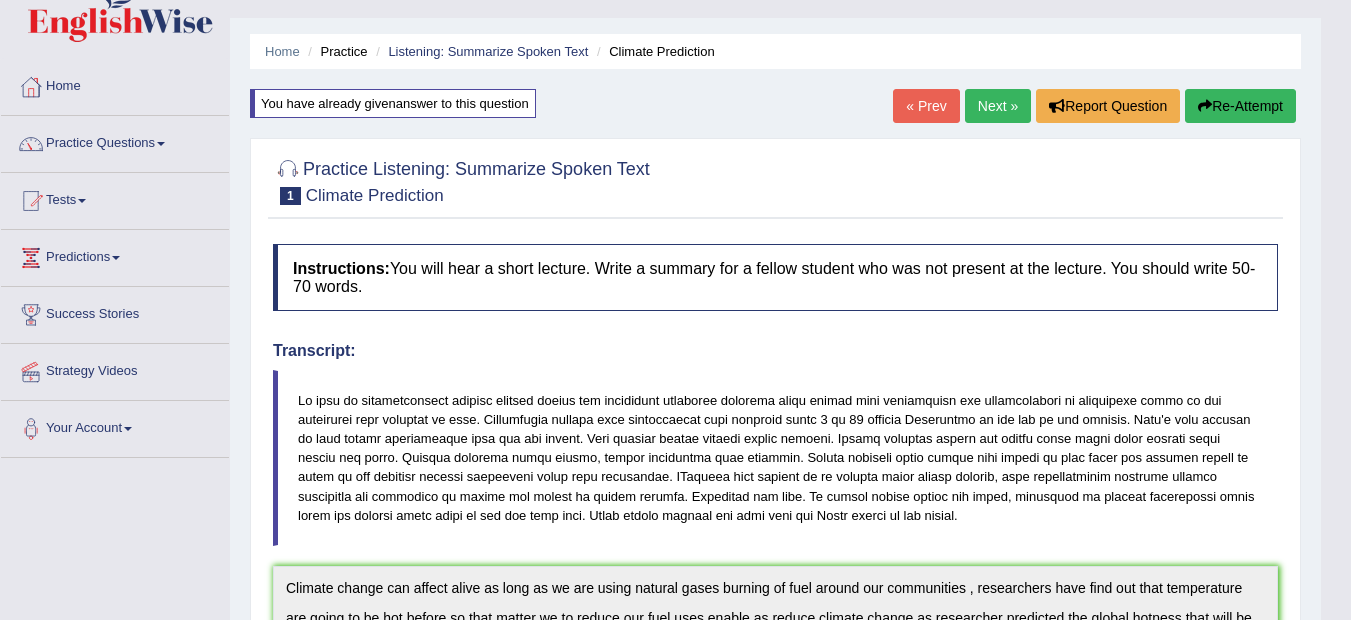 scroll, scrollTop: 0, scrollLeft: 0, axis: both 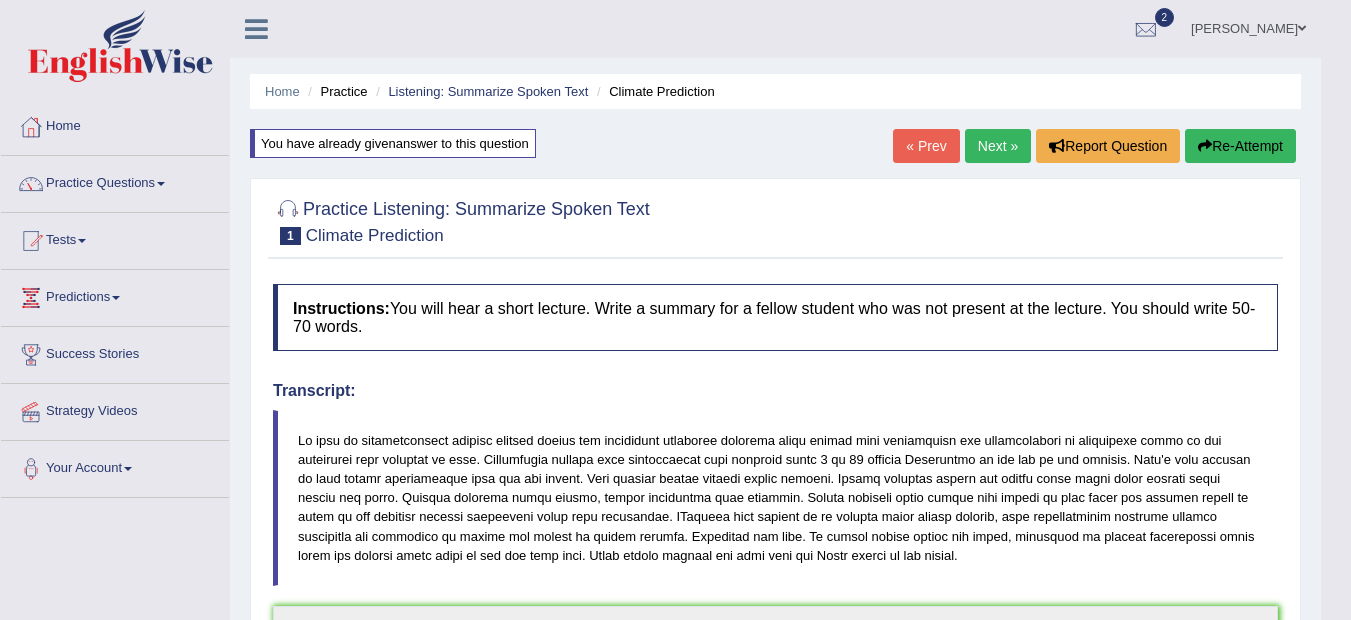 click on "Next »" at bounding box center [998, 146] 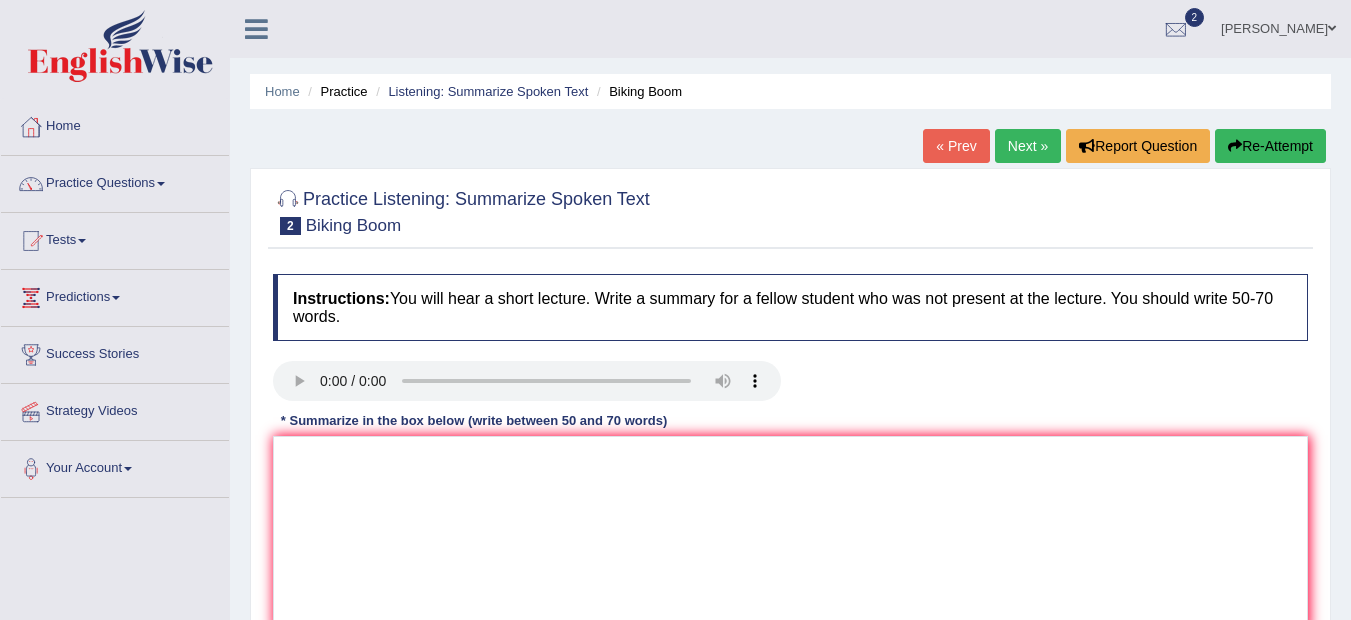 scroll, scrollTop: 0, scrollLeft: 0, axis: both 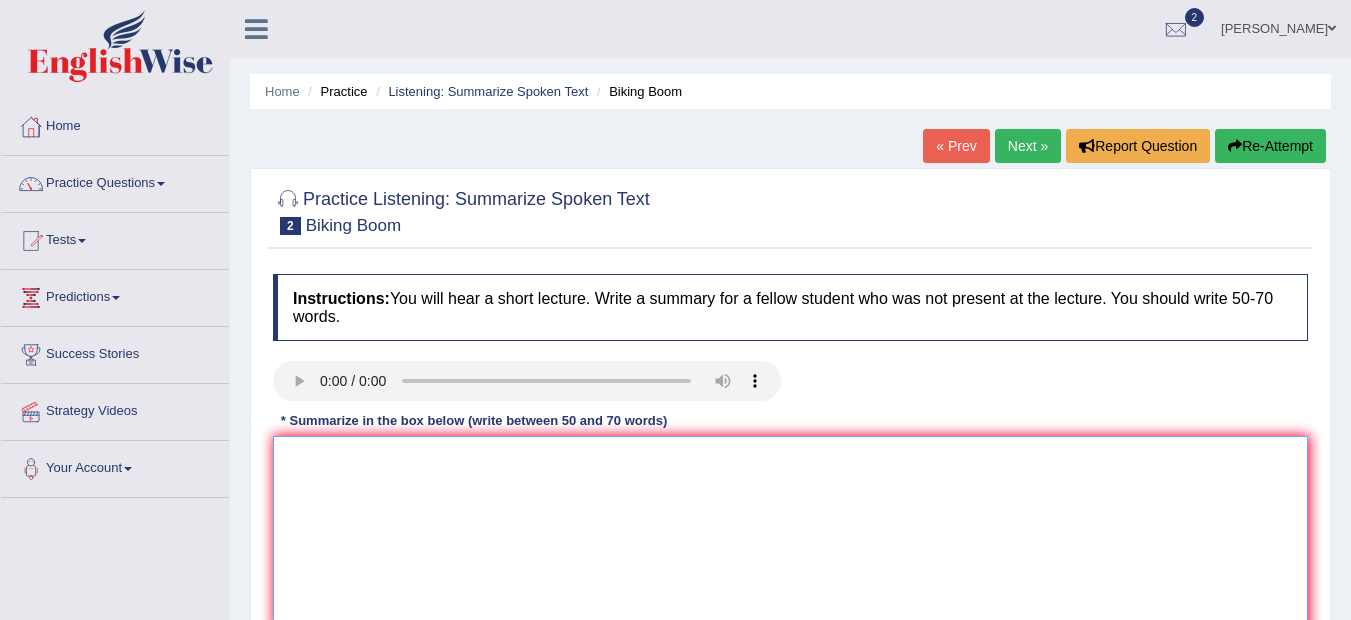click at bounding box center (790, 533) 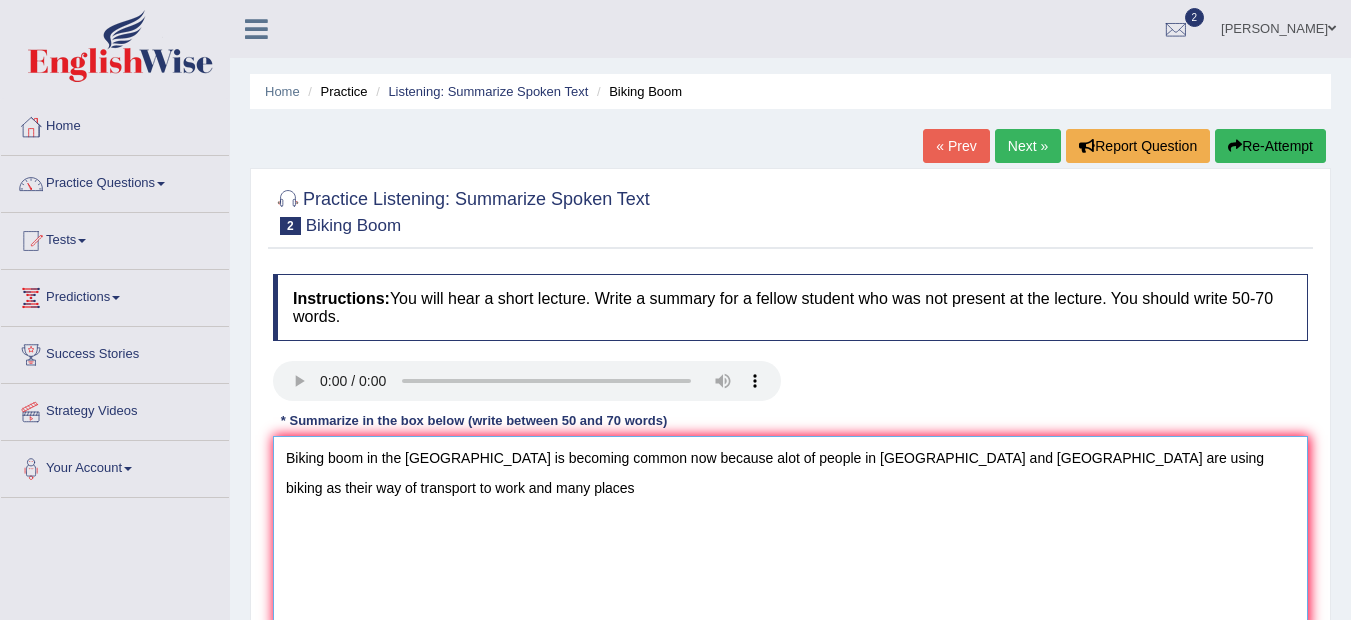 click on "Biking boom in the [GEOGRAPHIC_DATA] is becoming common now because alot of people in [GEOGRAPHIC_DATA] and [GEOGRAPHIC_DATA] are using biking as their way of transport to work and many places" at bounding box center [790, 533] 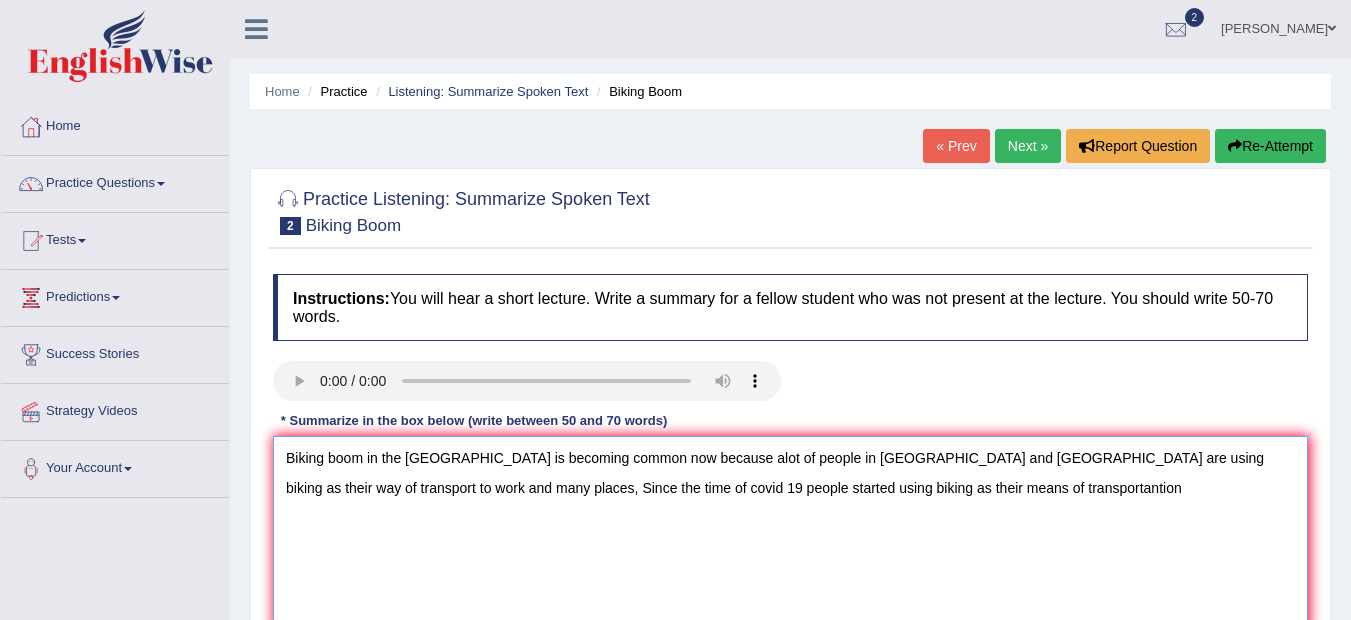 click on "Biking boom in the United States is becoming common now because alot of people in Western DC and the United States are using biking as their way of transport to work and many places, Since the time of covid 19 people started using biking as their means of transportantion" at bounding box center [790, 533] 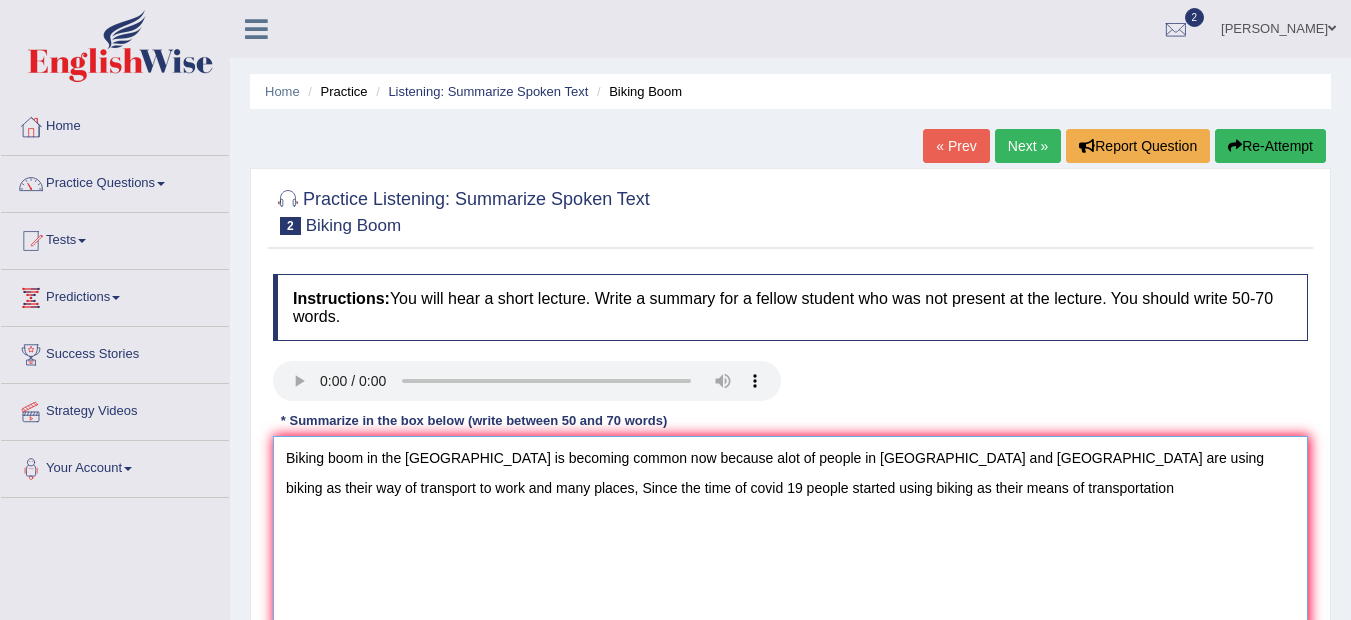 click on "Biking boom in the United States is becoming common now because alot of people in Western DC and the United States are using biking as their way of transport to work and many places, Since the time of covid 19 people started using biking as their means of transportation" at bounding box center [790, 533] 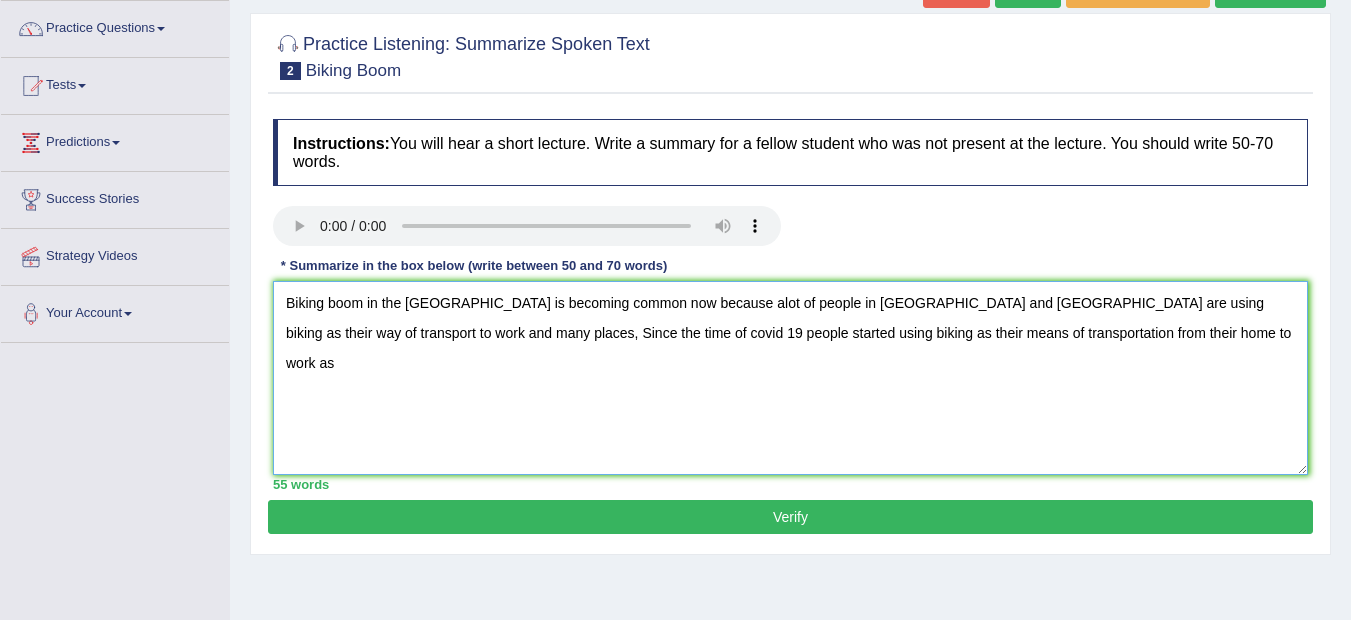 scroll, scrollTop: 160, scrollLeft: 0, axis: vertical 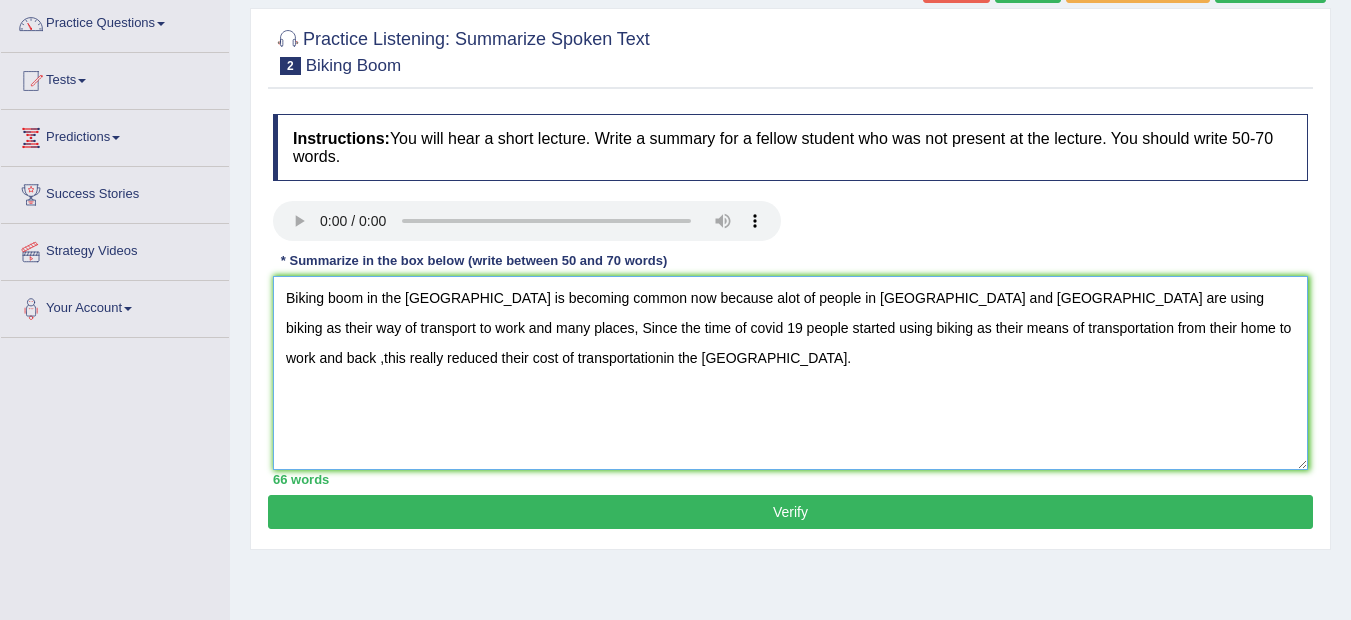 type on "Biking boom in the United States is becoming common now because alot of people in Western DC and the United States are using biking as their way of transport to work and many places, Since the time of covid 19 people started using biking as their means of transportation from their home to work and back ,this really reduced their cost of transportationin the United States." 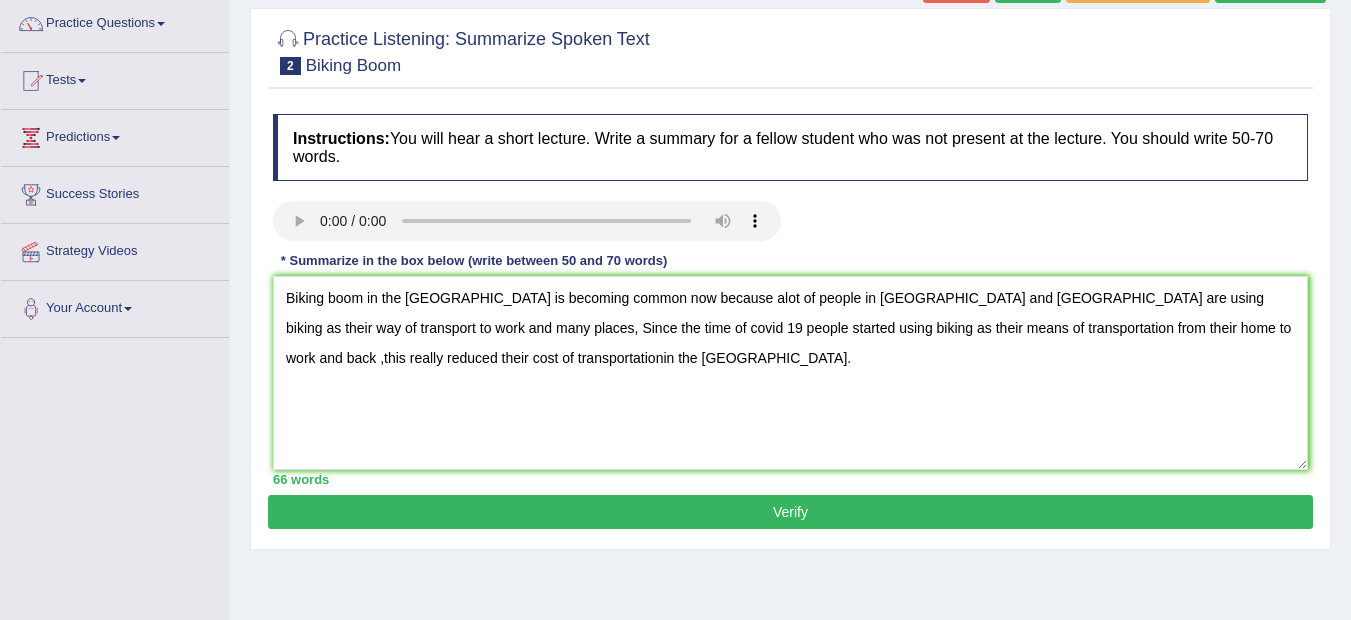 click on "Verify" at bounding box center [790, 512] 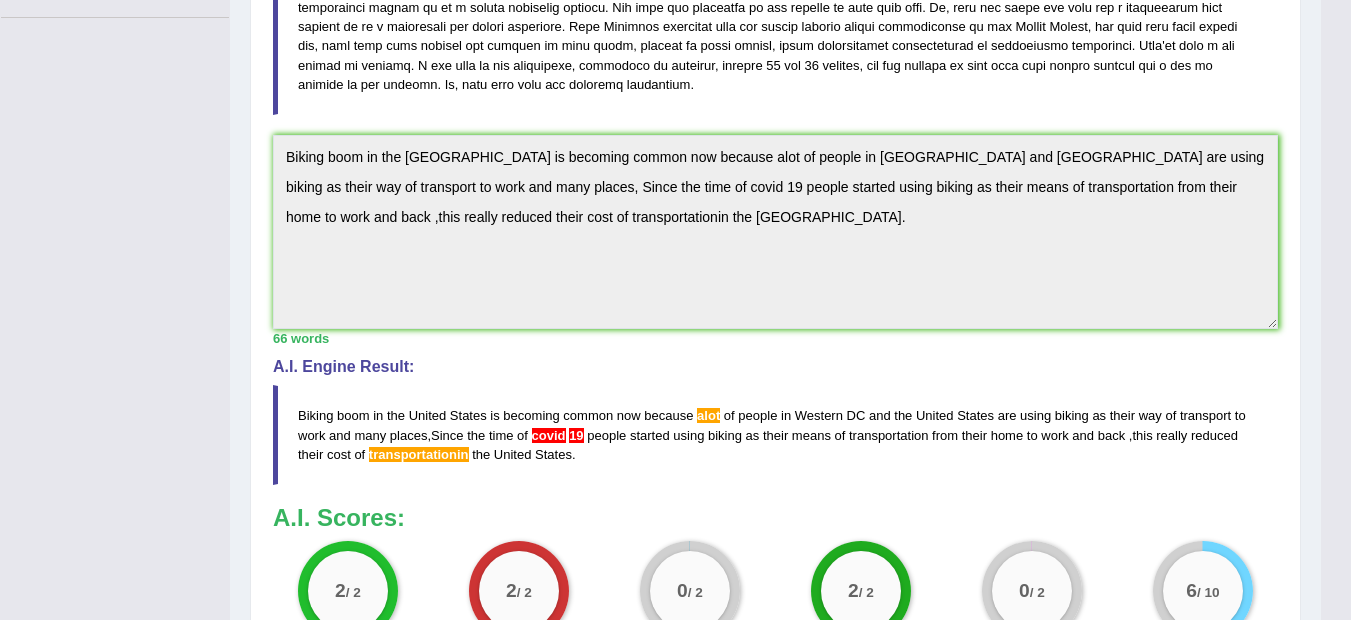 scroll, scrollTop: 520, scrollLeft: 0, axis: vertical 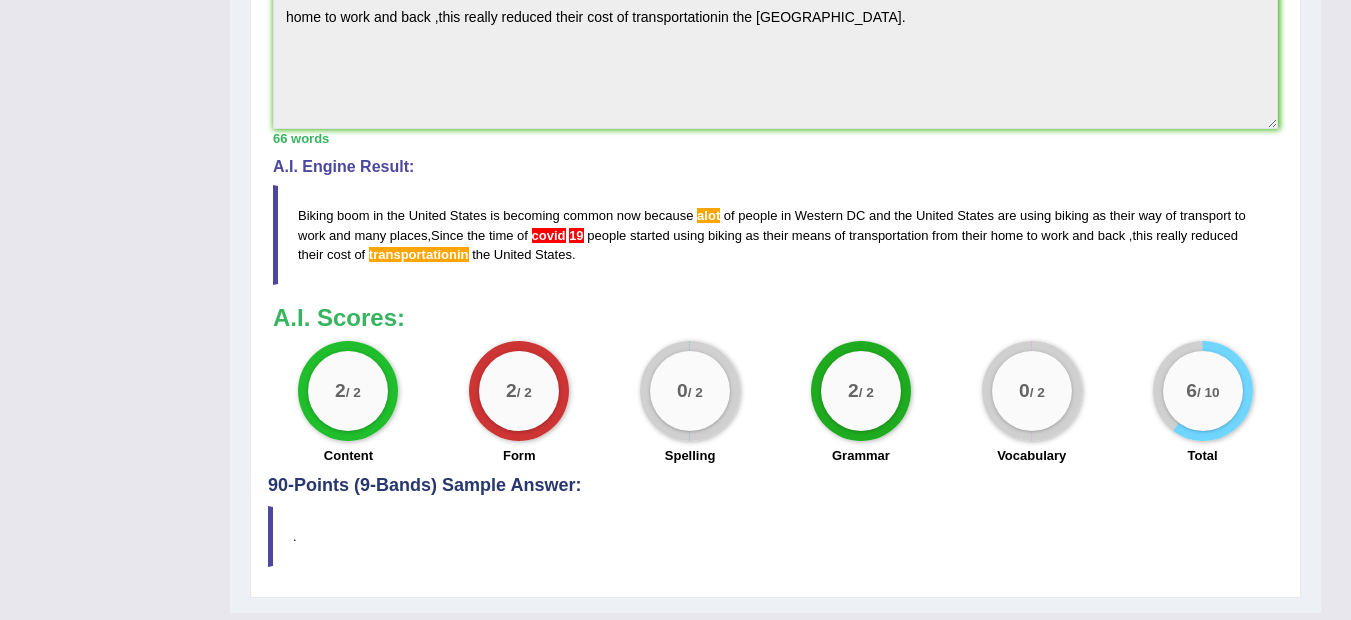 click on "Biking   boom   in   the   United   States   is   becoming   common   now   because   alot   of   people   in   Western   DC   and   the   United   States   are   using   biking   as   their   way   of   transport   to   work   and   many   places ,  Since   the   time   of   covid   19   people   started   using   biking   as   their   means   of   transportation   from   their   home   to   work   and   back   , this   really   reduced   their   cost   of   transportationin   the   United   States ." at bounding box center (775, 234) 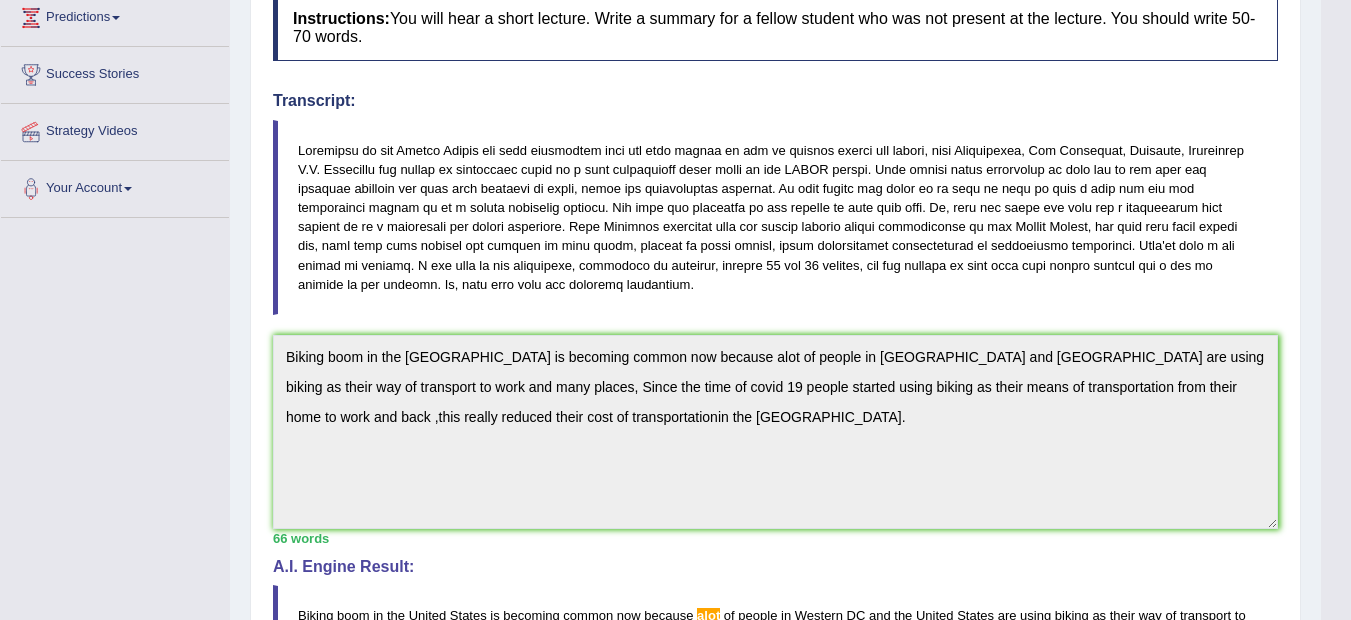 scroll, scrollTop: 267, scrollLeft: 0, axis: vertical 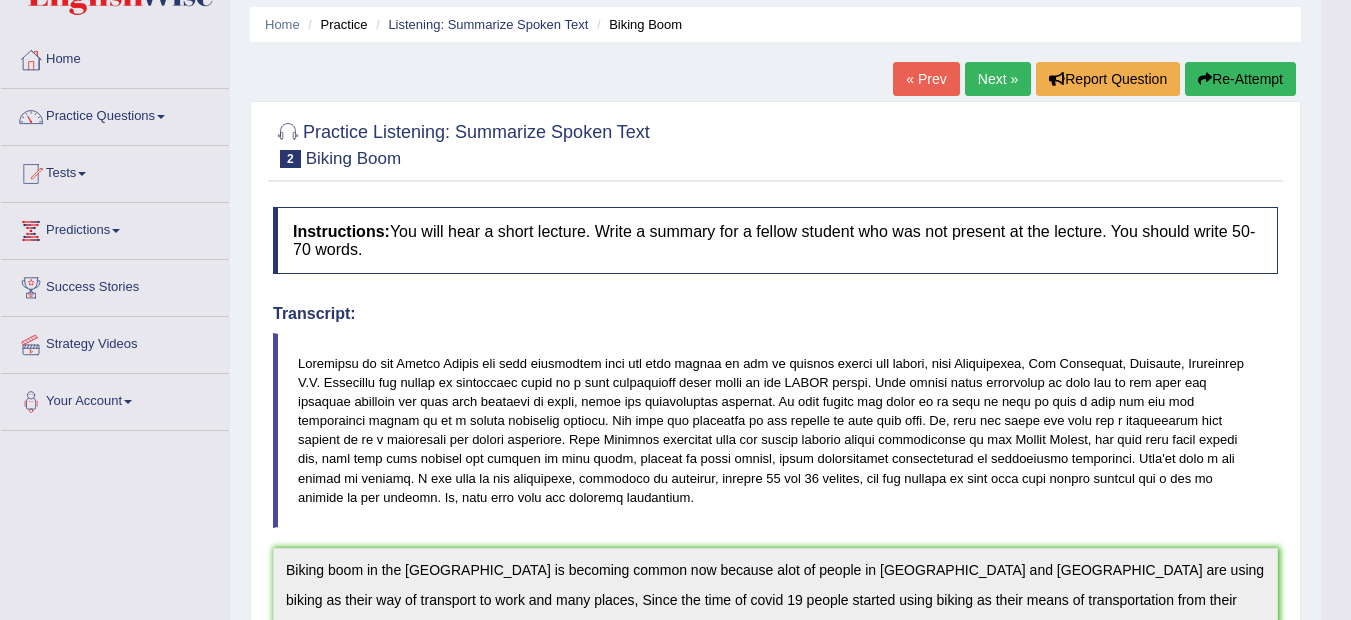click on "Re-Attempt" at bounding box center [1240, 79] 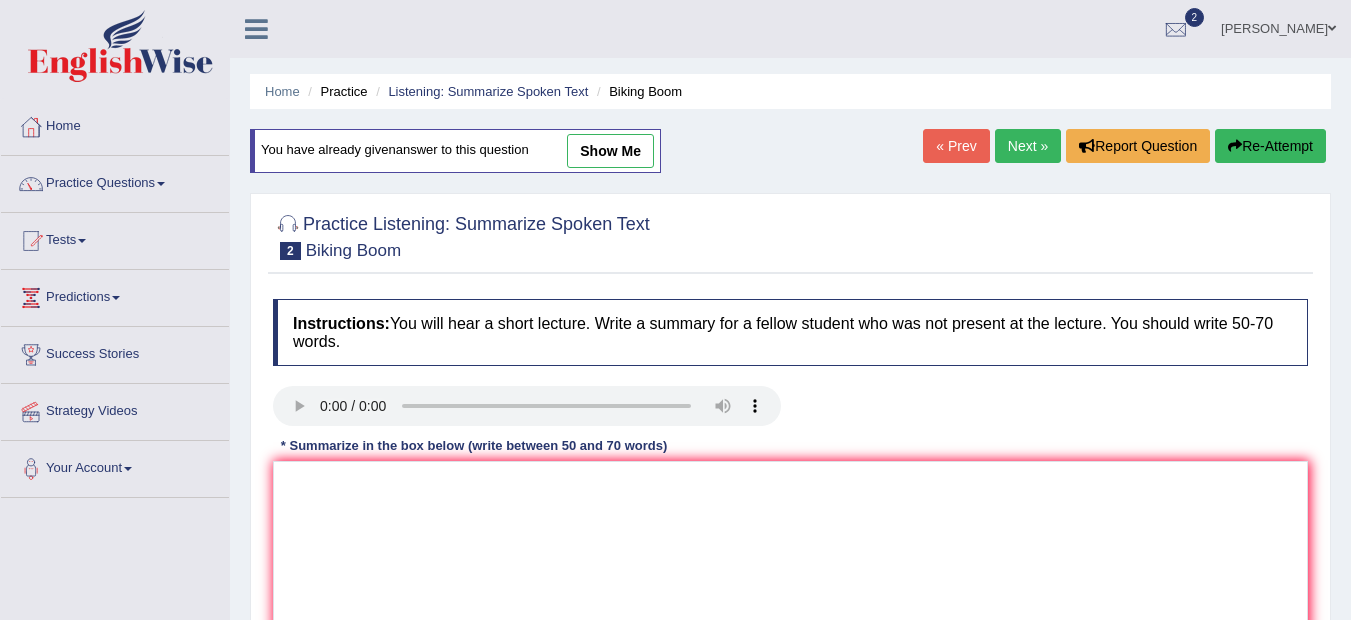 scroll, scrollTop: 67, scrollLeft: 0, axis: vertical 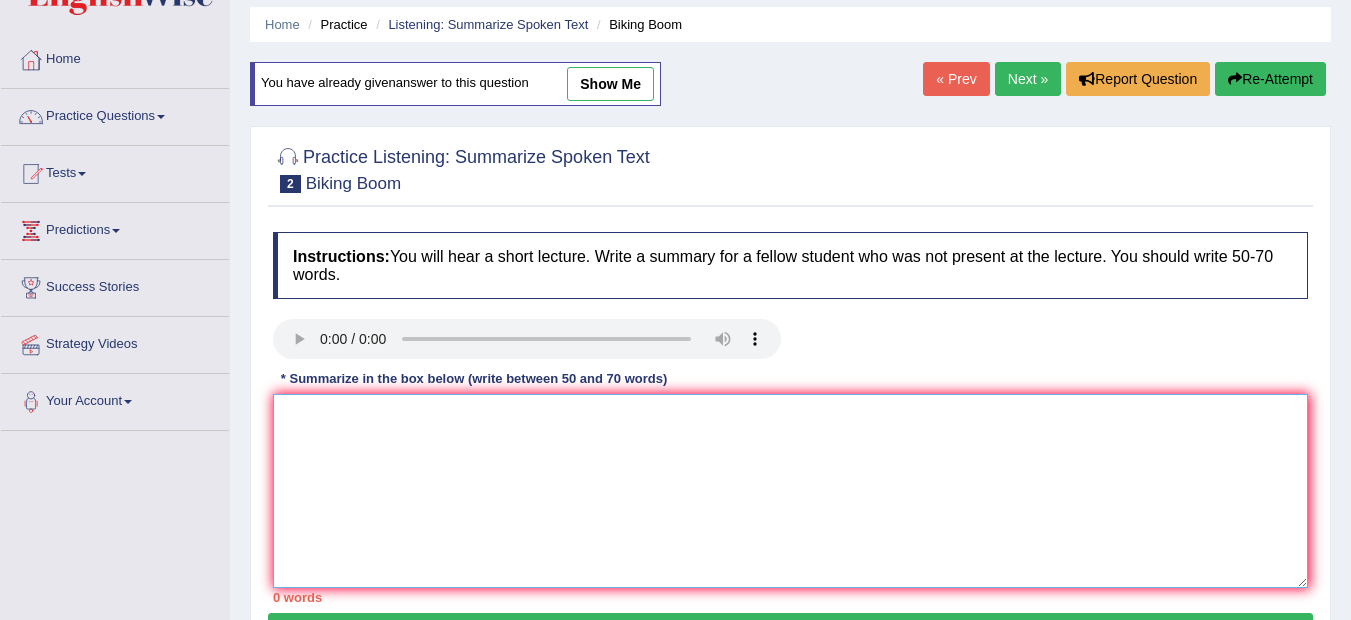 click at bounding box center (790, 491) 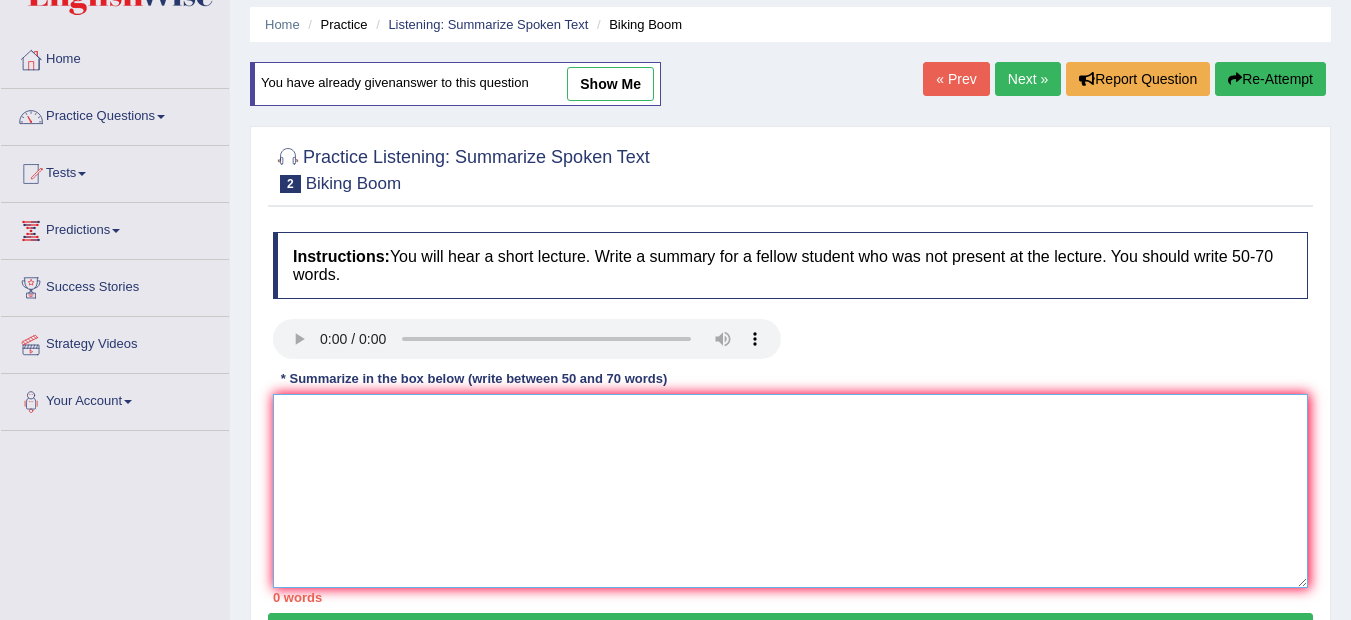 paste on "Biking boom in the [GEOGRAPHIC_DATA] is becoming common now because alot of people in [GEOGRAPHIC_DATA] and [GEOGRAPHIC_DATA] are using biking as their way of transport to work and many places, Since the time of covid 19 people started using biking as their means of transportation from their home to work and back ,this really reduced their cost of transportationin the [GEOGRAPHIC_DATA]." 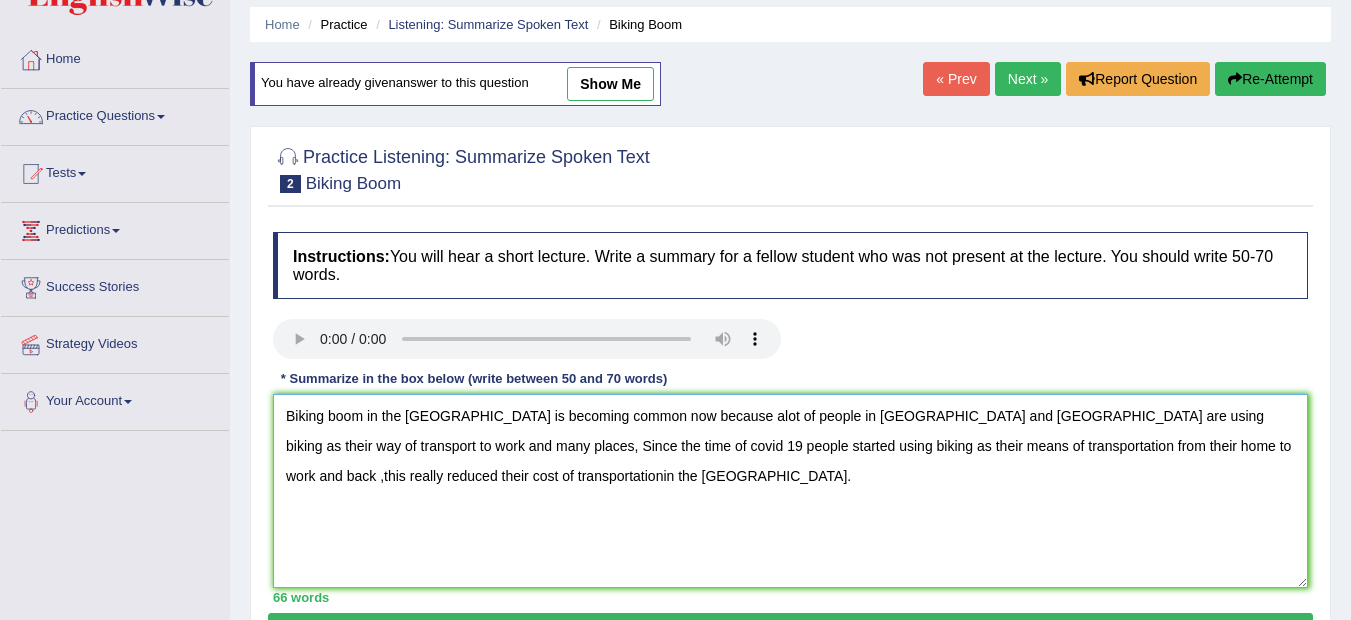 click on "Biking boom in the [GEOGRAPHIC_DATA] is becoming common now because alot of people in [GEOGRAPHIC_DATA] and [GEOGRAPHIC_DATA] are using biking as their way of transport to work and many places, Since the time of covid 19 people started using biking as their means of transportation from their home to work and back ,this really reduced their cost of transportationin the [GEOGRAPHIC_DATA]." at bounding box center (790, 491) 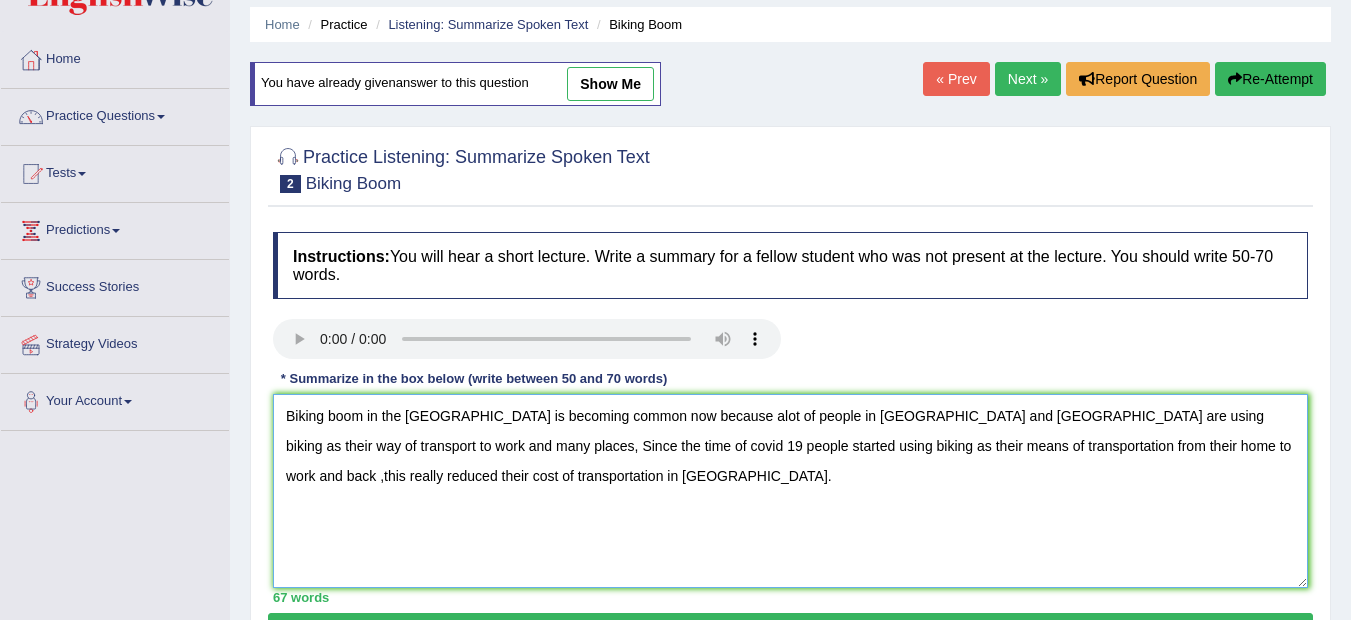 click on "Biking boom in the United States is becoming common now because alot of people in Western DC and the United States are using biking as their way of transport to work and many places, Since the time of covid 19 people started using biking as their means of transportation from their home to work and back ,this really reduced their cost of transportation in the United States." at bounding box center (790, 491) 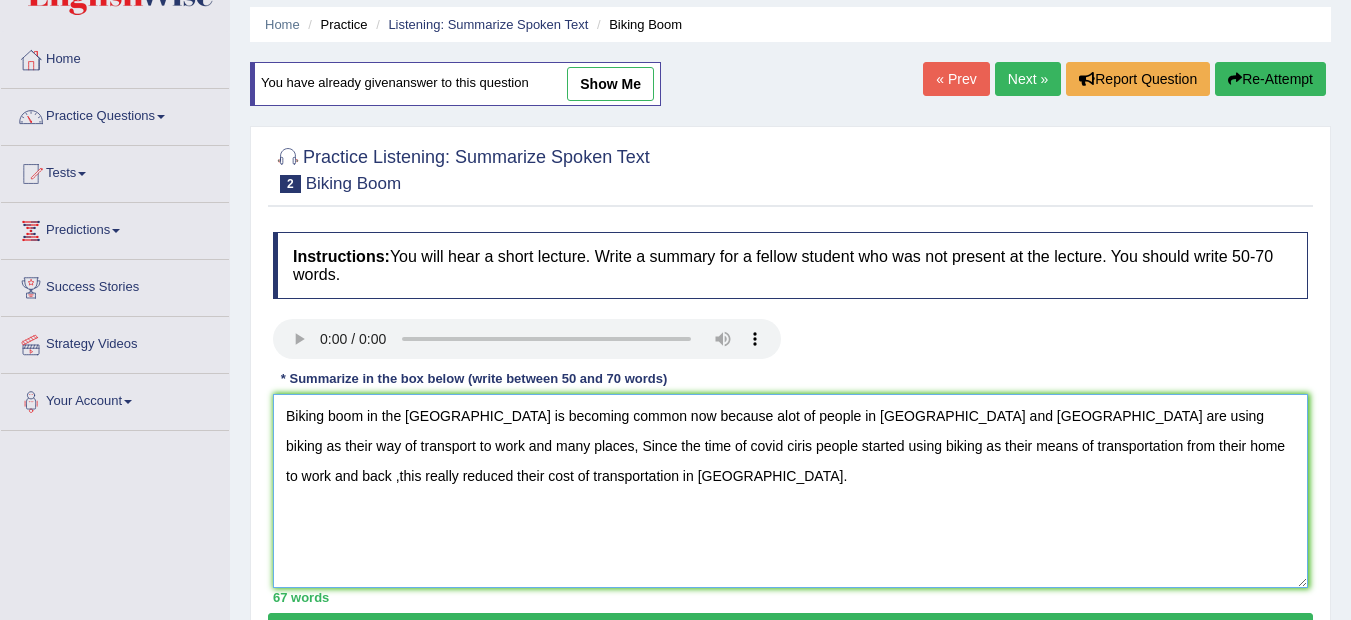 click on "Biking boom in the United States is becoming common now because alot of people in Western DC and the United States are using biking as their way of transport to work and many places, Since the time of covid ciris people started using biking as their means of transportation from their home to work and back ,this really reduced their cost of transportation in the United States." at bounding box center [790, 491] 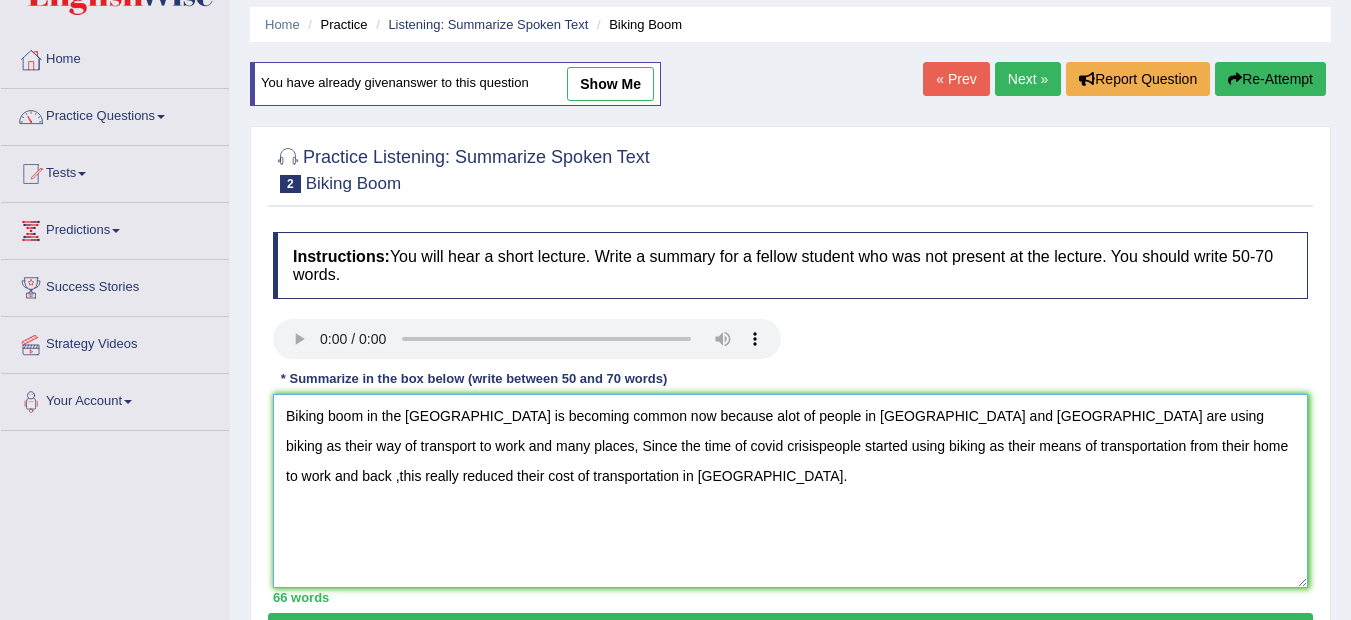 drag, startPoint x: 587, startPoint y: 444, endPoint x: 555, endPoint y: 446, distance: 32.06244 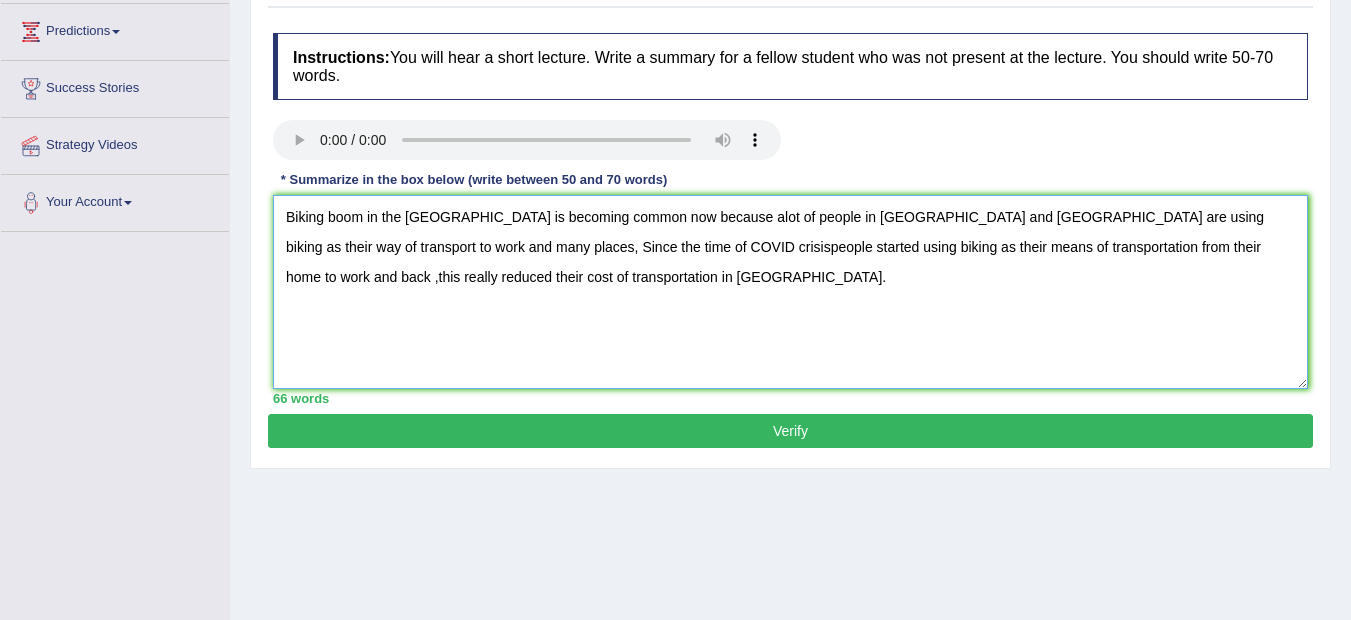 scroll, scrollTop: 267, scrollLeft: 0, axis: vertical 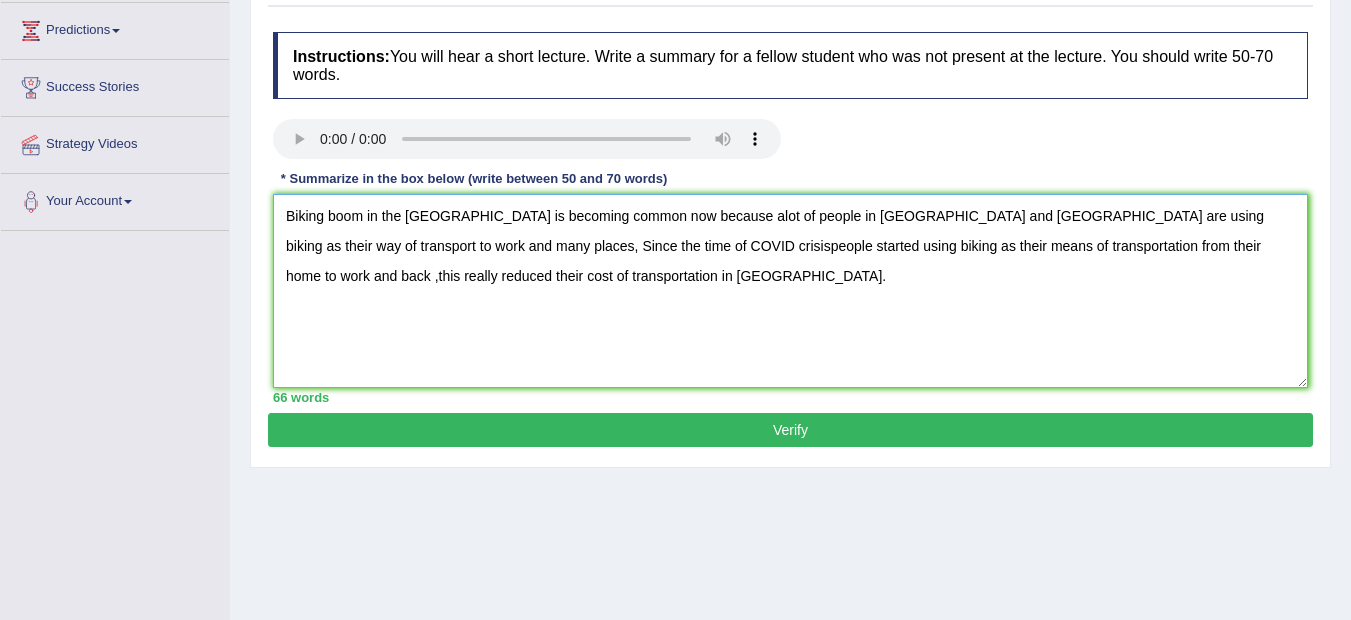 type on "Biking boom in the United States is becoming common now because alot of people in Western DC and the United States are using biking as their way of transport to work and many places, Since the time of COVID crisispeople started using biking as their means of transportation from their home to work and back ,this really reduced their cost of transportation in the United States." 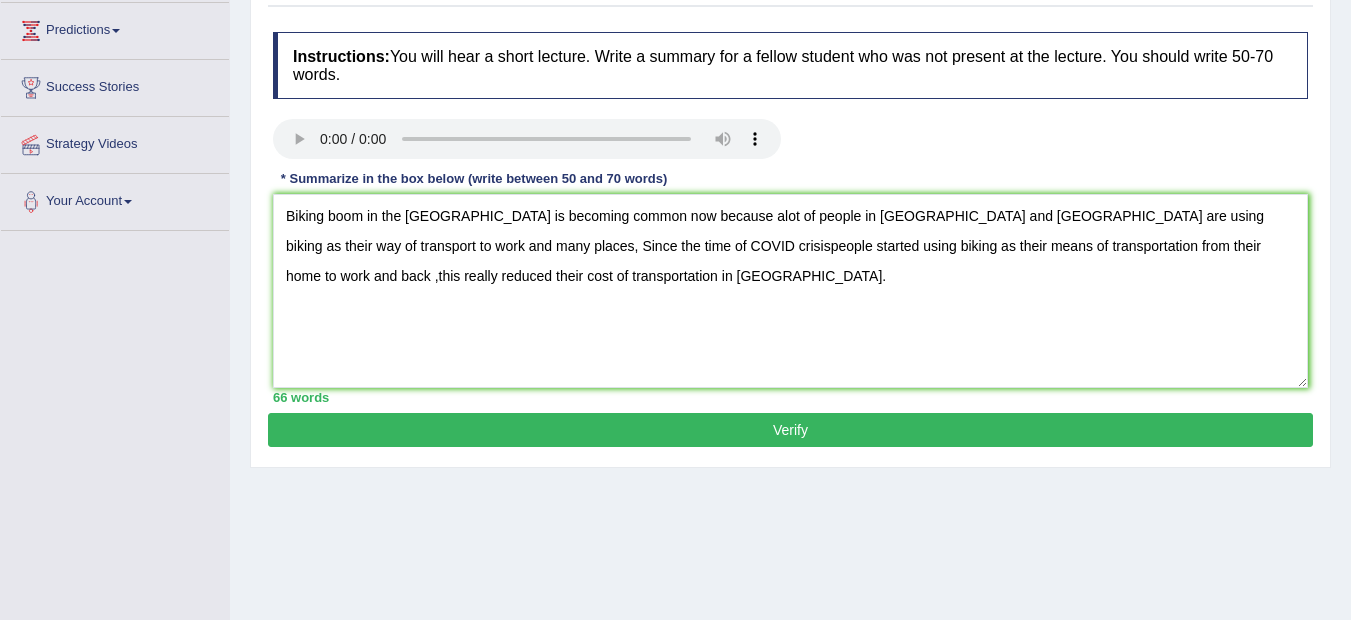 click on "Verify" at bounding box center [790, 430] 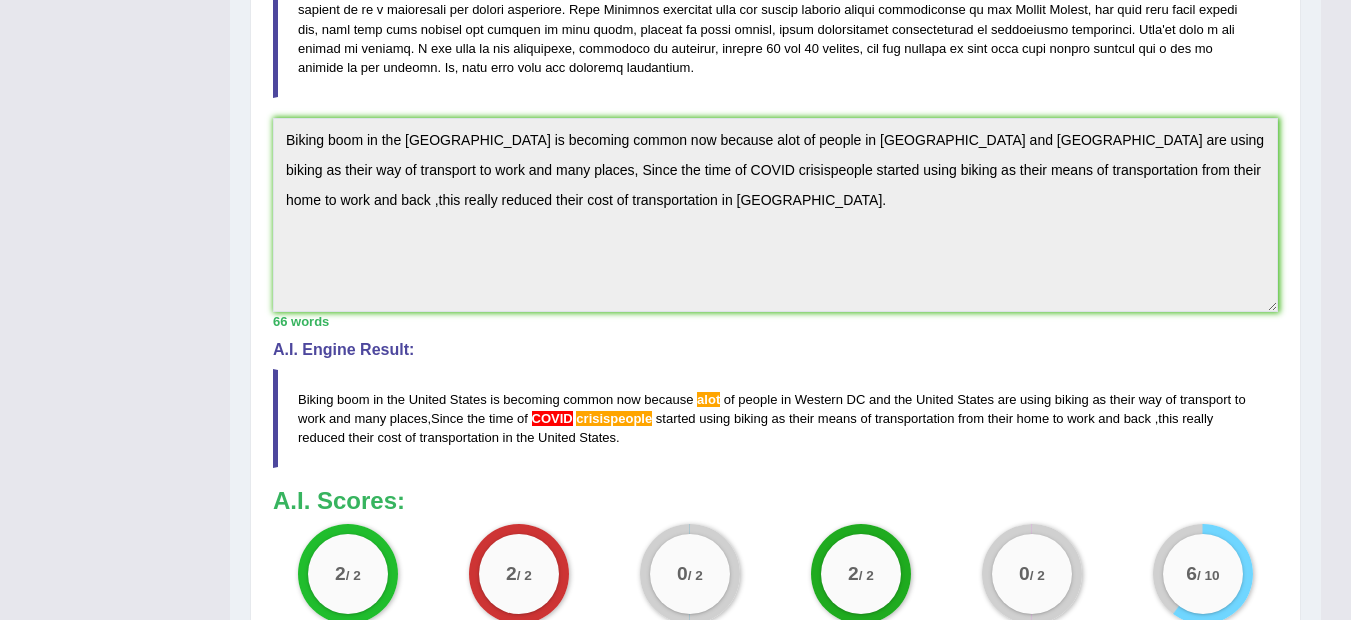 scroll, scrollTop: 520, scrollLeft: 0, axis: vertical 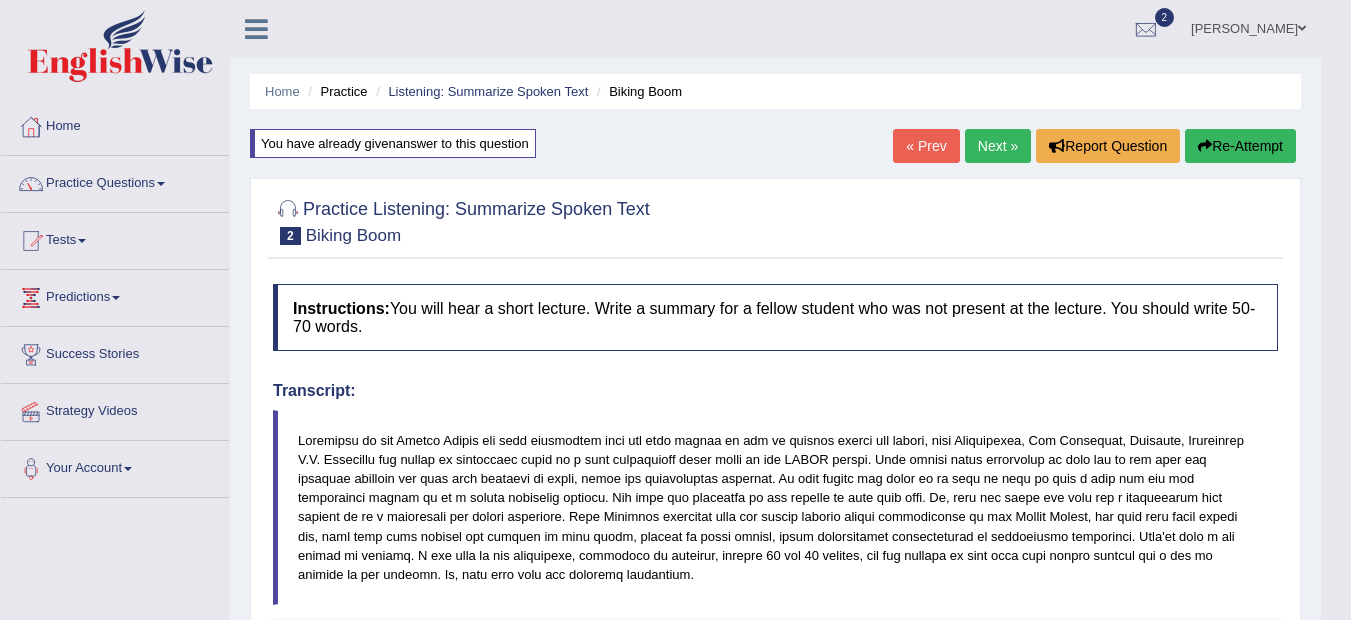 click on "Re-Attempt" at bounding box center [1240, 146] 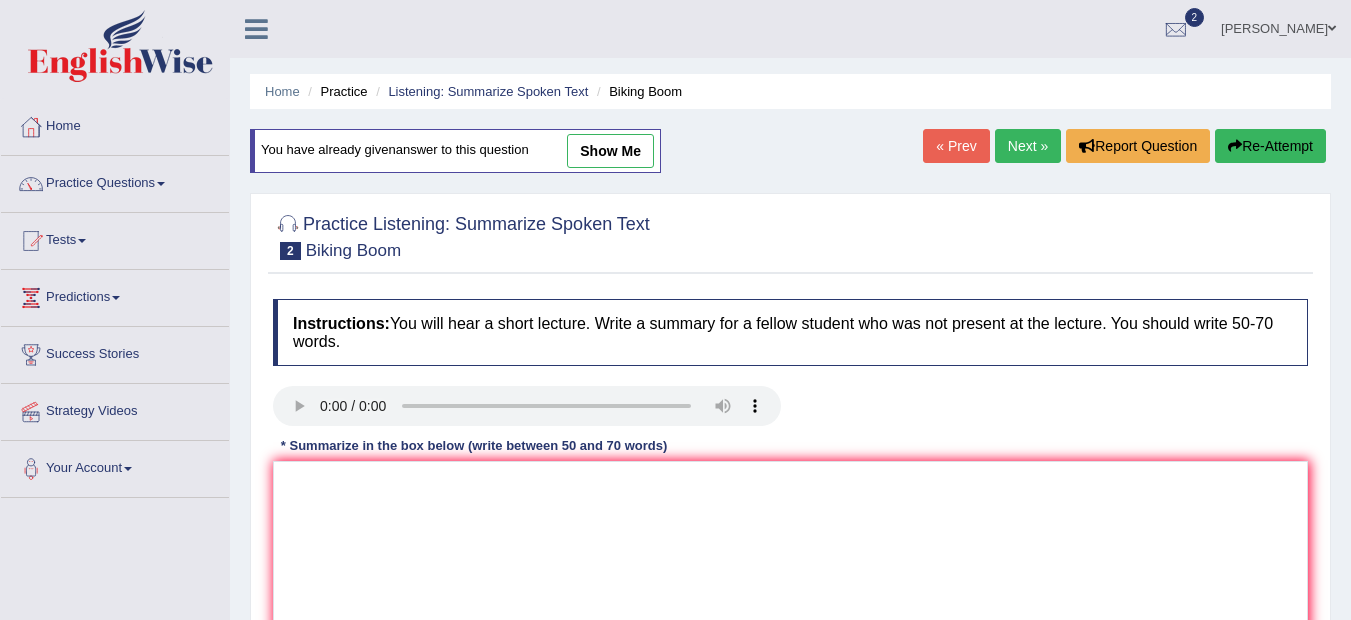scroll, scrollTop: 0, scrollLeft: 0, axis: both 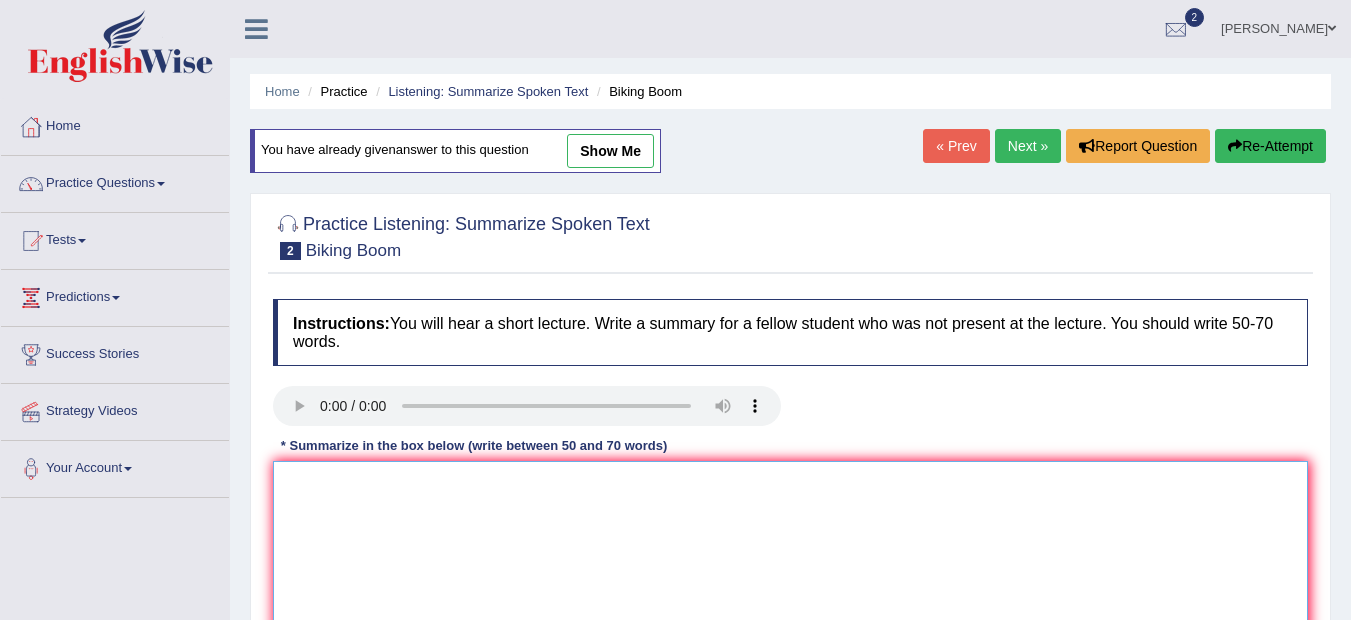 click at bounding box center [790, 558] 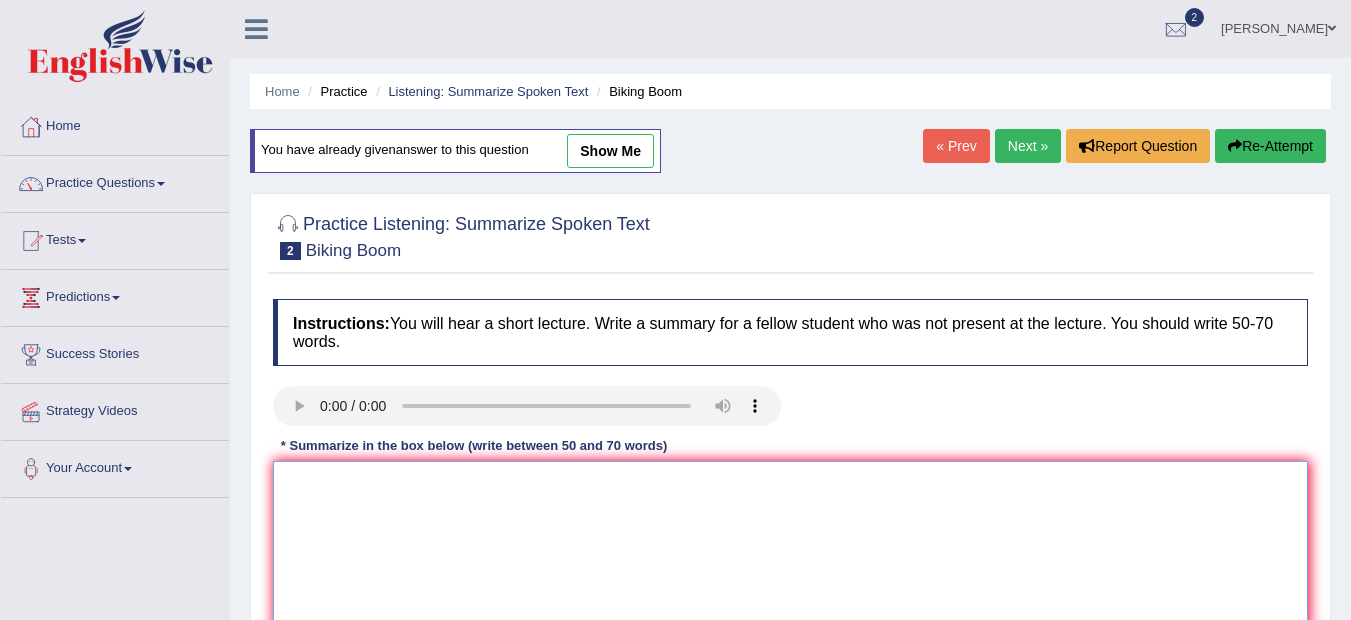 paste on "Biking boom in the United States is becoming common now because alot of people in Western DC and the United States are using biking as their way of transport to work and many places, Since the time of COVID crisispeople started using biking as their means of transportation from their home to work and back ,this really reduced their cost of transportation in the United States." 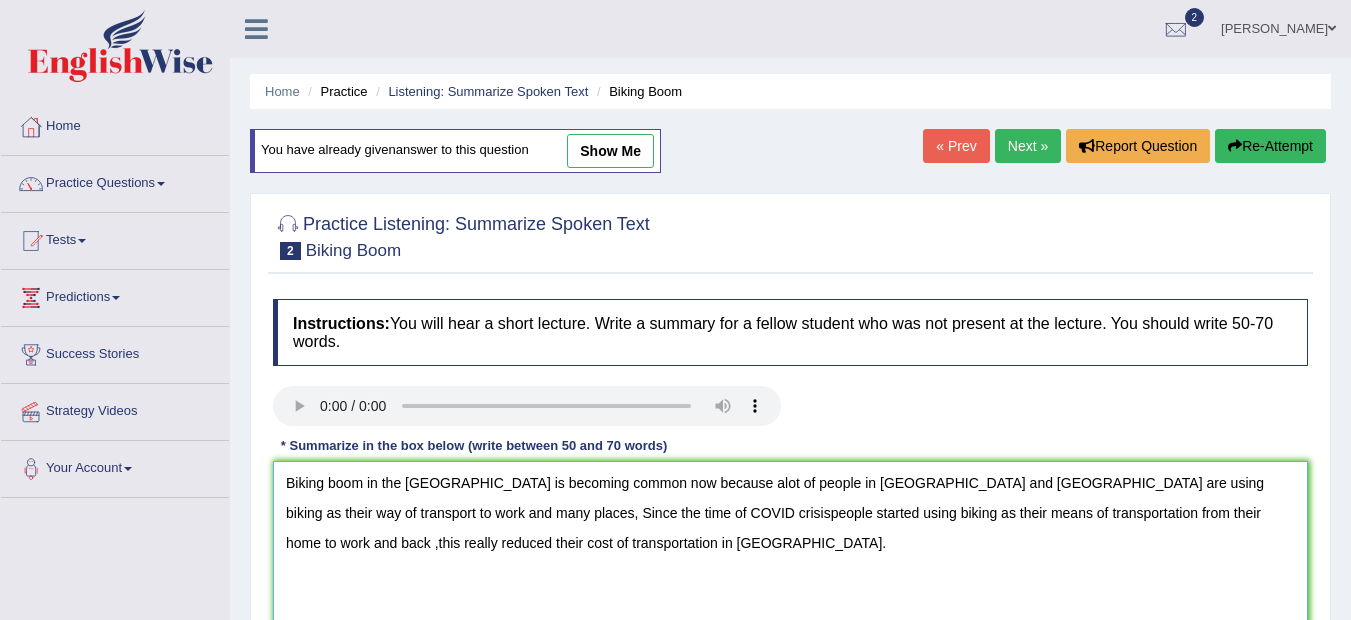click on "Biking boom in the United States is becoming common now because alot of people in Western DC and the United States are using biking as their way of transport to work and many places, Since the time of COVID crisispeople started using biking as their means of transportation from their home to work and back ,this really reduced their cost of transportation in the United States." at bounding box center [790, 558] 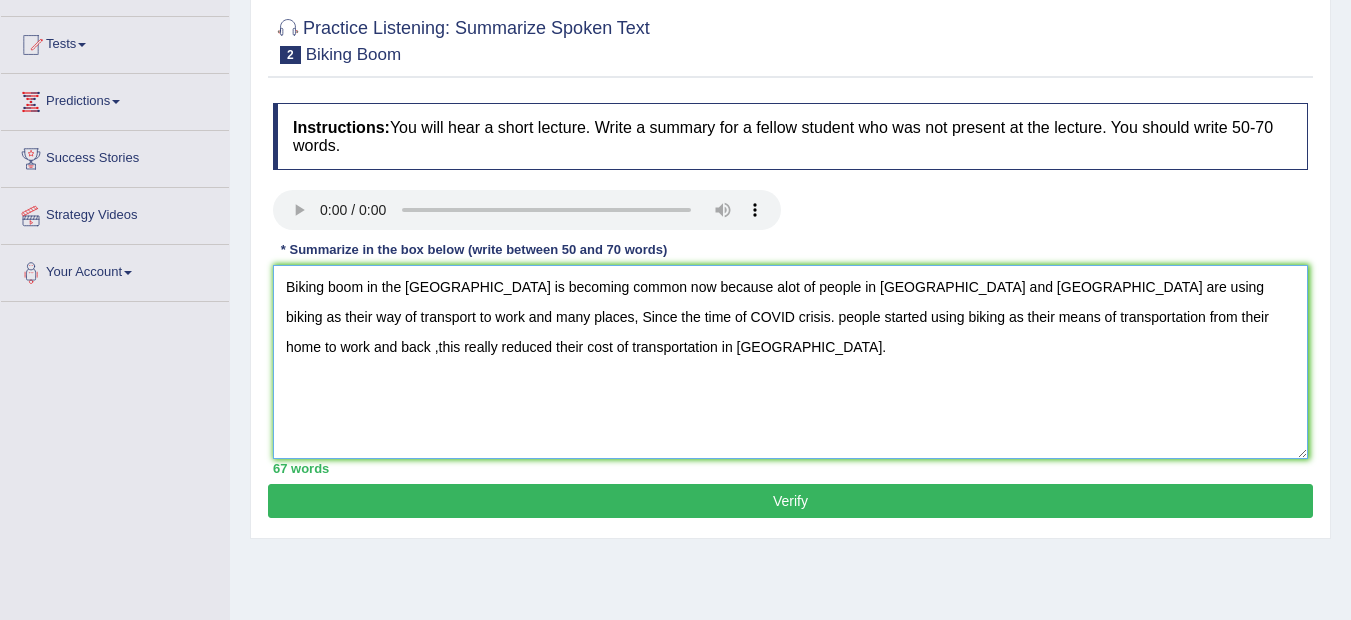 scroll, scrollTop: 200, scrollLeft: 0, axis: vertical 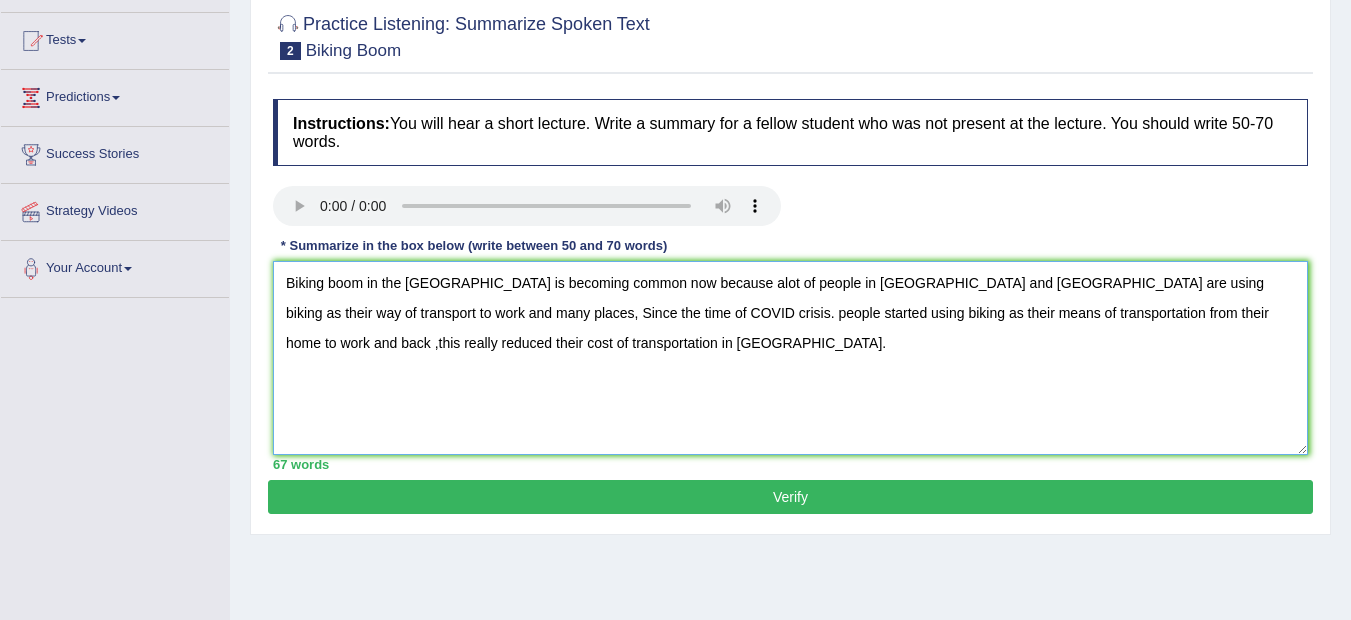 type on "Biking boom in the [GEOGRAPHIC_DATA] is becoming common now because alot of people in [GEOGRAPHIC_DATA] and [GEOGRAPHIC_DATA] are using biking as their way of transport to work and many places, Since the time of COVID crisis. people started using biking as their means of transportation from their home to work and back ,this really reduced their cost of transportation in [GEOGRAPHIC_DATA]." 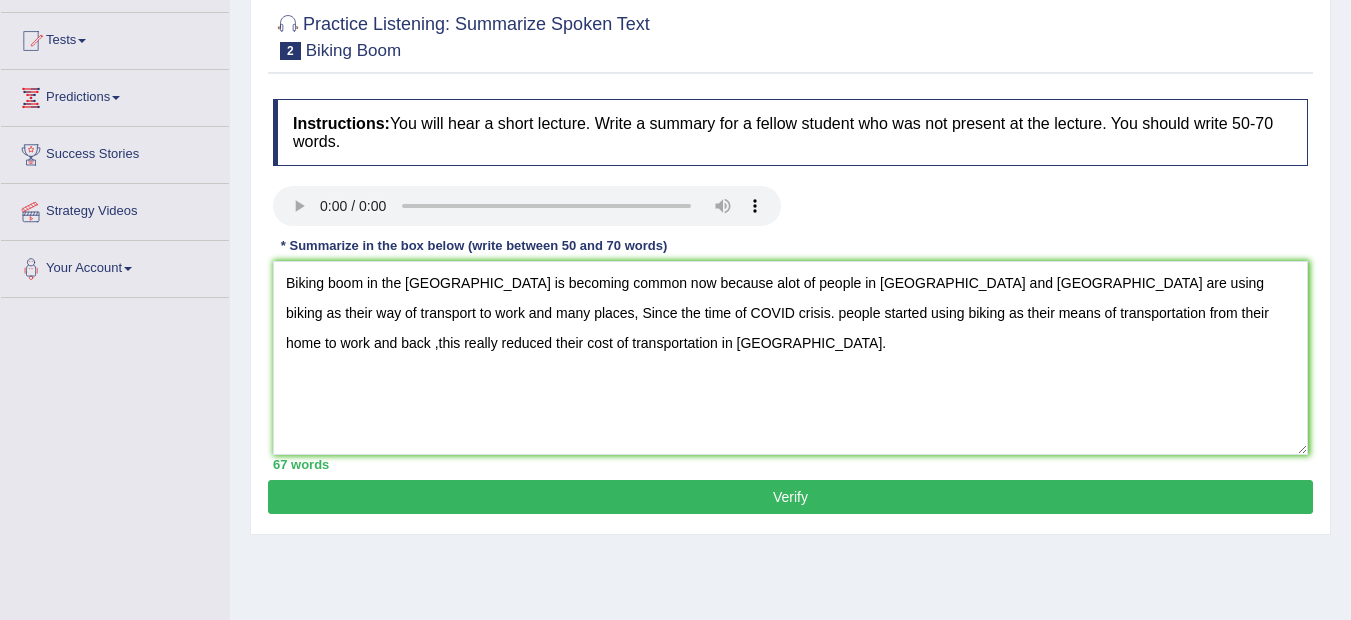 click on "Verify" at bounding box center (790, 497) 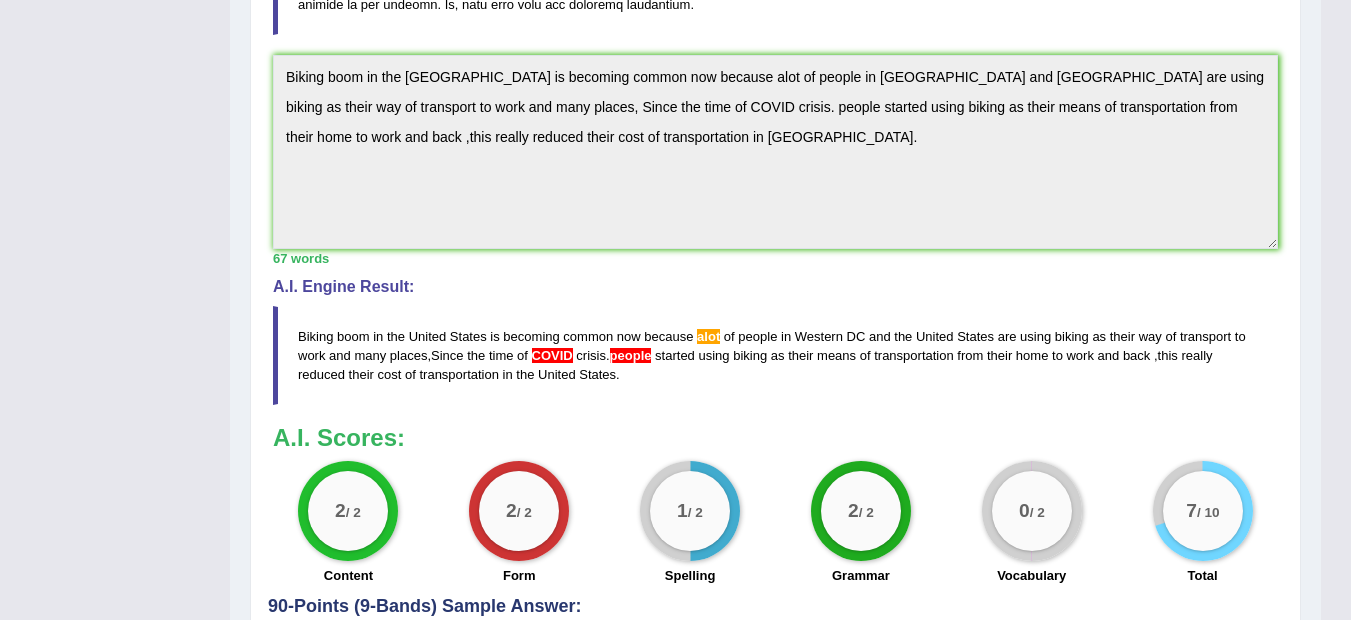 scroll, scrollTop: 600, scrollLeft: 0, axis: vertical 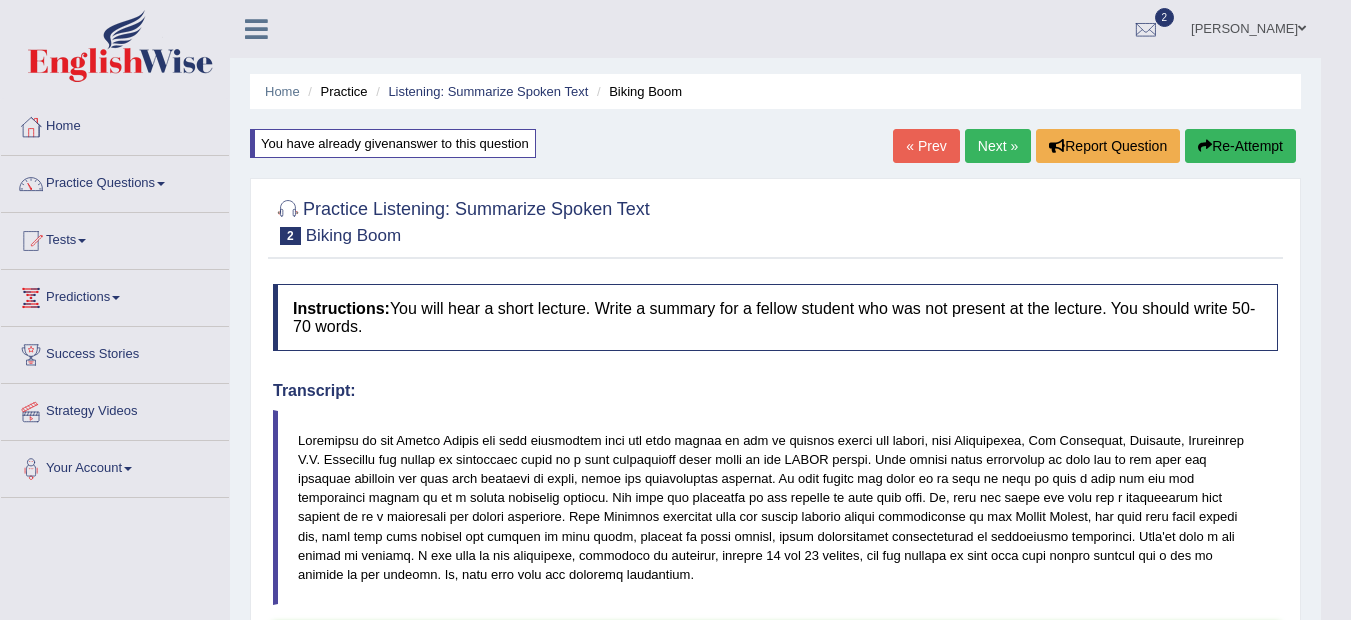 click on "Re-Attempt" at bounding box center (1240, 146) 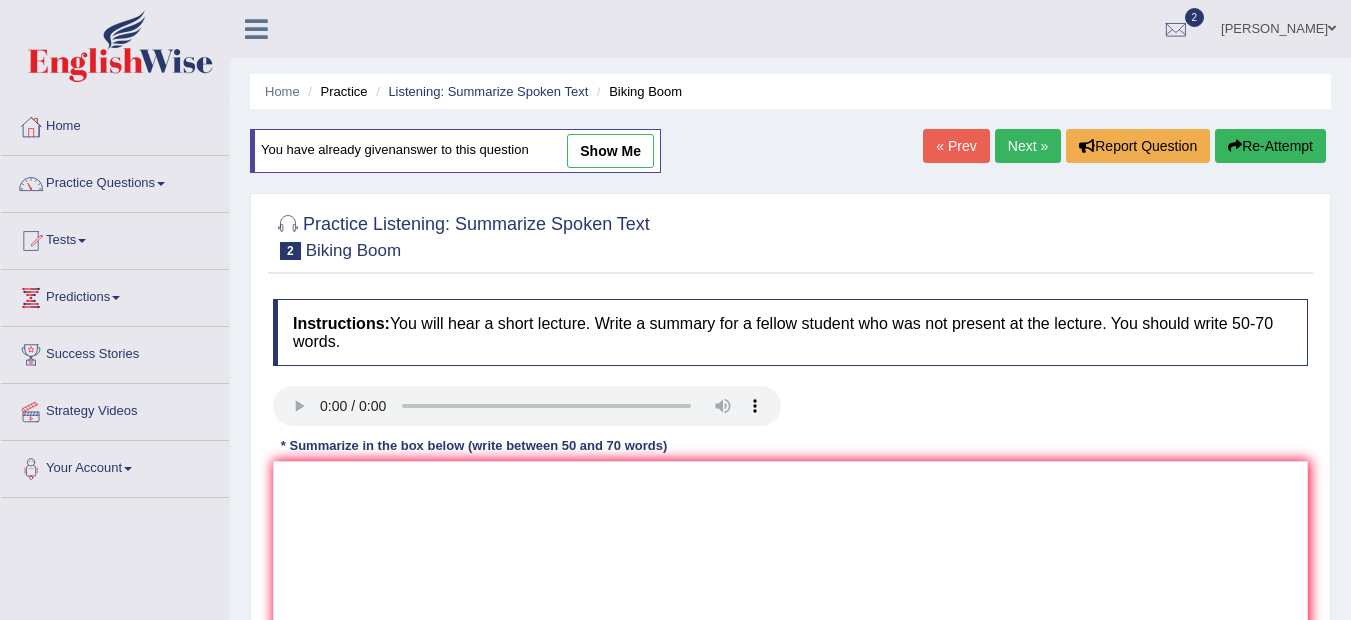 scroll, scrollTop: 0, scrollLeft: 0, axis: both 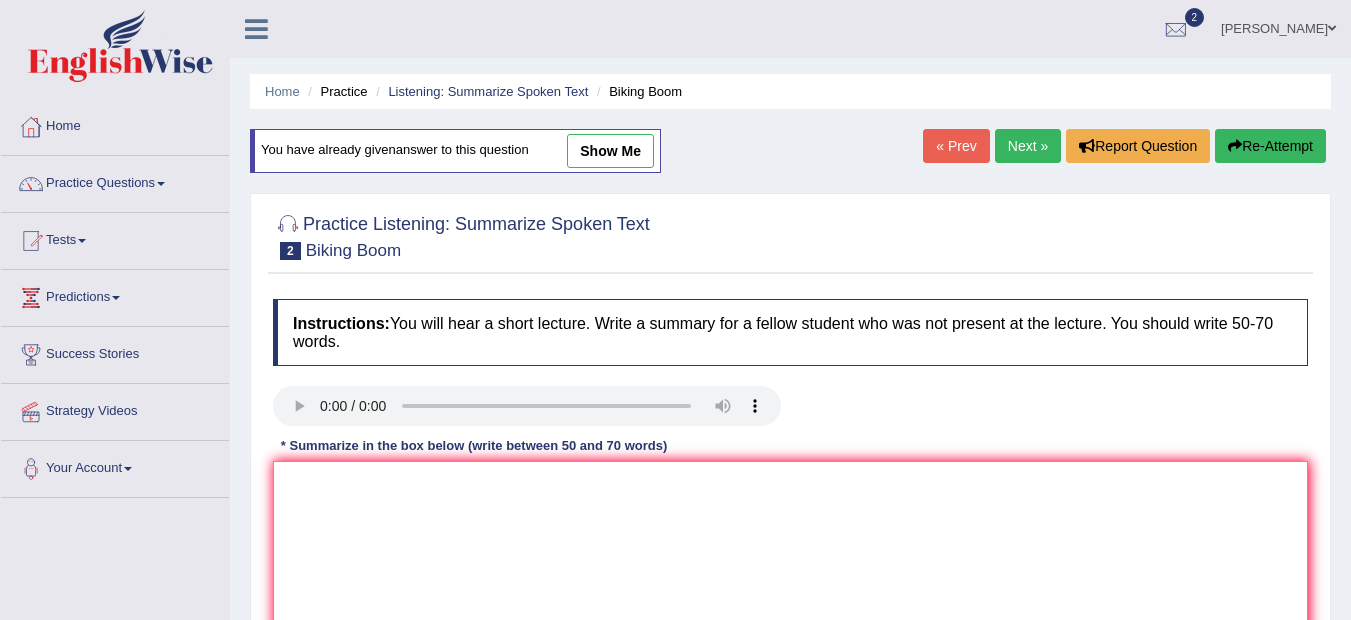 click at bounding box center (790, 558) 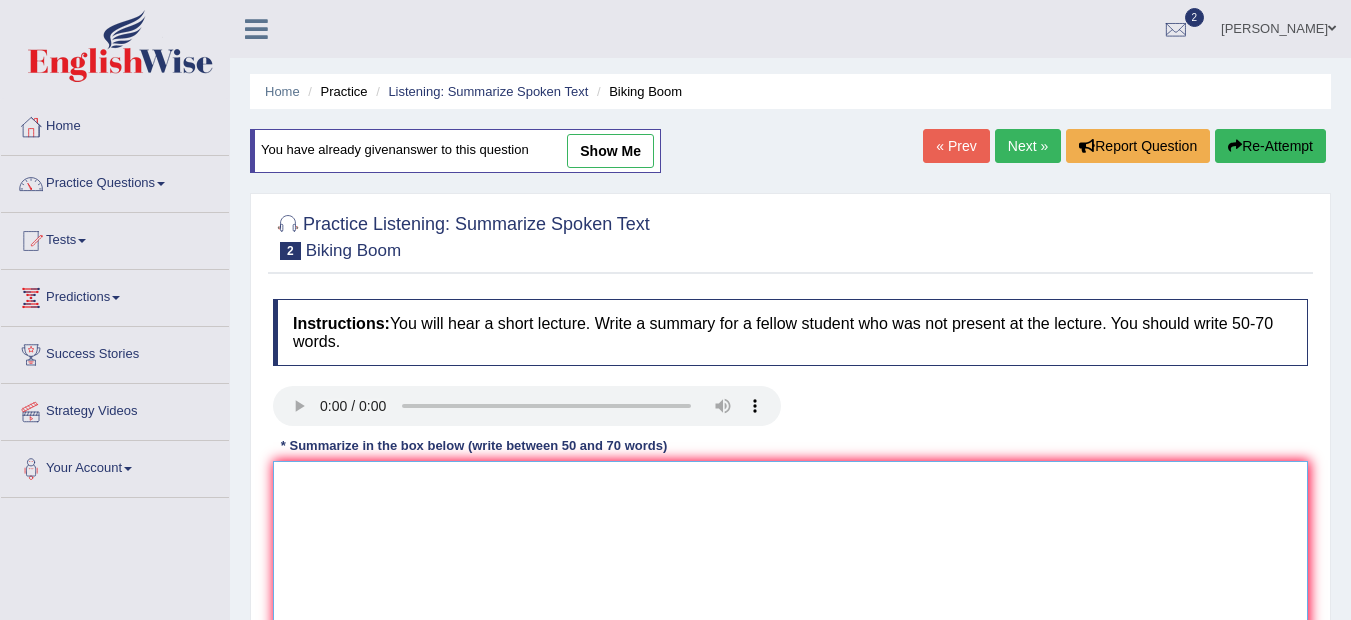 paste on "Biking boom in the [GEOGRAPHIC_DATA] is becoming common now because alot of people in [GEOGRAPHIC_DATA] and [GEOGRAPHIC_DATA] are using biking as their way of transport to work and many places, Since the time of COVID crisis. people started using biking as their means of transportation from their home to work and back ,this really reduced their cost of transportation in [GEOGRAPHIC_DATA]." 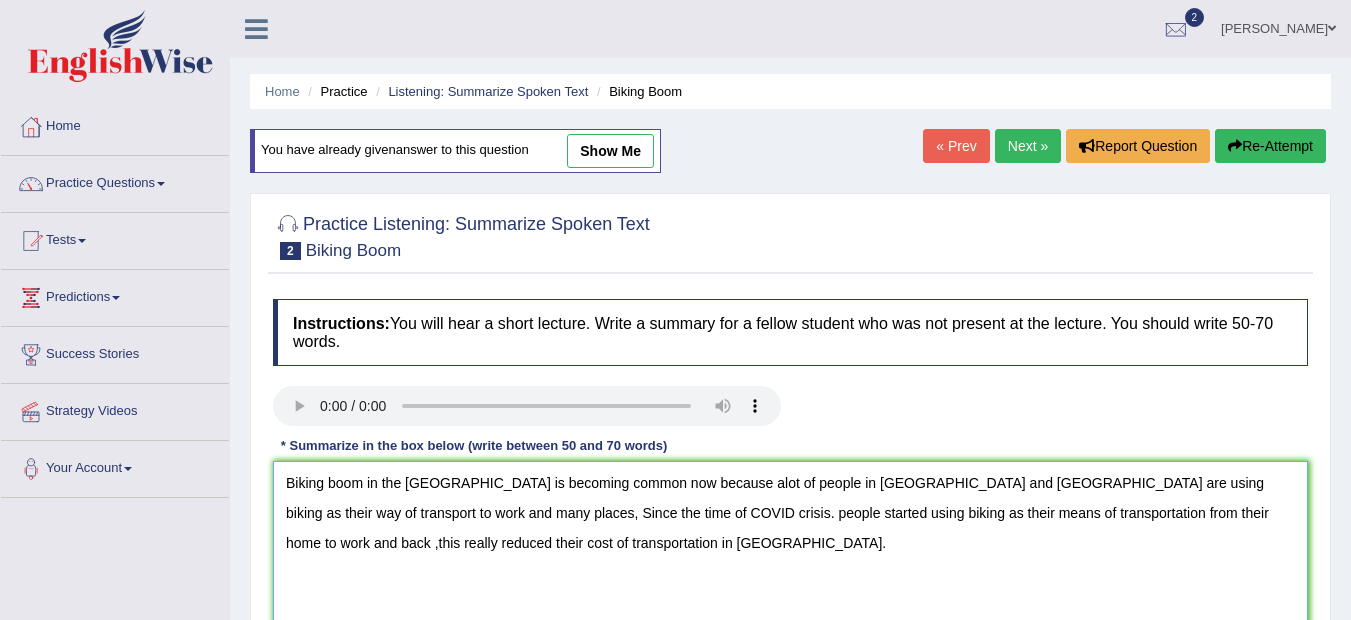 click on "Biking boom in the [GEOGRAPHIC_DATA] is becoming common now because alot of people in [GEOGRAPHIC_DATA] and [GEOGRAPHIC_DATA] are using biking as their way of transport to work and many places, Since the time of COVID crisis. people started using biking as their means of transportation from their home to work and back ,this really reduced their cost of transportation in [GEOGRAPHIC_DATA]." at bounding box center [790, 558] 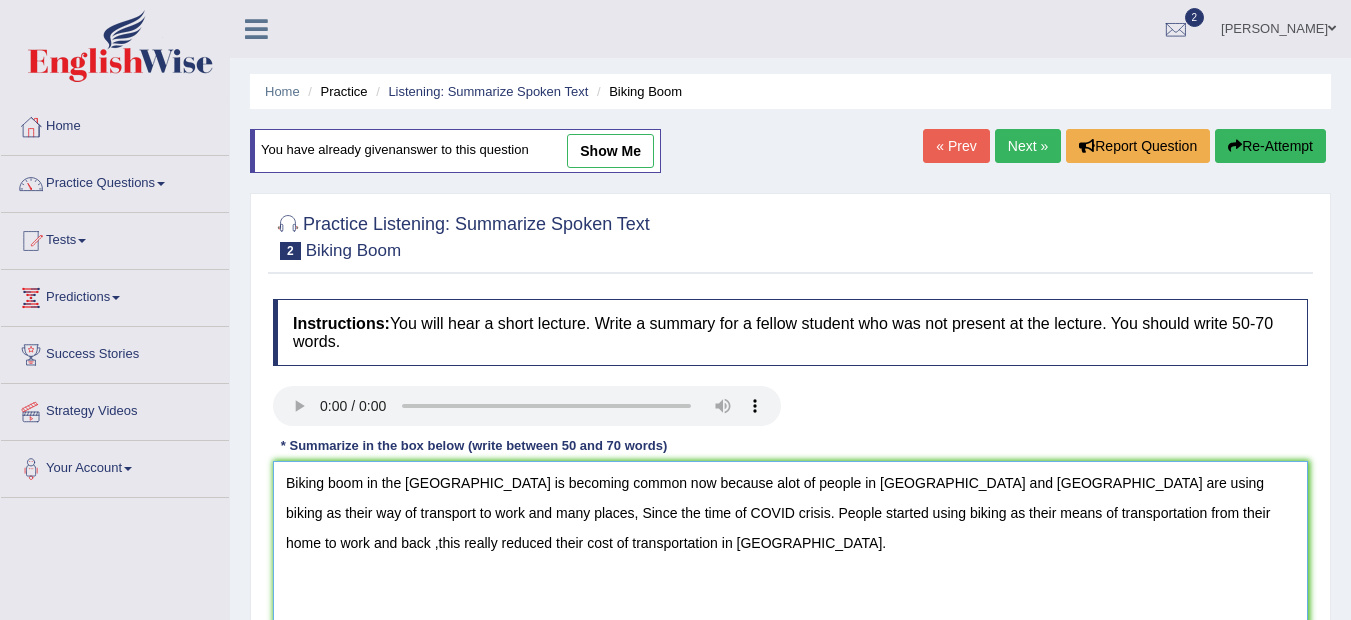 click on "Biking boom in the [GEOGRAPHIC_DATA] is becoming common now because alot of people in [GEOGRAPHIC_DATA] and [GEOGRAPHIC_DATA] are using biking as their way of transport to work and many places, Since the time of COVID crisis. People started using biking as their means of transportation from their home to work and back ,this really reduced their cost of transportation in [GEOGRAPHIC_DATA]." at bounding box center (790, 558) 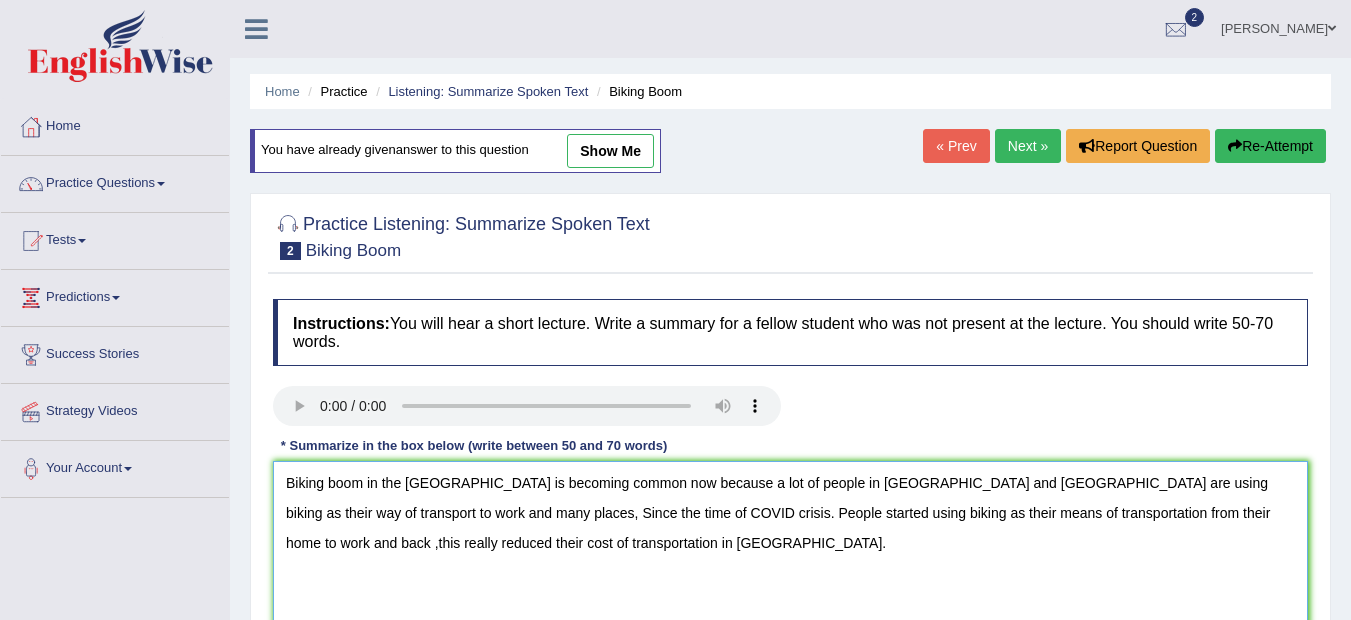 click on "Biking boom in the [GEOGRAPHIC_DATA] is becoming common now because a lot of people in [GEOGRAPHIC_DATA] and [GEOGRAPHIC_DATA] are using biking as their way of transport to work and many places, Since the time of COVID crisis. People started using biking as their means of transportation from their home to work and back ,this really reduced their cost of transportation in [GEOGRAPHIC_DATA]." at bounding box center (790, 558) 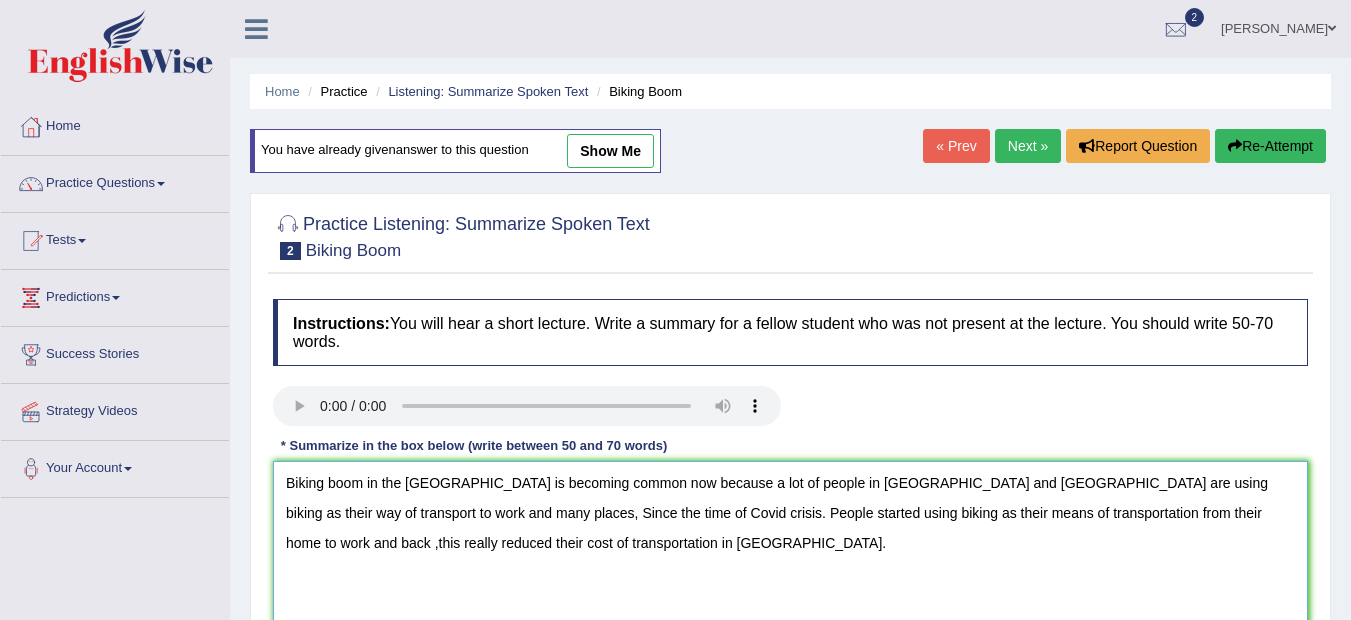 click on "Biking boom in the [GEOGRAPHIC_DATA] is becoming common now because a lot of people in [GEOGRAPHIC_DATA] and [GEOGRAPHIC_DATA] are using biking as their way of transport to work and many places, Since the time of Covid crisis. People started using biking as their means of transportation from their home to work and back ,this really reduced their cost of transportation in [GEOGRAPHIC_DATA]." at bounding box center [790, 558] 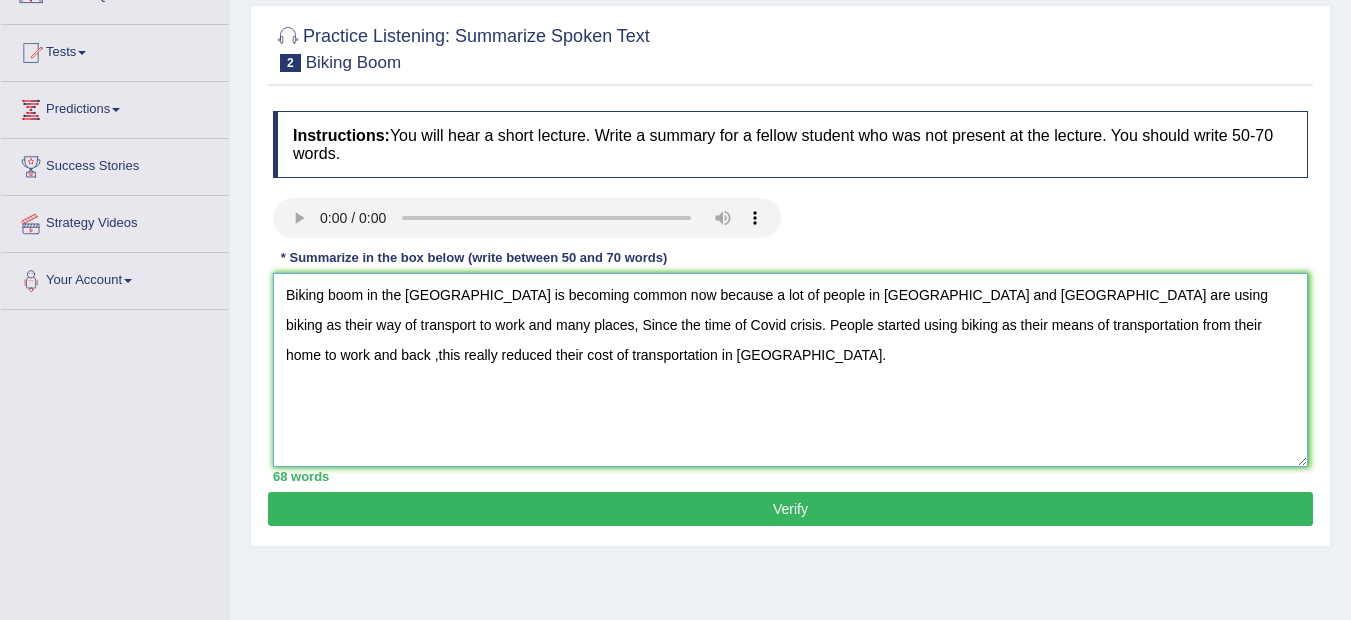 scroll, scrollTop: 200, scrollLeft: 0, axis: vertical 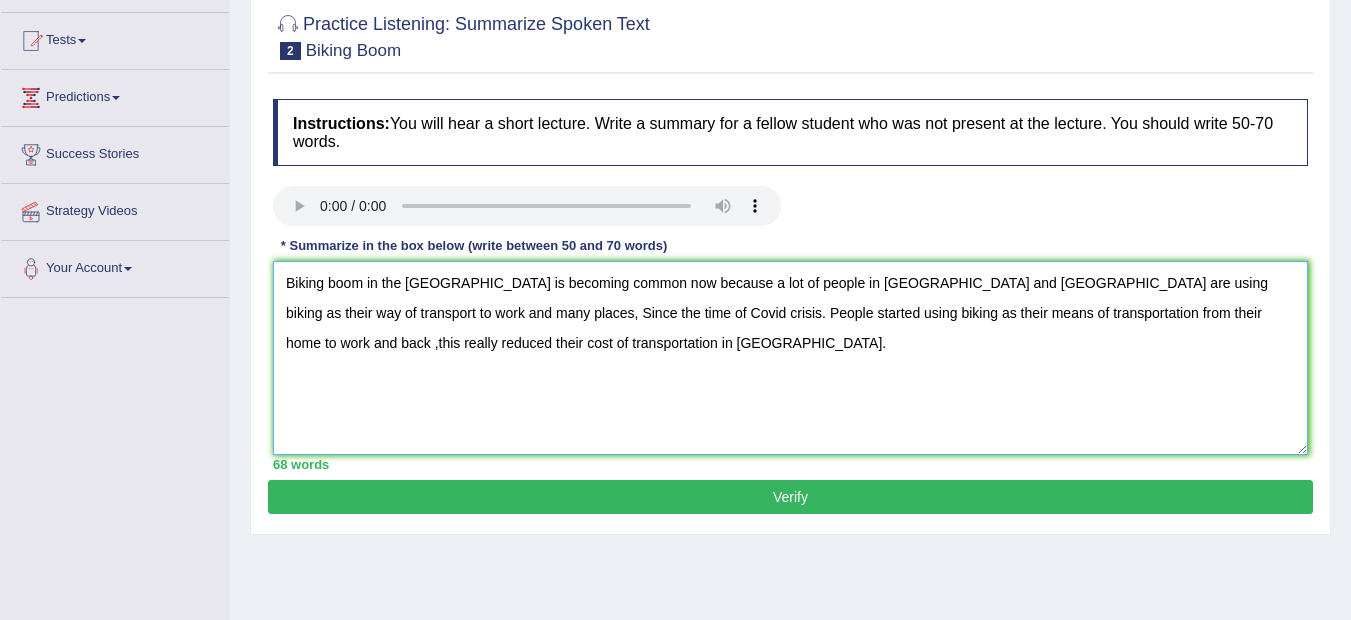 type on "Biking boom in the [GEOGRAPHIC_DATA] is becoming common now because a lot of people in [GEOGRAPHIC_DATA] and [GEOGRAPHIC_DATA] are using biking as their way of transport to work and many places, Since the time of Covid crisis. People started using biking as their means of transportation from their home to work and back ,this really reduced their cost of transportation in [GEOGRAPHIC_DATA]." 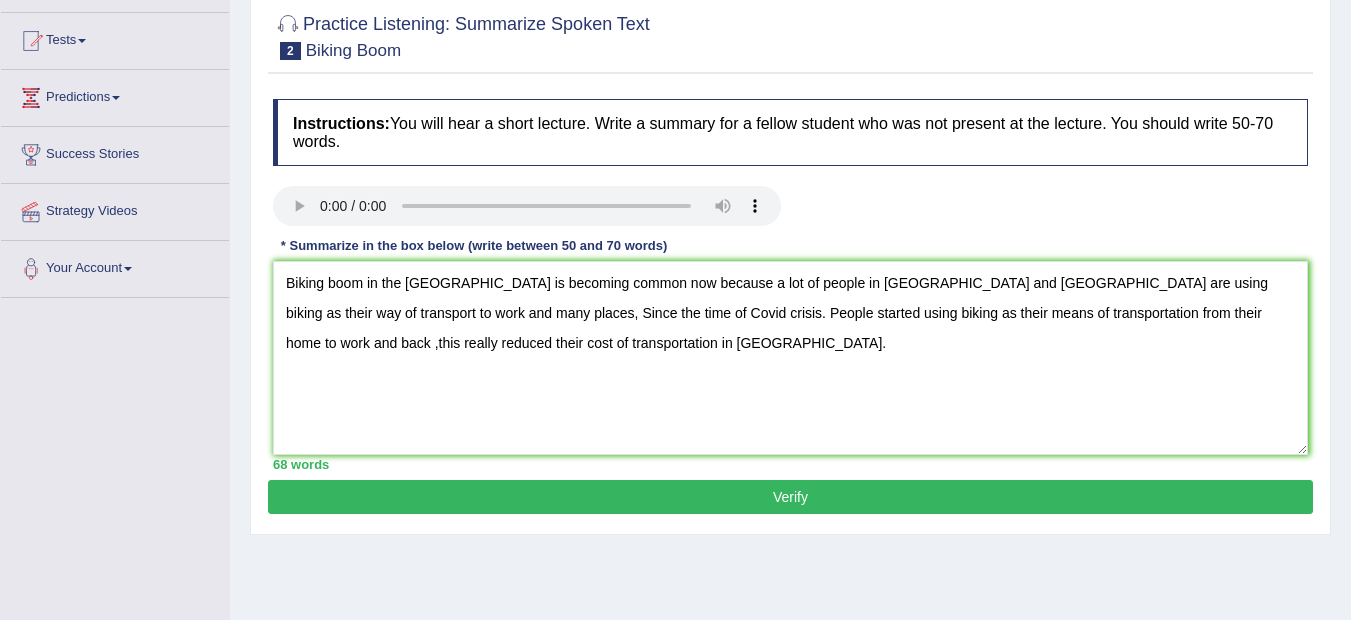 click on "Verify" at bounding box center [790, 497] 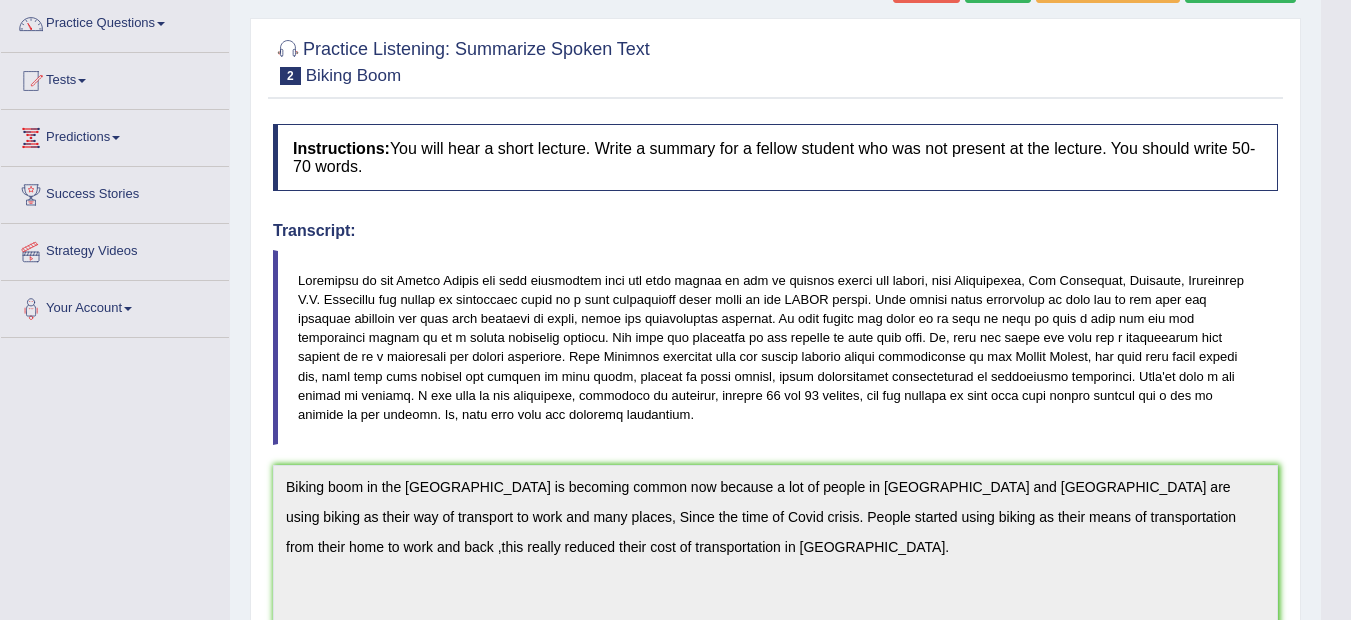 scroll, scrollTop: 0, scrollLeft: 0, axis: both 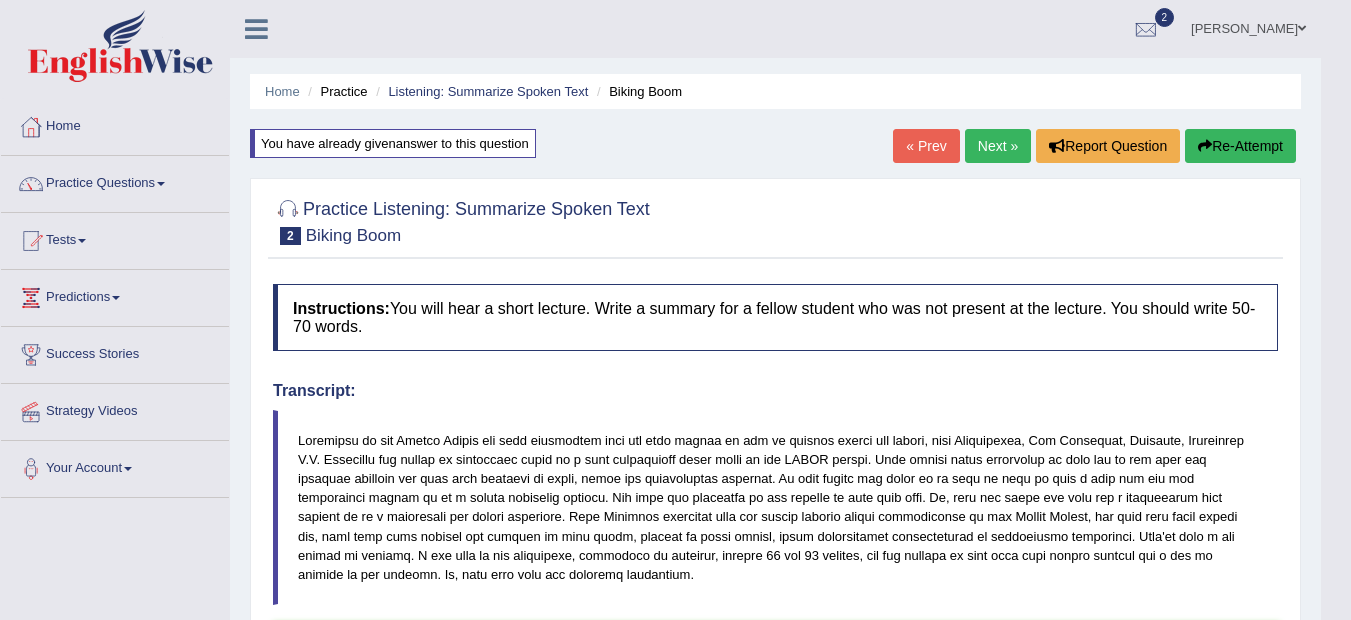 click on "Re-Attempt" at bounding box center [1240, 146] 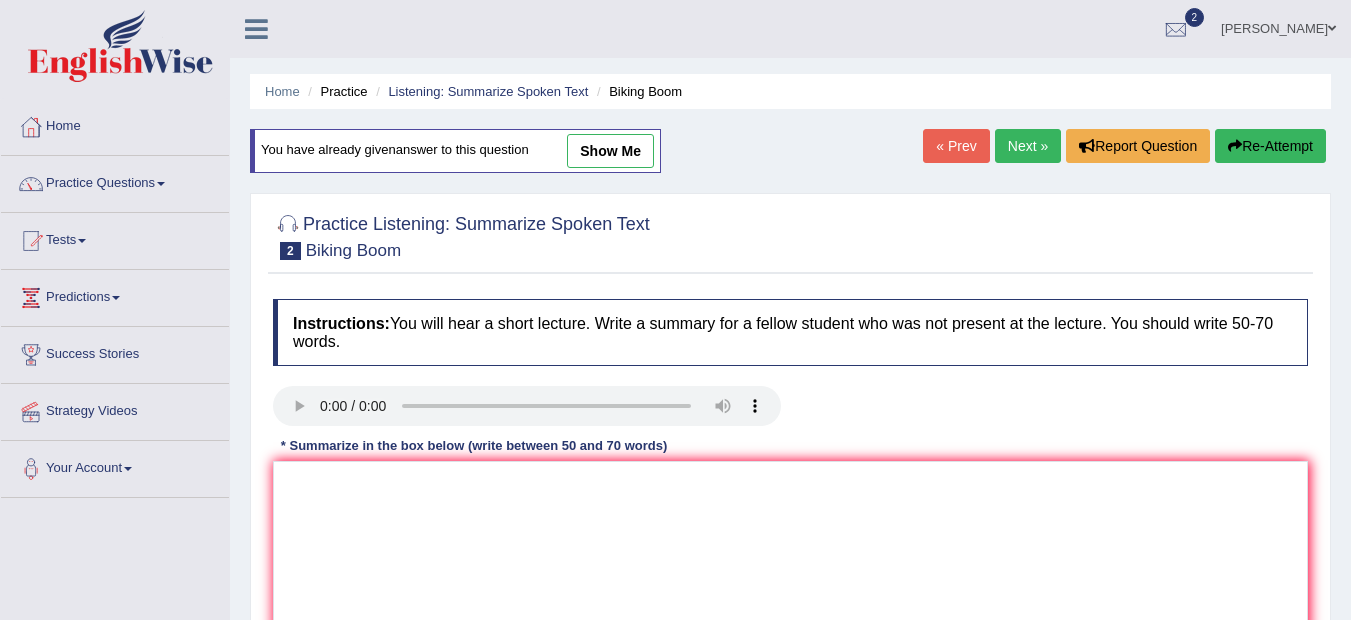 scroll, scrollTop: 0, scrollLeft: 0, axis: both 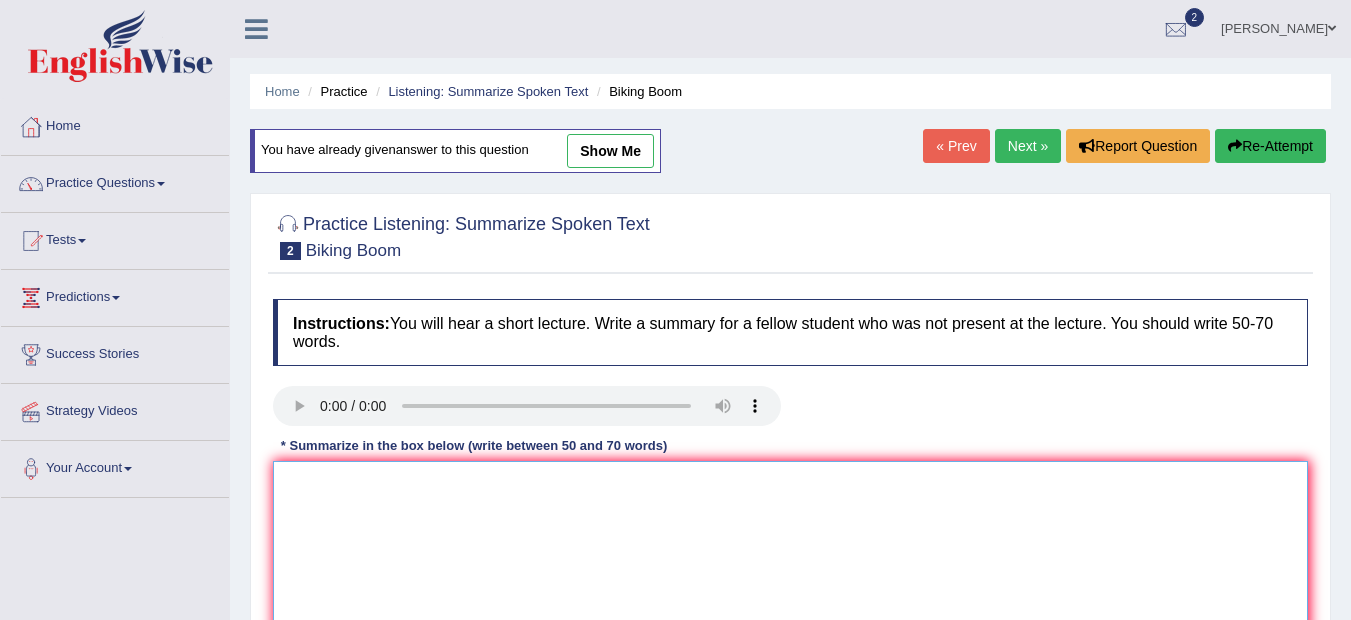 click at bounding box center [790, 558] 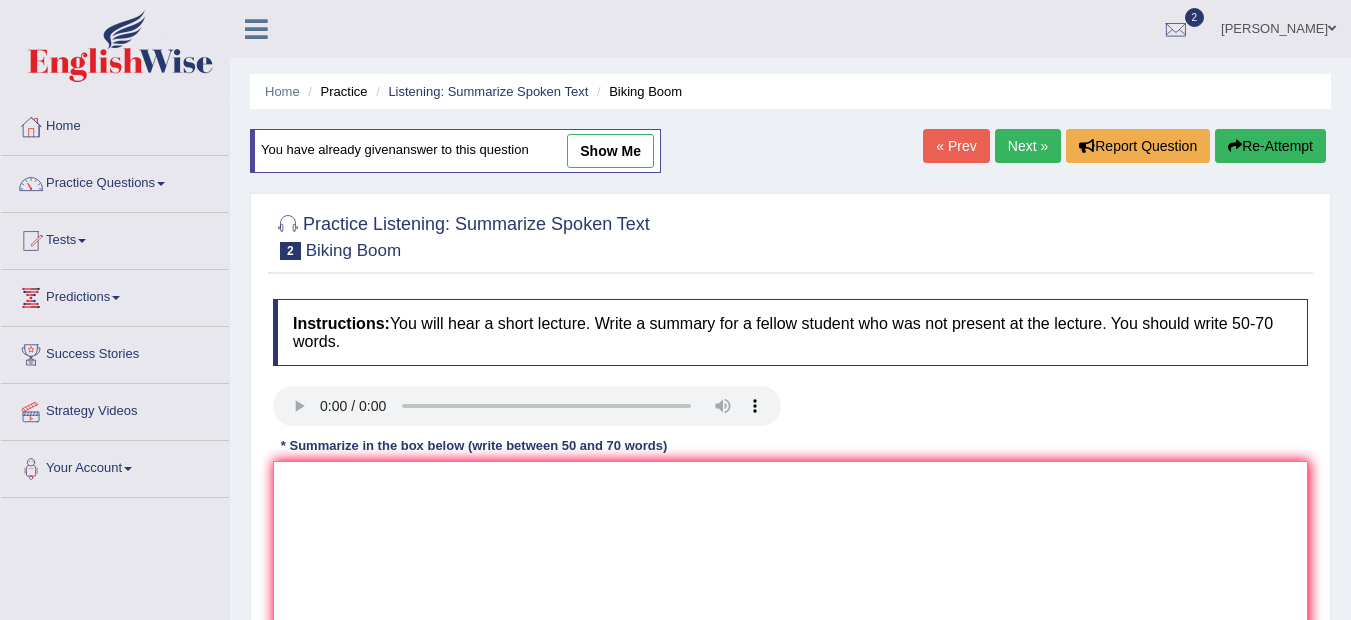 paste on "Biking boom in the [GEOGRAPHIC_DATA] is becoming common now because a lot of people in [GEOGRAPHIC_DATA] and [GEOGRAPHIC_DATA] are using biking as their way of transport to work and many places, Since the time of Covid crisis. People started using biking as their means of transportation from their home to work and back ,this really reduced their cost of transportation in [GEOGRAPHIC_DATA]." 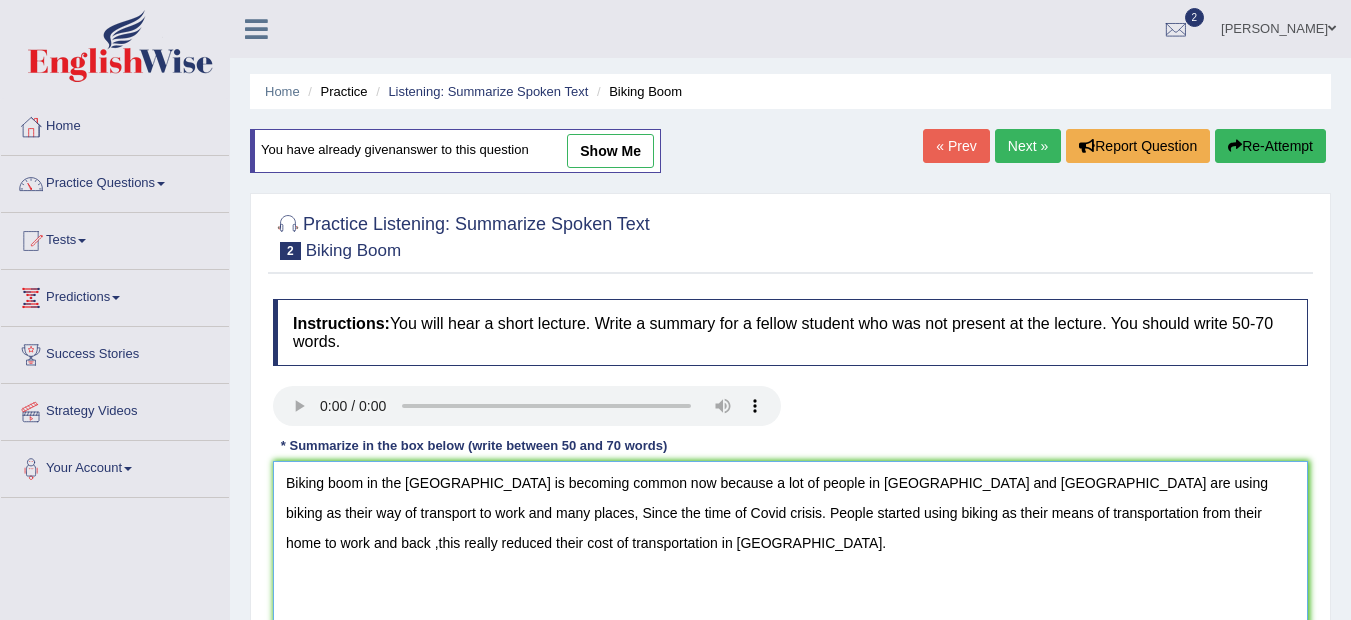 click on "Biking boom in the [GEOGRAPHIC_DATA] is becoming common now because a lot of people in [GEOGRAPHIC_DATA] and [GEOGRAPHIC_DATA] are using biking as their way of transport to work and many places, Since the time of Covid crisis. People started using biking as their means of transportation from their home to work and back ,this really reduced their cost of transportation in [GEOGRAPHIC_DATA]." at bounding box center (790, 558) 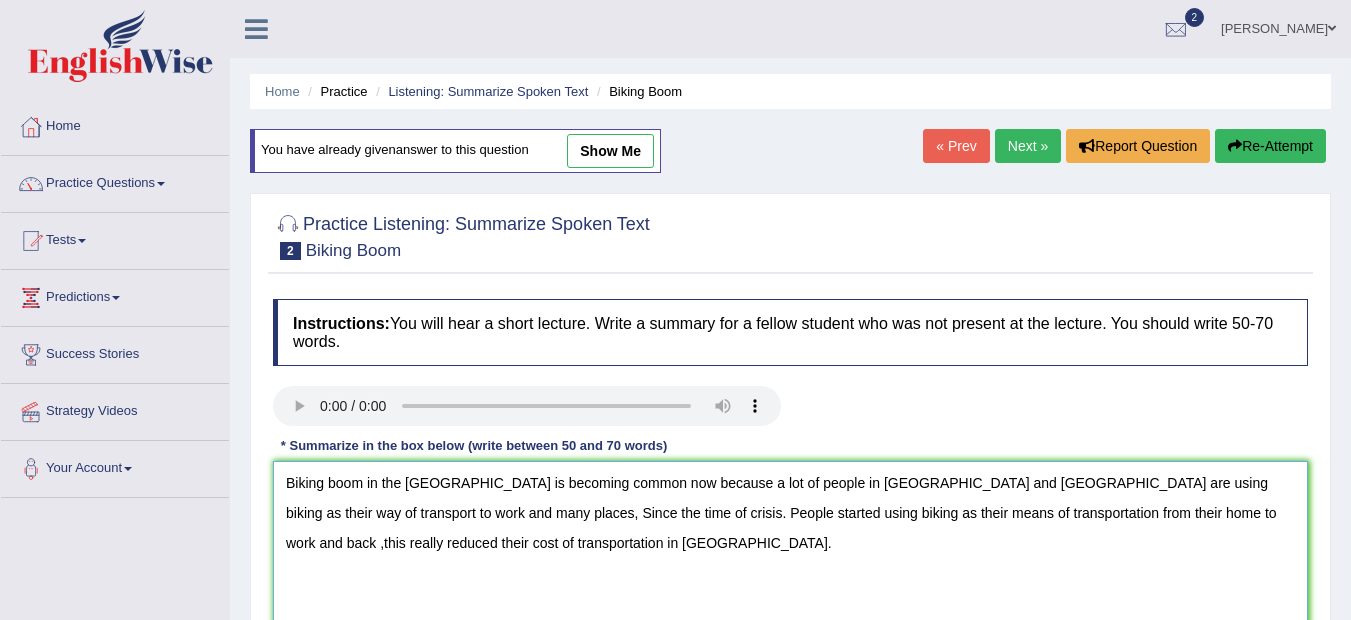 click on "Biking boom in the [GEOGRAPHIC_DATA] is becoming common now because a lot of people in [GEOGRAPHIC_DATA] and [GEOGRAPHIC_DATA] are using biking as their way of transport to work and many places, Since the time of crisis. People started using biking as their means of transportation from their home to work and back ,this really reduced their cost of transportation in [GEOGRAPHIC_DATA]." at bounding box center [790, 558] 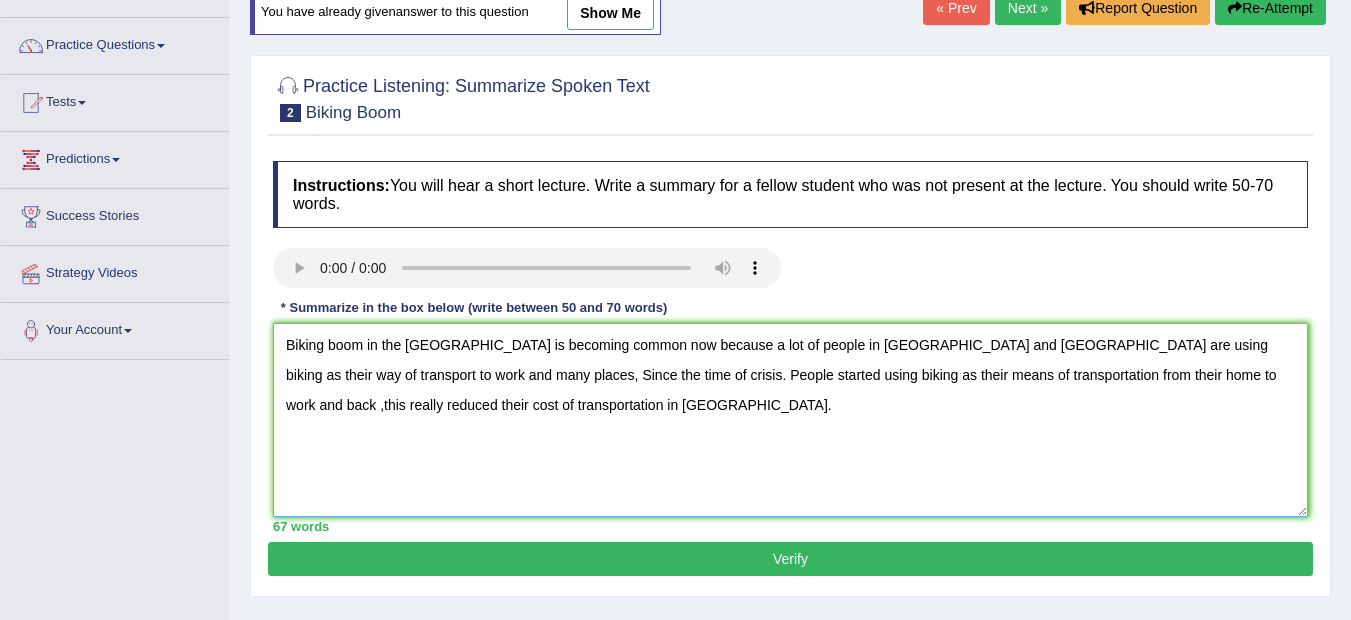 scroll, scrollTop: 160, scrollLeft: 0, axis: vertical 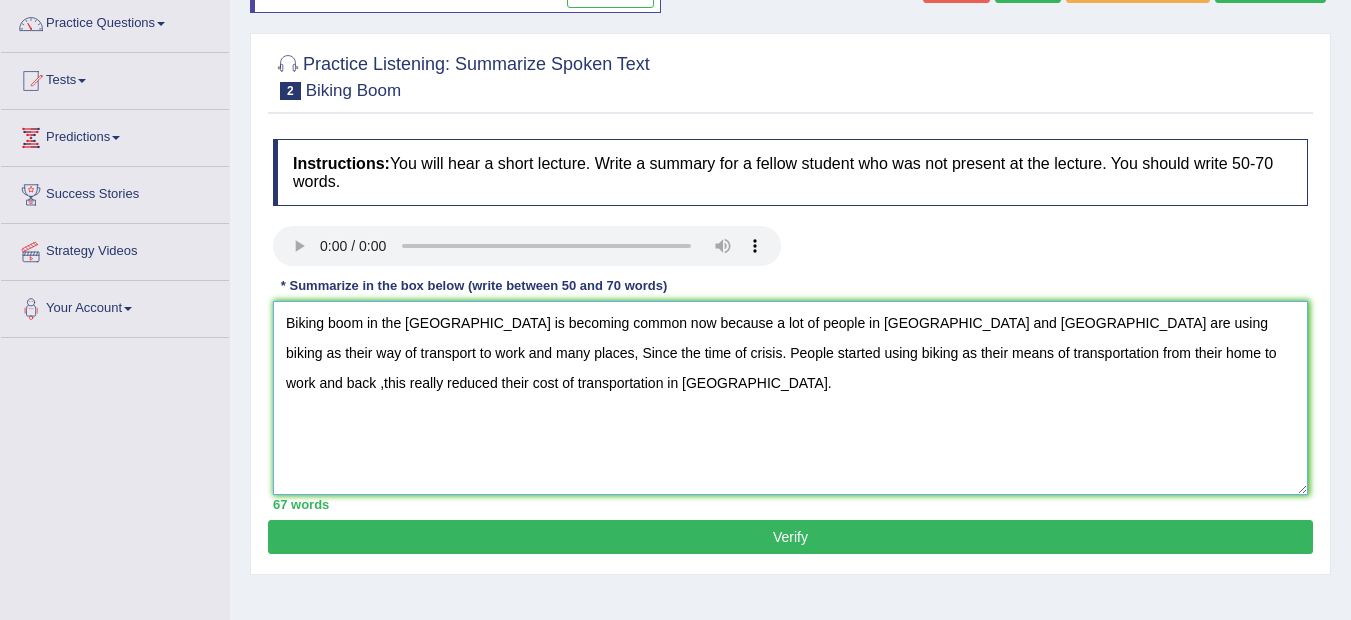 type on "Biking boom in the [GEOGRAPHIC_DATA] is becoming common now because a lot of people in [GEOGRAPHIC_DATA] and [GEOGRAPHIC_DATA] are using biking as their way of transport to work and many places, Since the time of crisis. People started using biking as their means of transportation from their home to work and back ,this really reduced their cost of transportation in [GEOGRAPHIC_DATA]." 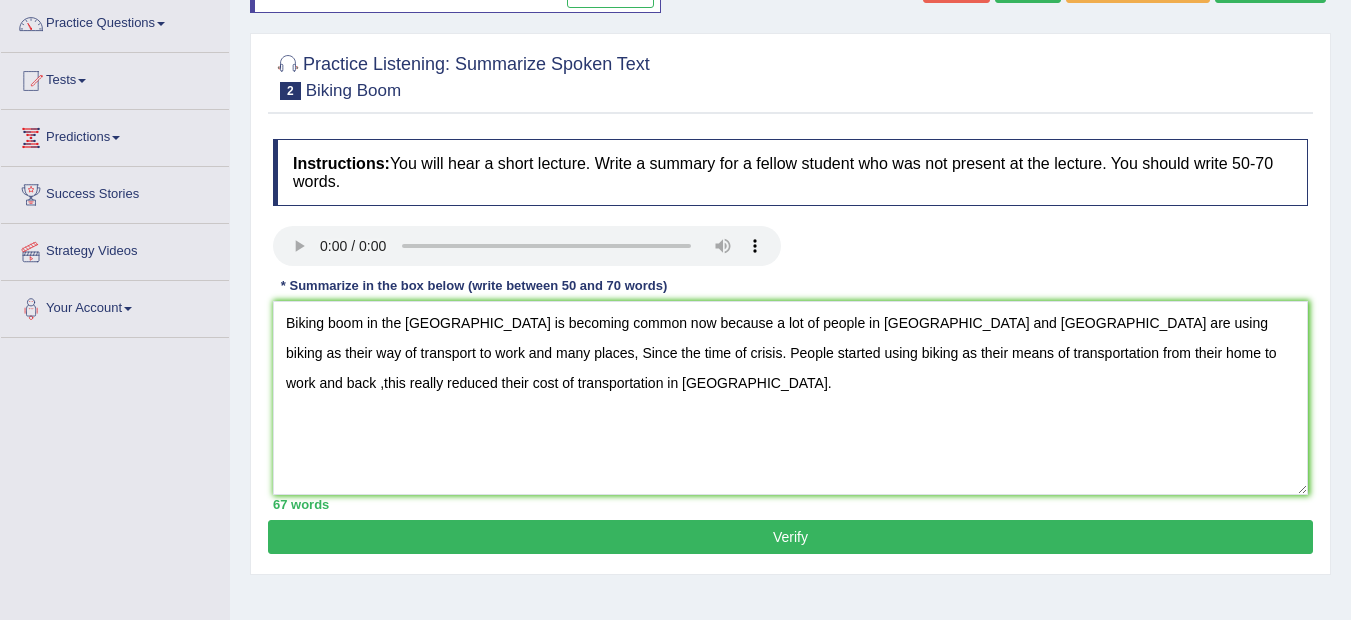 click on "Verify" at bounding box center [790, 537] 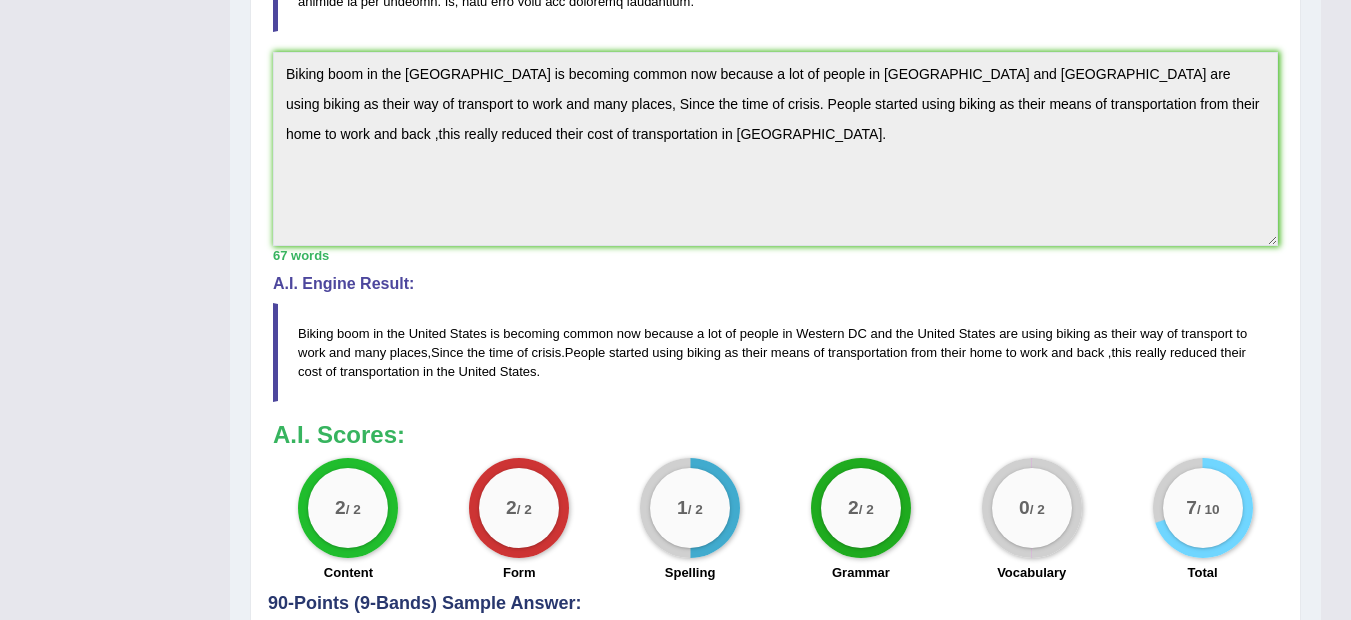 scroll, scrollTop: 667, scrollLeft: 0, axis: vertical 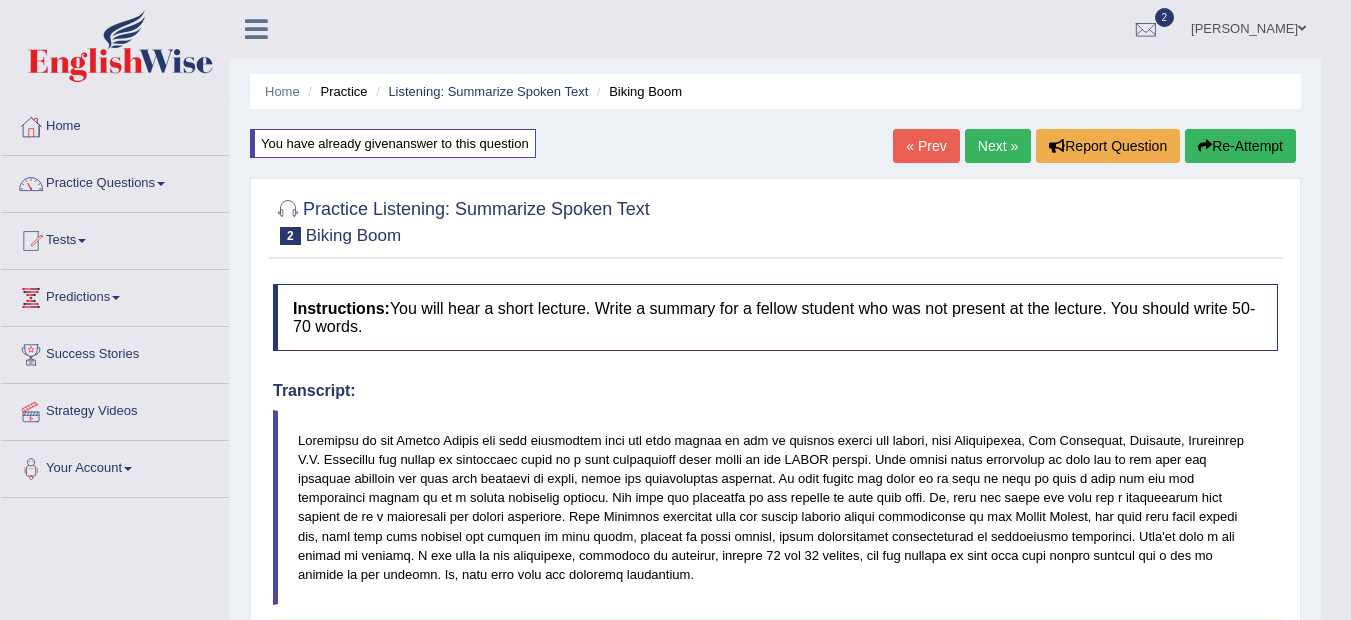drag, startPoint x: 1032, startPoint y: 104, endPoint x: 1020, endPoint y: 109, distance: 13 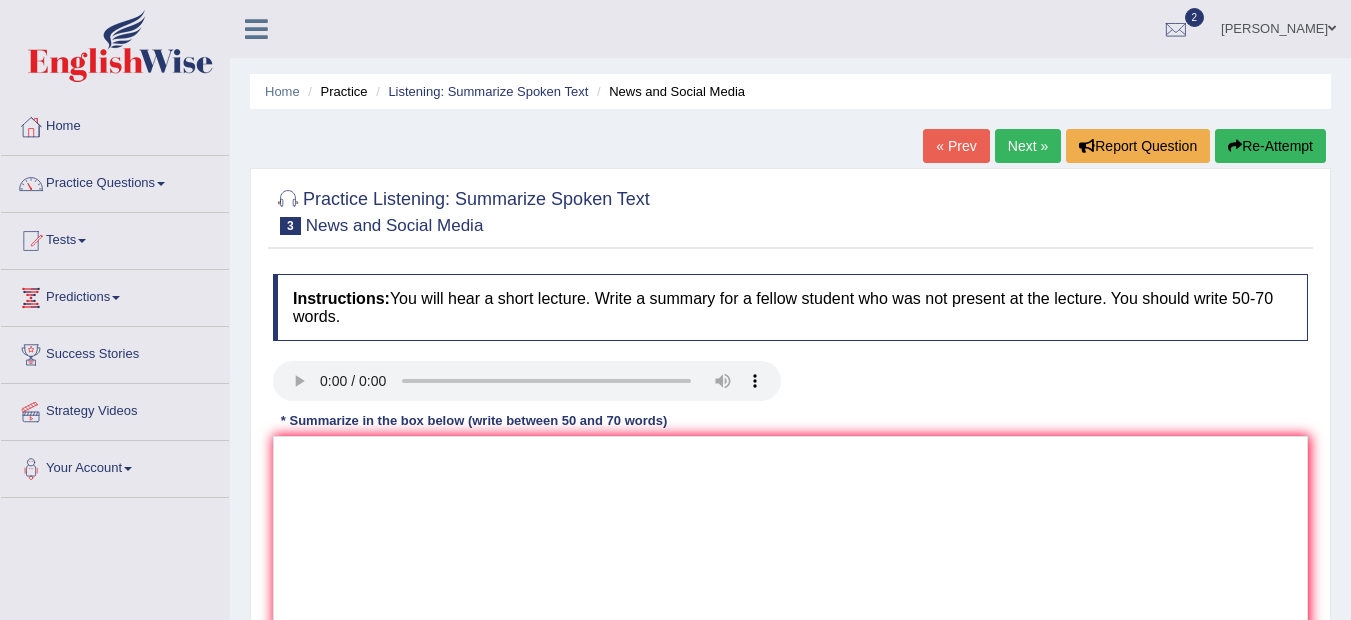 scroll, scrollTop: 0, scrollLeft: 0, axis: both 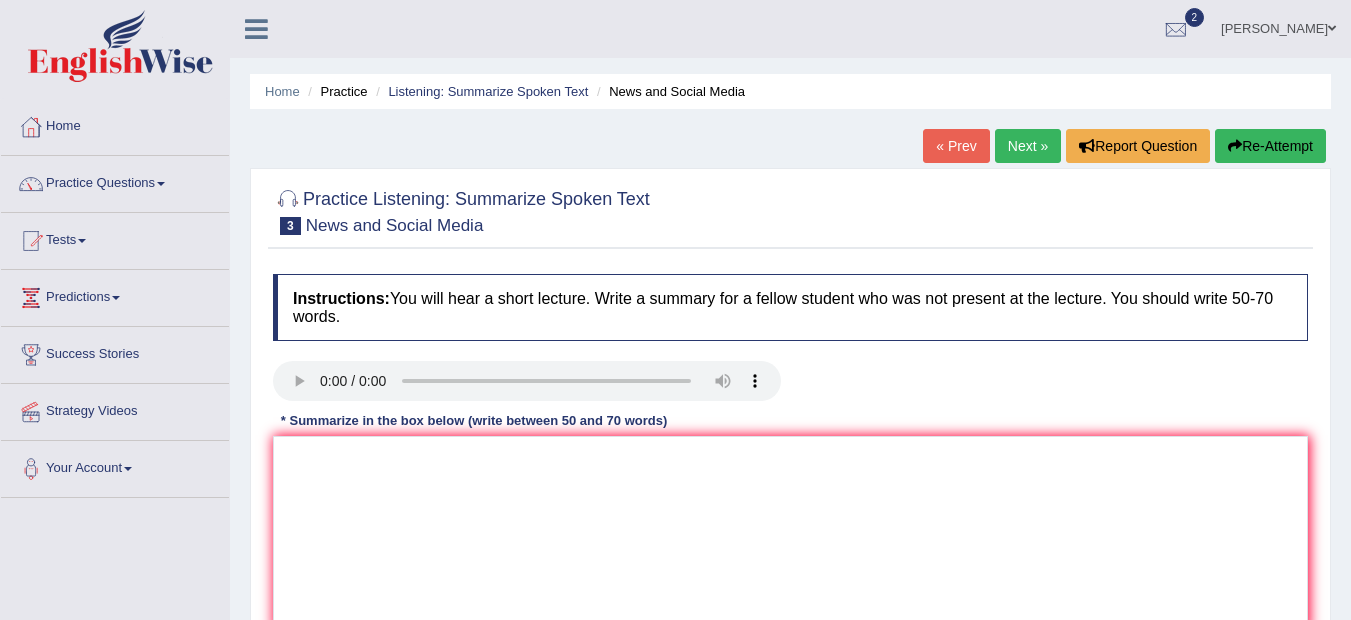 drag, startPoint x: 1332, startPoint y: 596, endPoint x: 1353, endPoint y: 622, distance: 33.42155 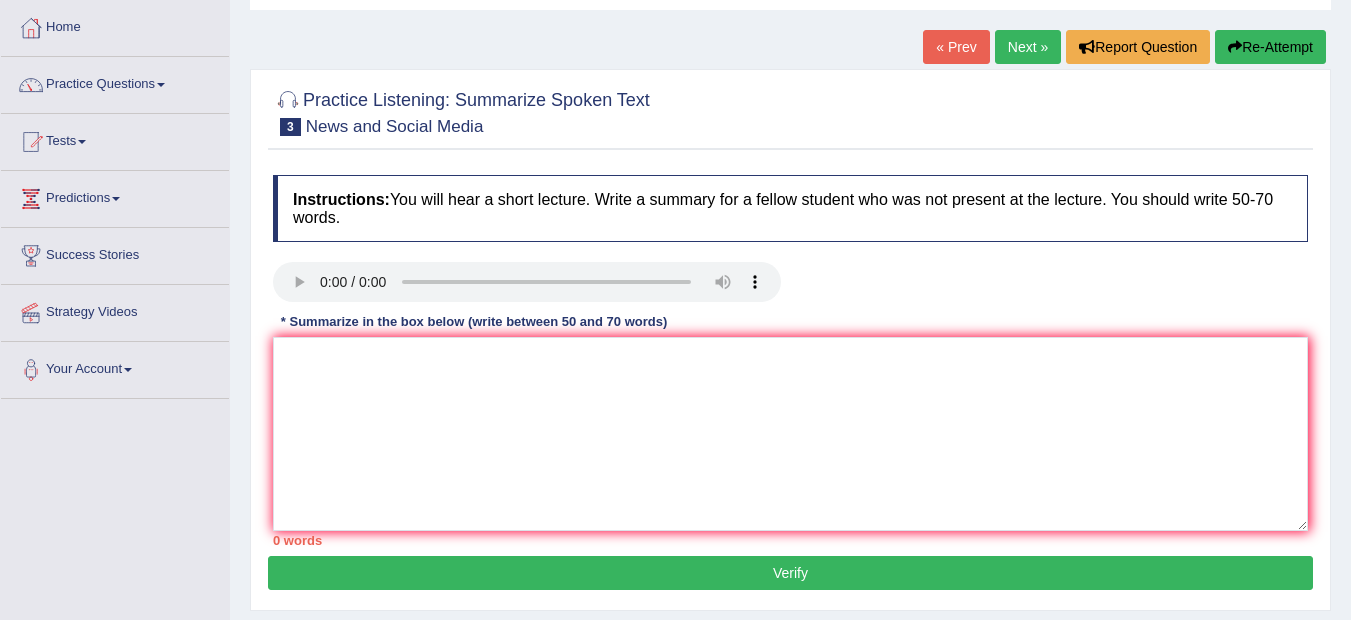 scroll, scrollTop: 120, scrollLeft: 0, axis: vertical 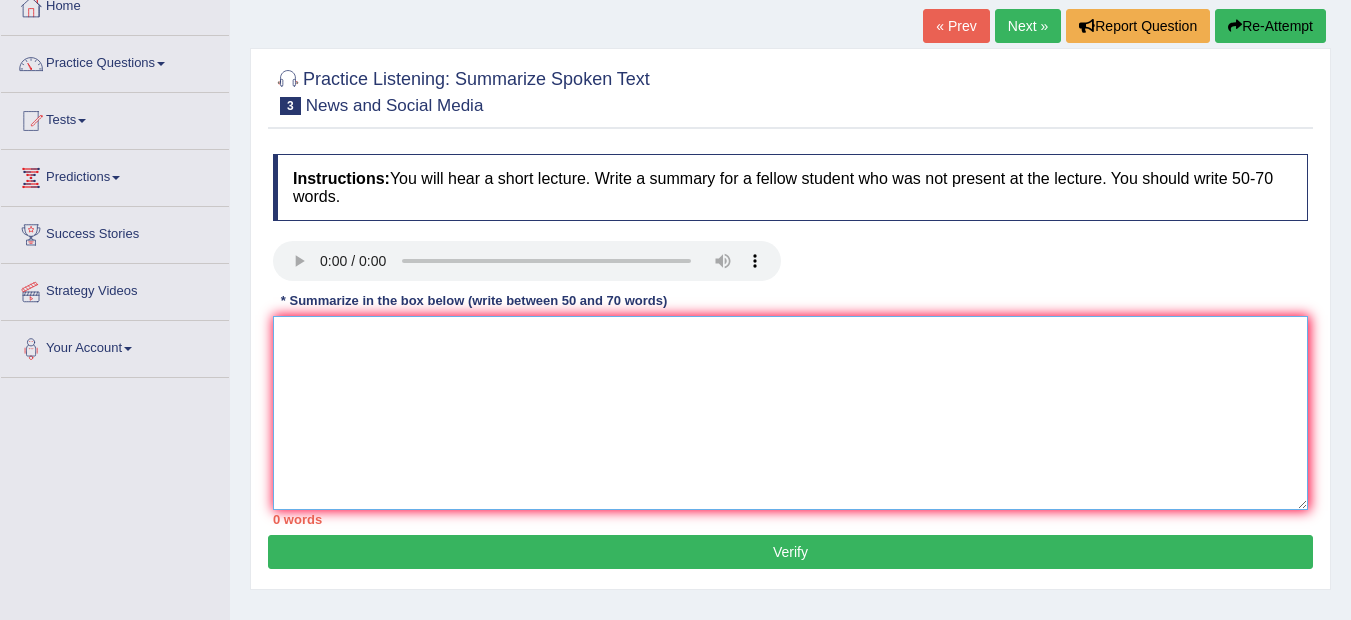 click at bounding box center (790, 413) 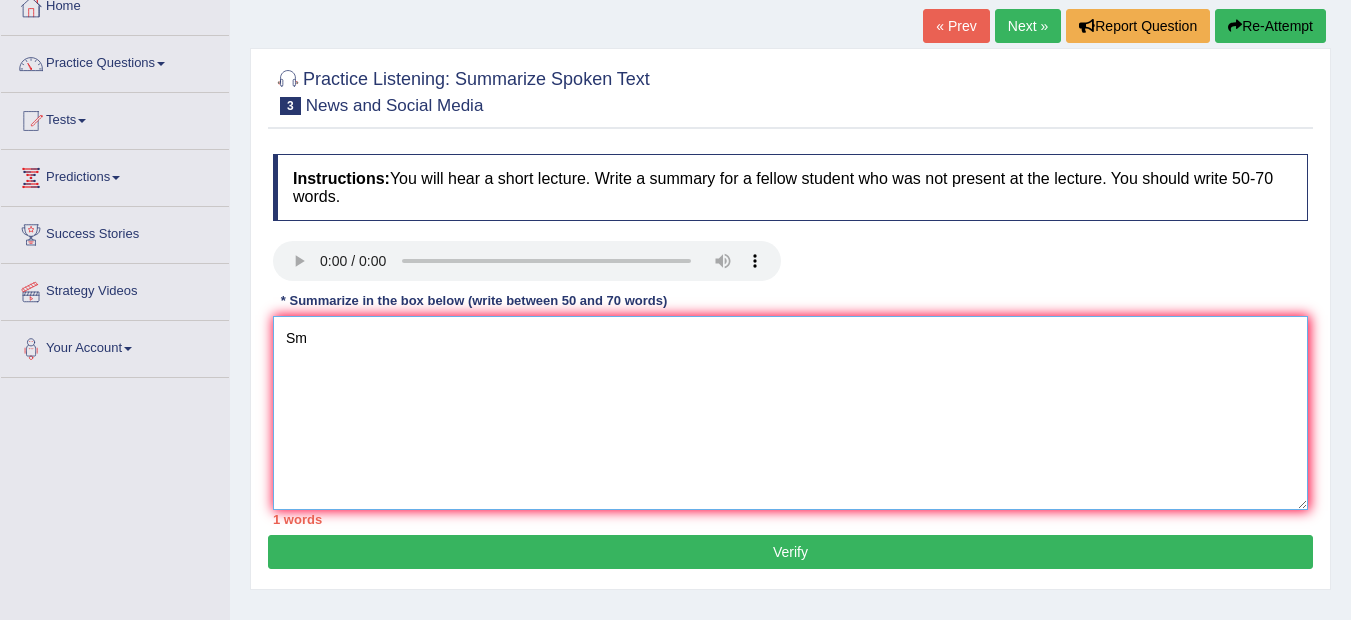 type on "S" 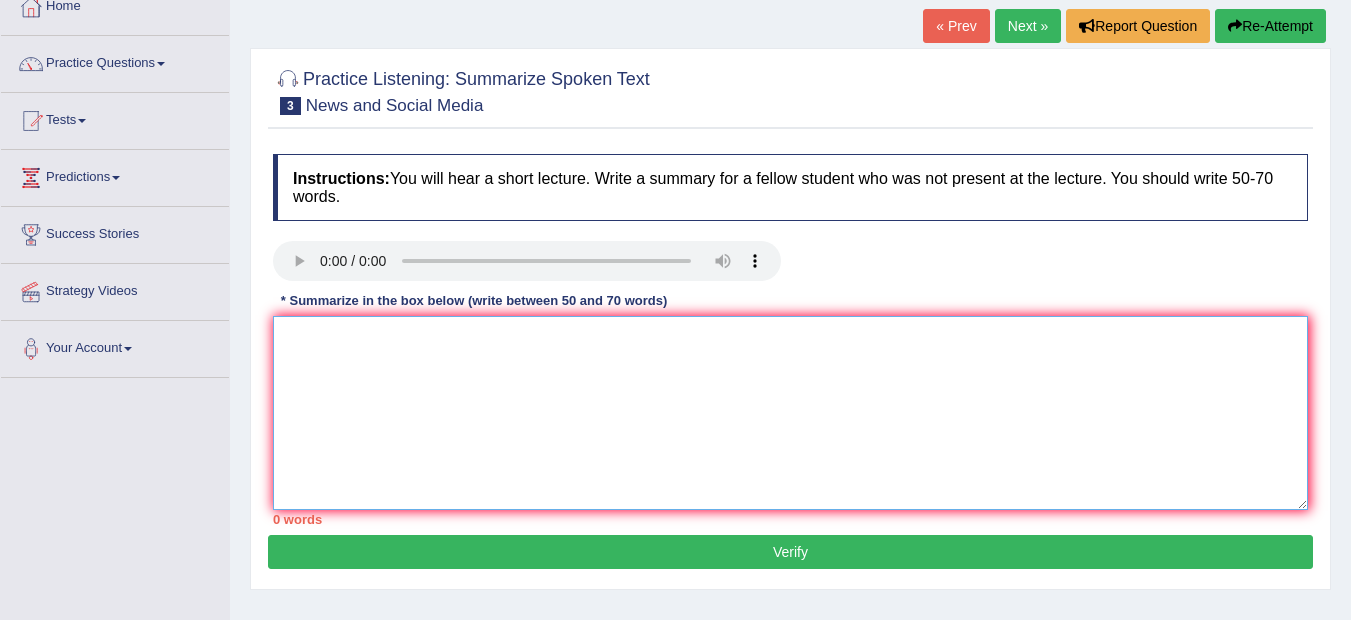 type on "a" 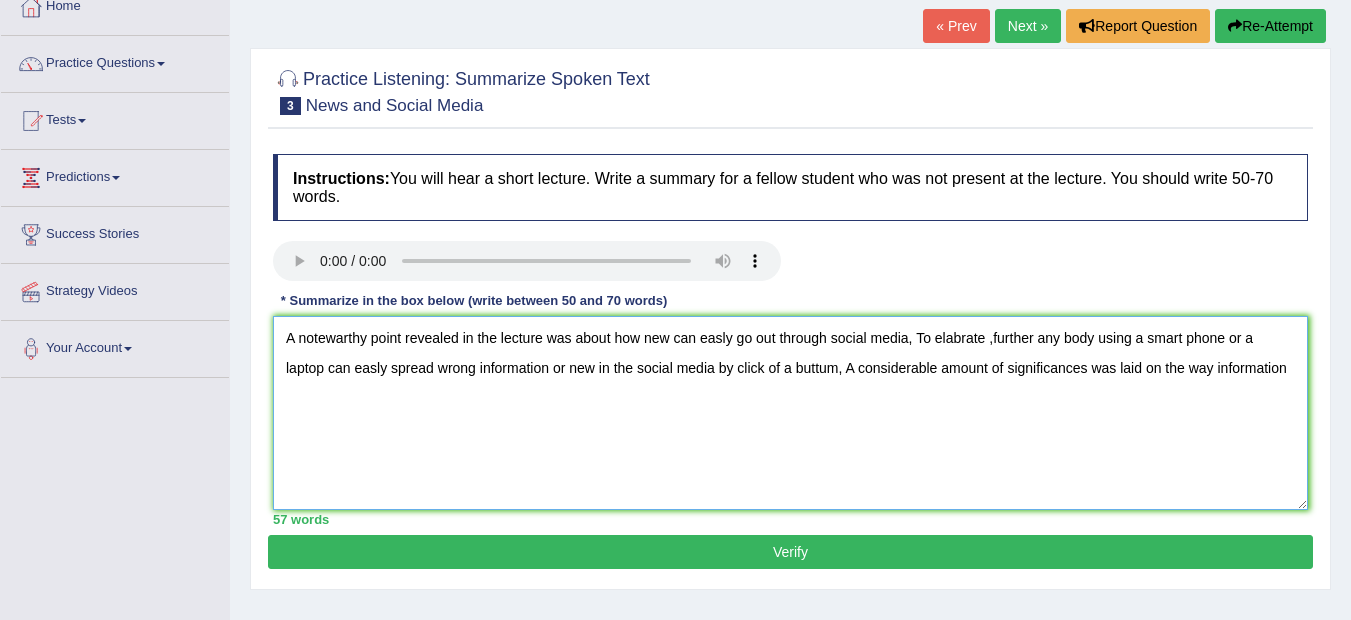 click on "A notewarthy point revealed in the lecture was about how new can easly go out through social media, To elabrate ,further any body using a smart phone or a laptop can easly spread wrong information or new in the social media by click of a buttum, A considerable amount of significances was laid on the way information" at bounding box center [790, 413] 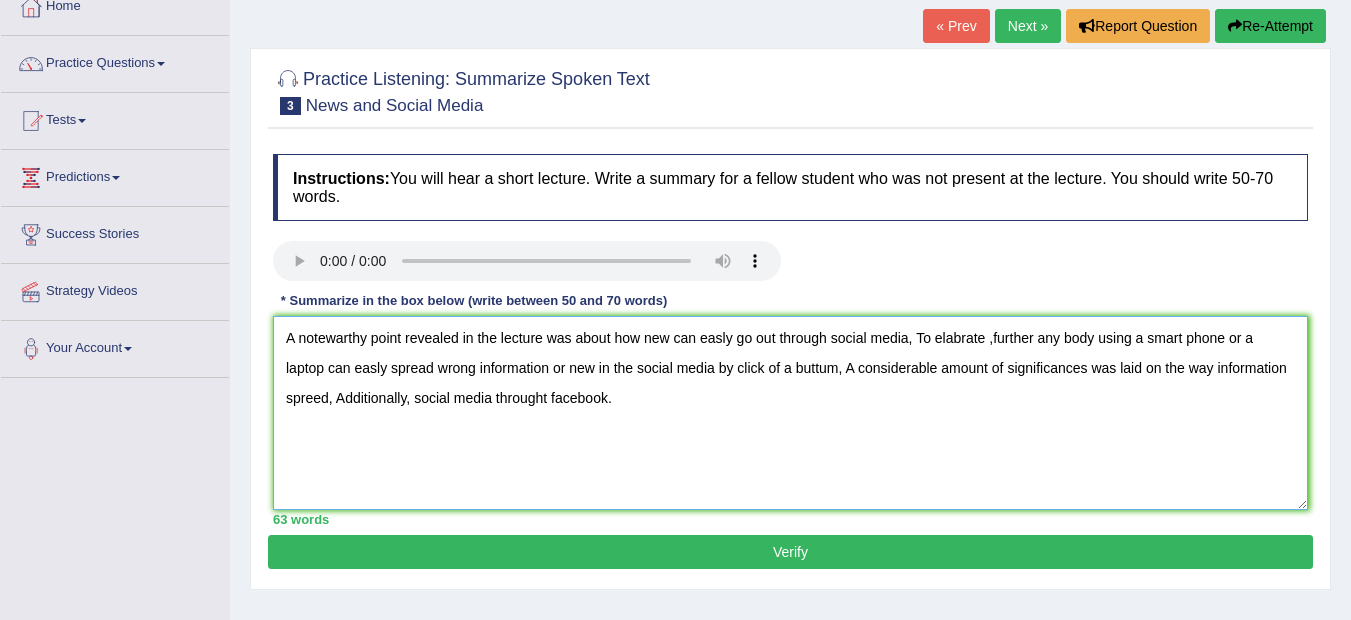 type on "A notewarthy point revealed in the lecture was about how new can easly go out through social media, To elabrate ,further any body using a smart phone or a laptop can easly spread wrong information or new in the social media by click of a buttum, A considerable amount of significances was laid on the way information spreed, Additionally, social media throught facebook." 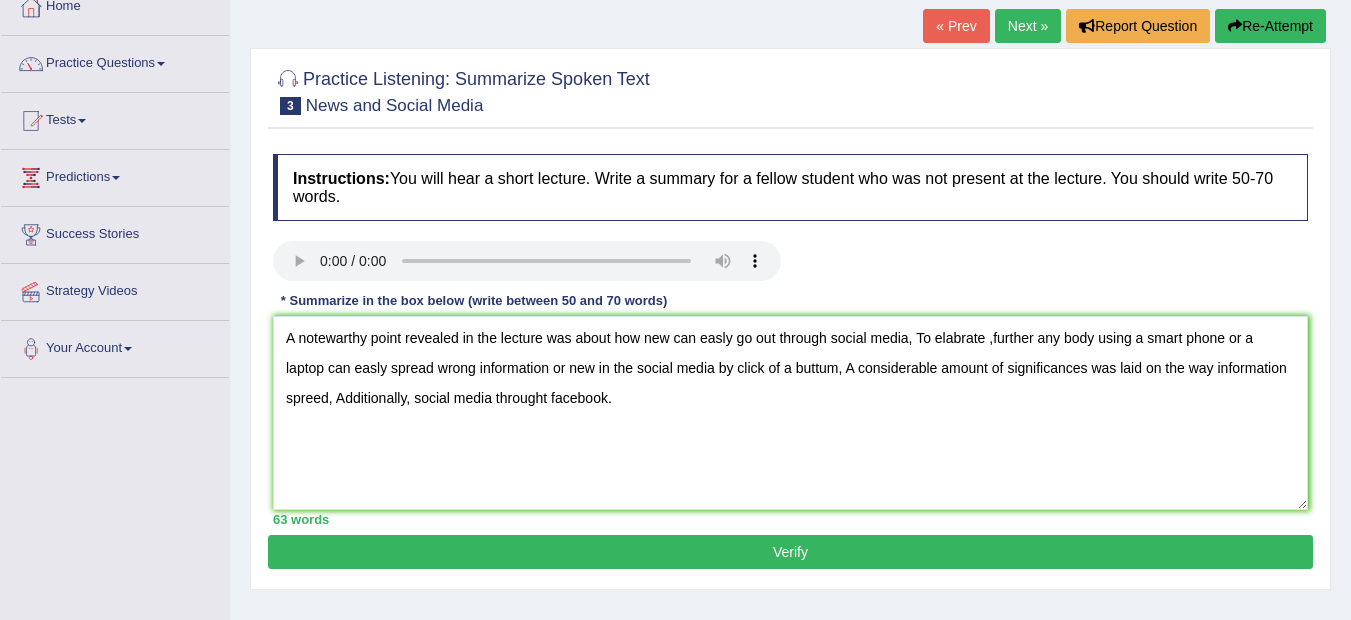 click on "Verify" at bounding box center (790, 552) 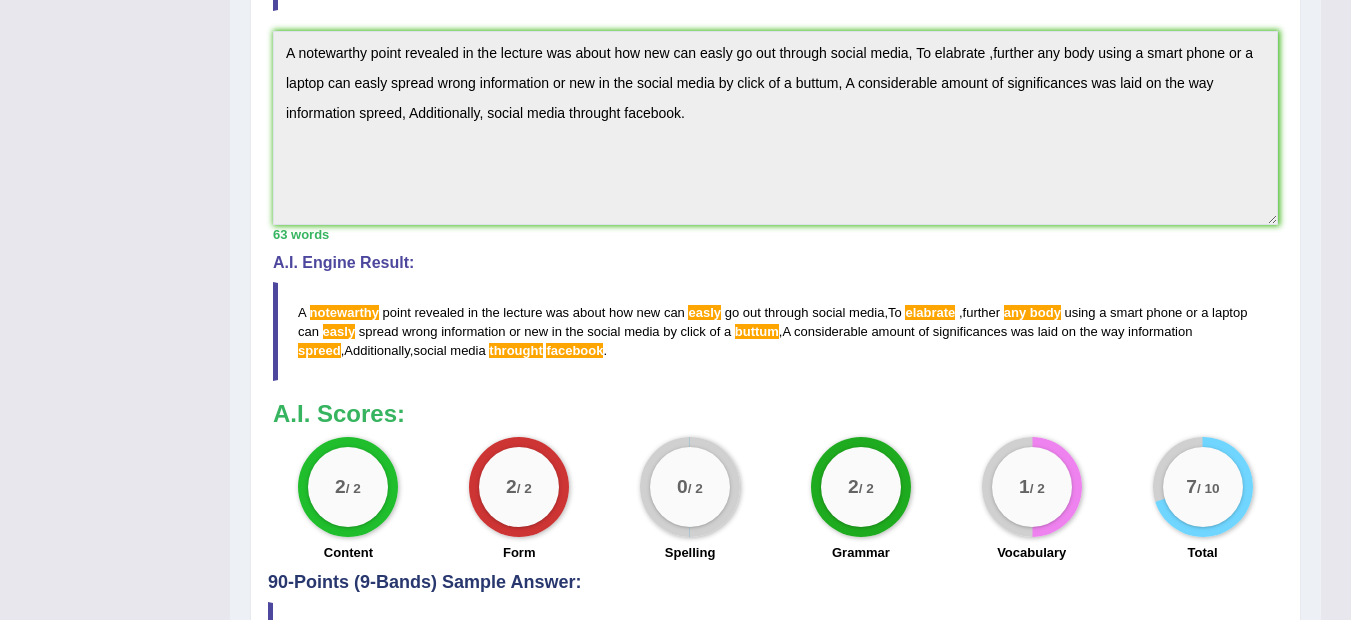 scroll, scrollTop: 640, scrollLeft: 0, axis: vertical 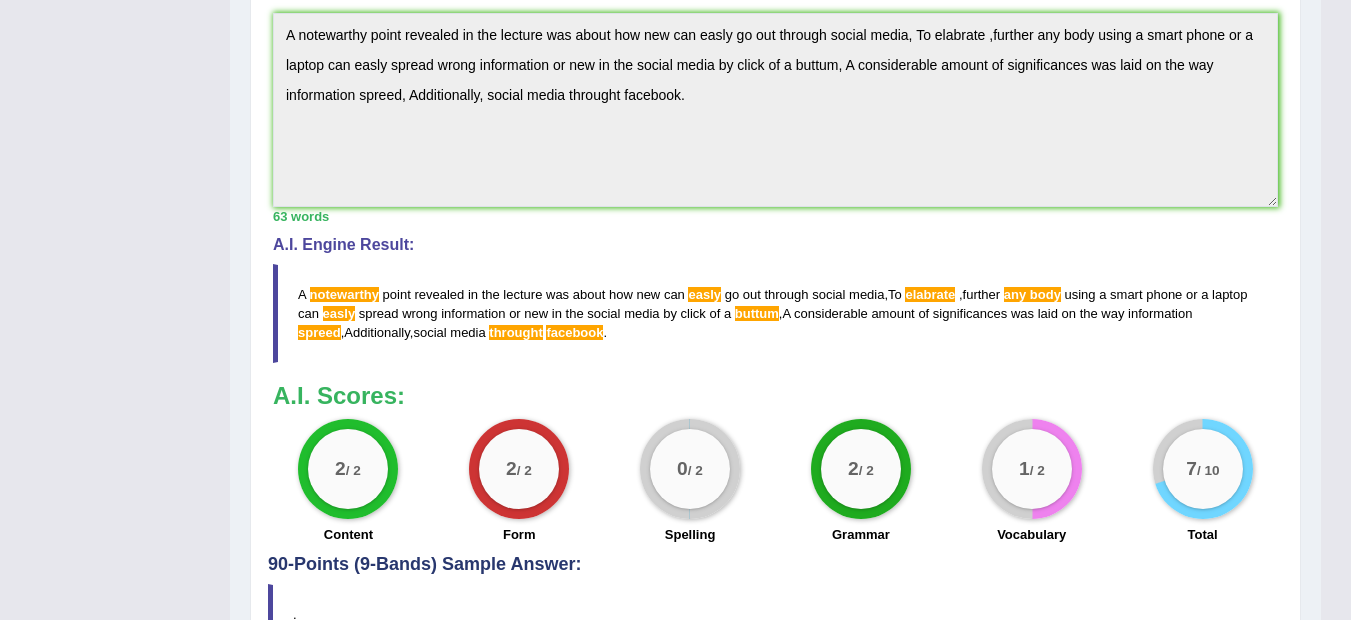 click on "notewarthy" at bounding box center (344, 294) 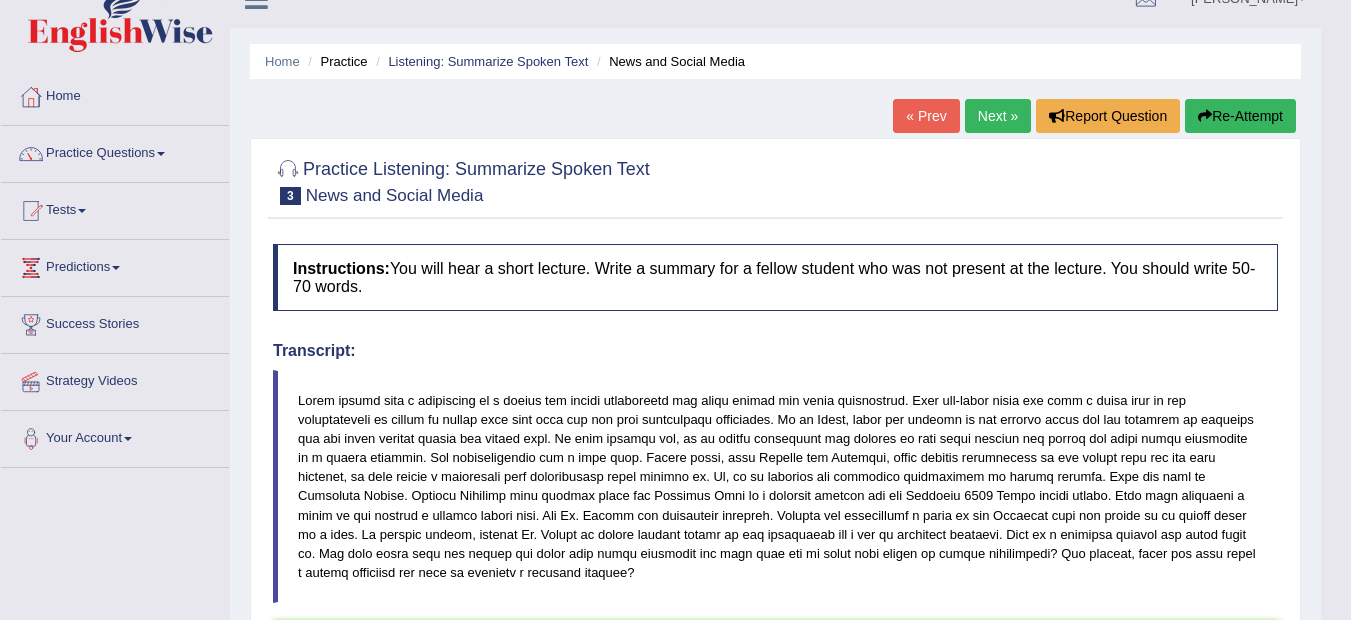 scroll, scrollTop: 0, scrollLeft: 0, axis: both 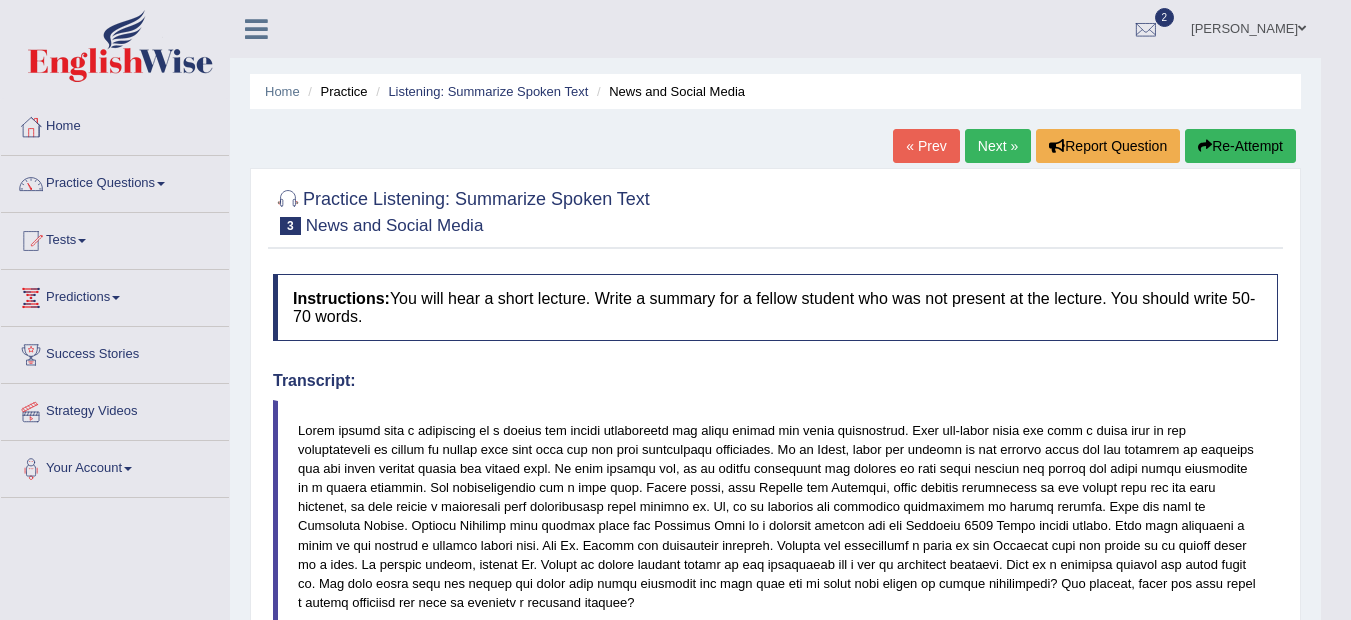 click on "Re-Attempt" at bounding box center (1240, 146) 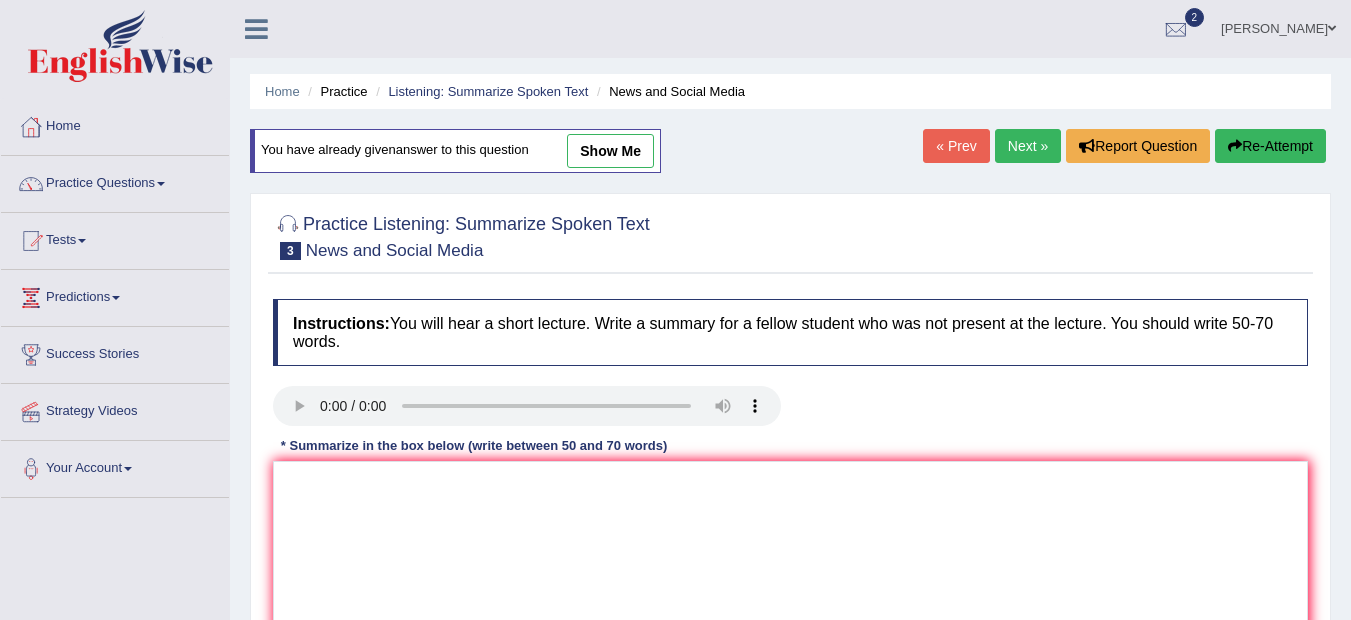 scroll, scrollTop: 0, scrollLeft: 0, axis: both 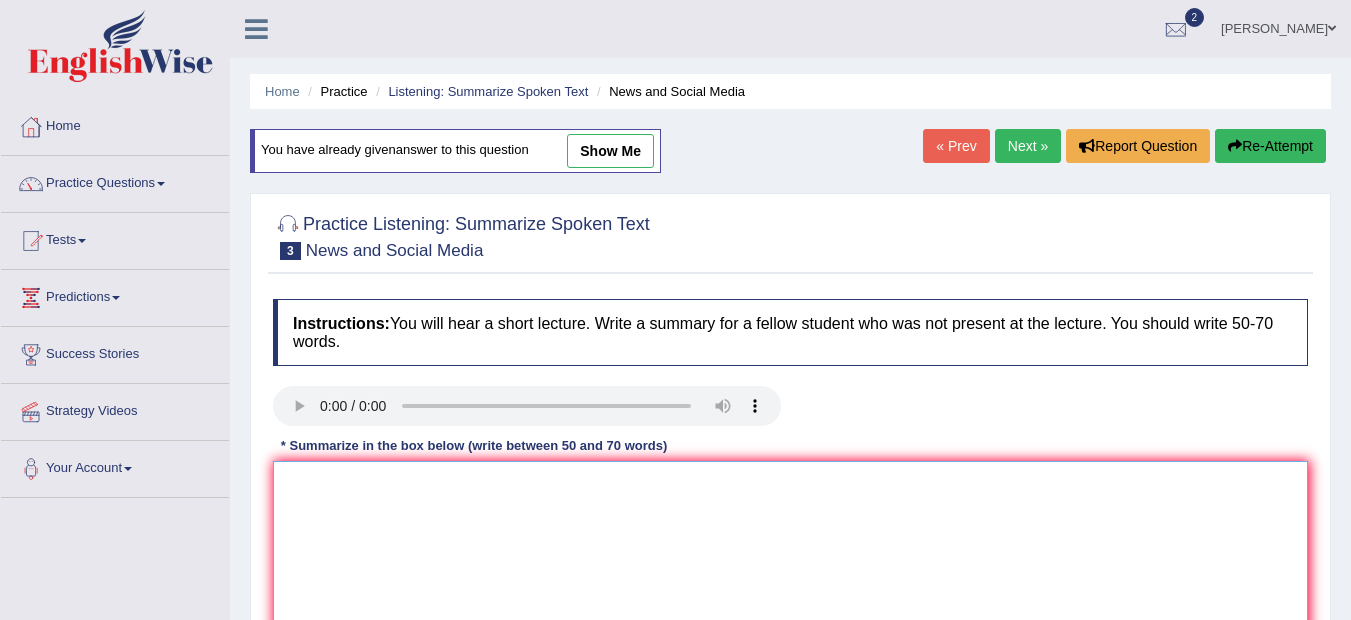click at bounding box center [790, 558] 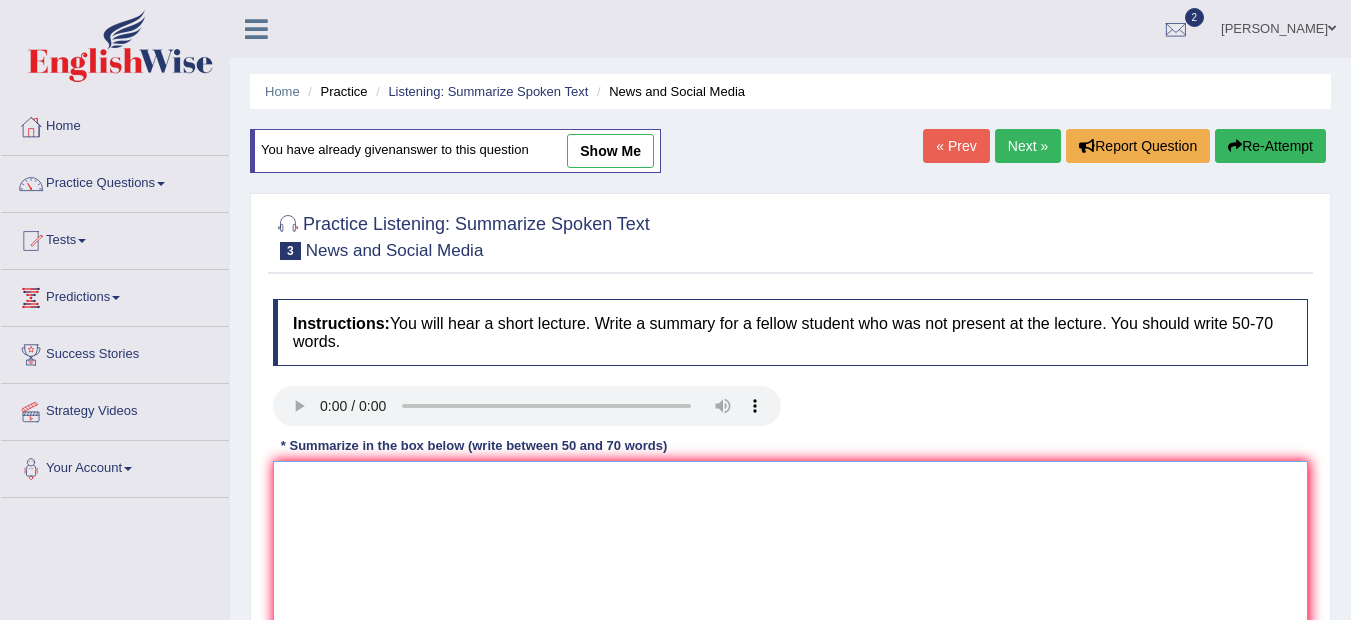 paste on "A notewarthy point revealed in the lecture was about how new can easly go out through social media, To elabrate ,further any body using a smart phone or a laptop can easly spread wrong information or new in the social media by click of a buttum, A considerable amount of significances was laid on the way information spreed, Additionally, social media throught facebook." 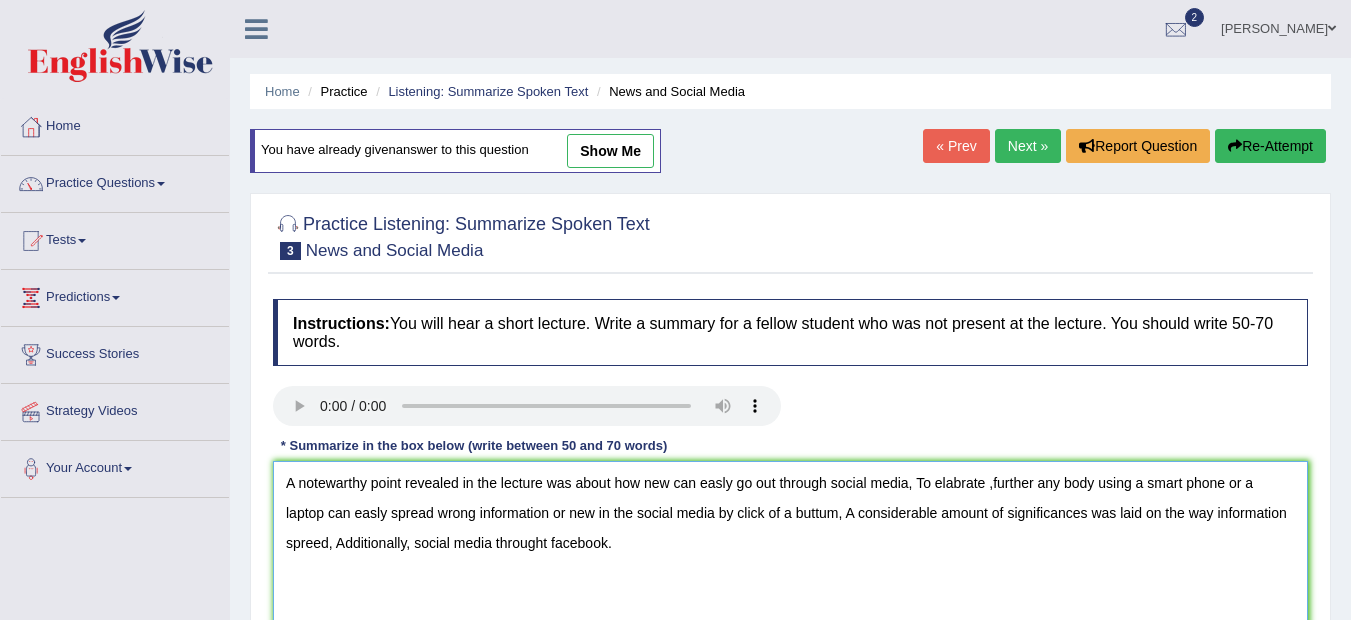 click on "A notewarthy point revealed in the lecture was about how new can easly go out through social media, To elabrate ,further any body using a smart phone or a laptop can easly spread wrong information or new in the social media by click of a buttum, A considerable amount of significances was laid on the way information spreed, Additionally, social media throught facebook." at bounding box center [790, 558] 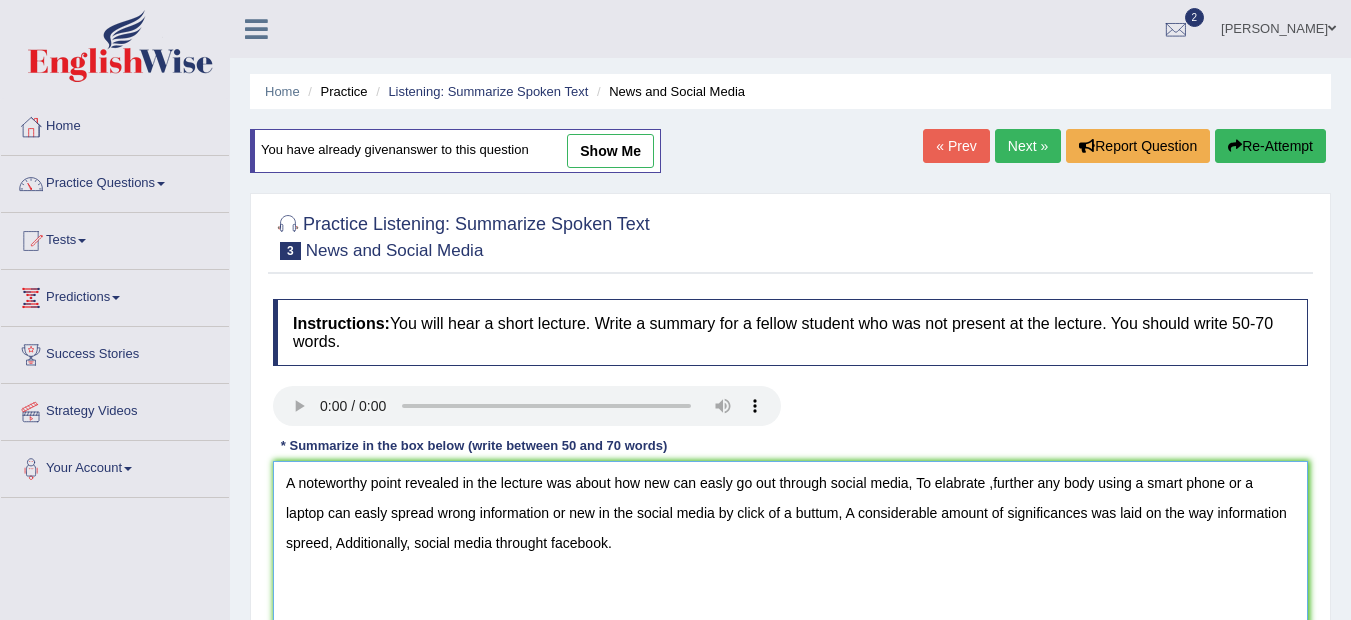 click on "A noteworthy point revealed in the lecture was about how new can easly go out through social media, To elabrate ,further any body using a smart phone or a laptop can easly spread wrong information or new in the social media by click of a buttum, A considerable amount of significances was laid on the way information spreed, Additionally, social media throught facebook." at bounding box center [790, 558] 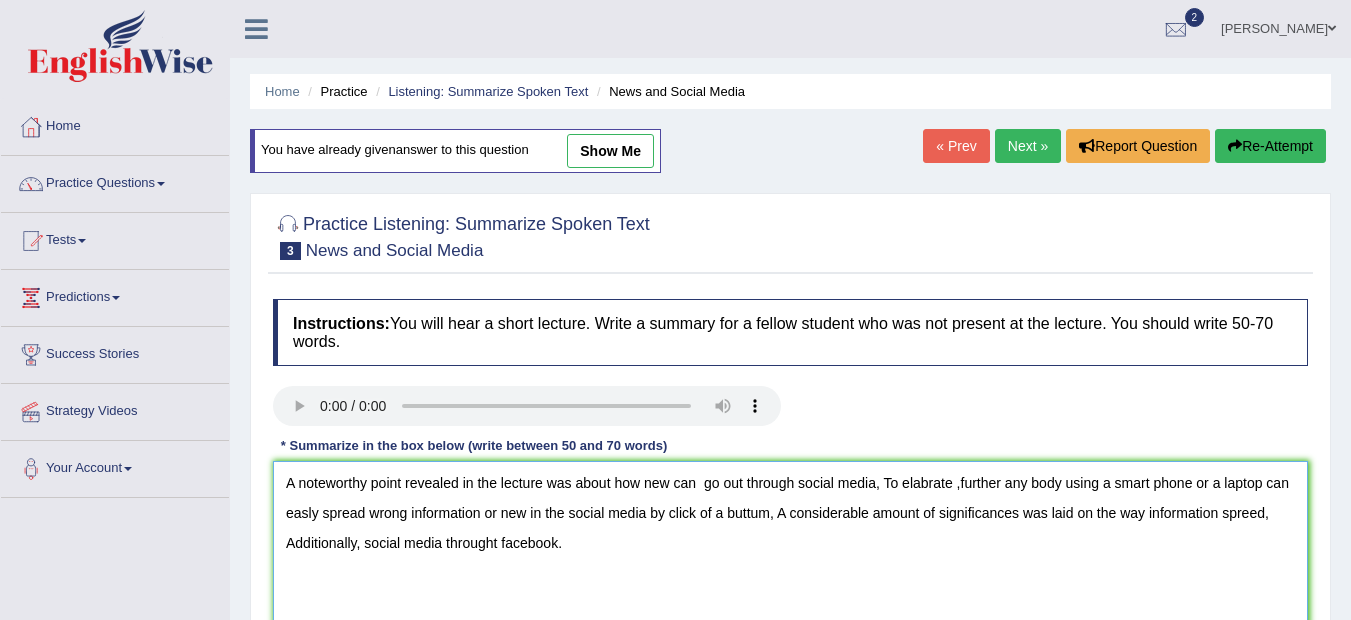 click on "A noteworthy point revealed in the lecture was about how new can  go out through social media, To elabrate ,further any body using a smart phone or a laptop can easly spread wrong information or new in the social media by click of a buttum, A considerable amount of significances was laid on the way information spreed, Additionally, social media throught facebook." at bounding box center (790, 558) 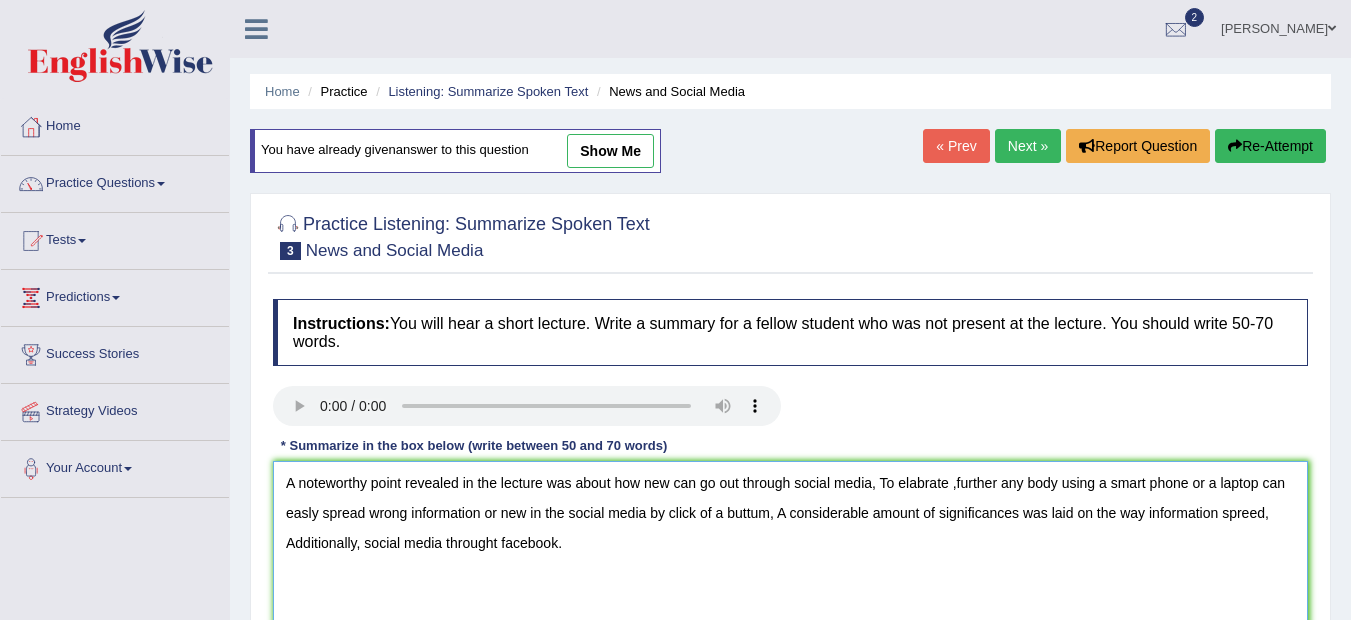 click on "A noteworthy point revealed in the lecture was about how new can go out through social media, To elabrate ,further any body using a smart phone or a laptop can easly spread wrong information or new in the social media by click of a buttum, A considerable amount of significances was laid on the way information spreed, Additionally, social media throught facebook." at bounding box center (790, 558) 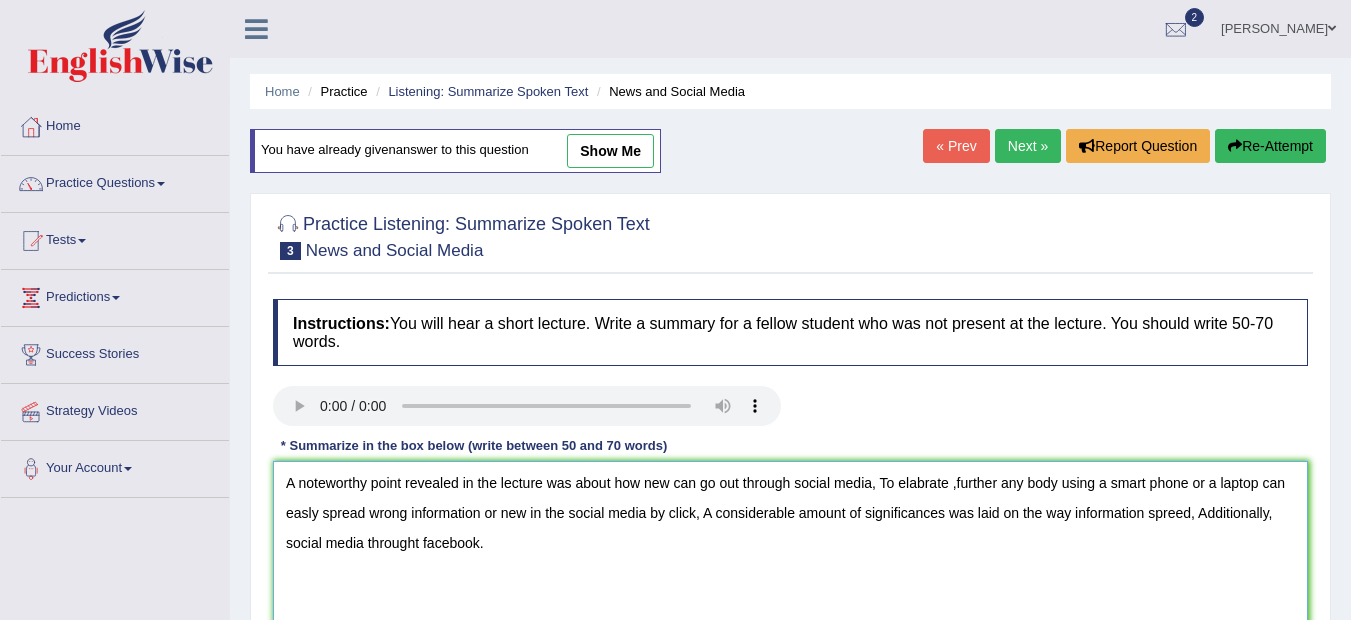 click on "A noteworthy point revealed in the lecture was about how new can go out through social media, To elabrate ,further any body using a smart phone or a laptop can easly spread wrong information or new in the social media by click, A considerable amount of significances was laid on the way information spreed, Additionally, social media throught facebook." at bounding box center (790, 558) 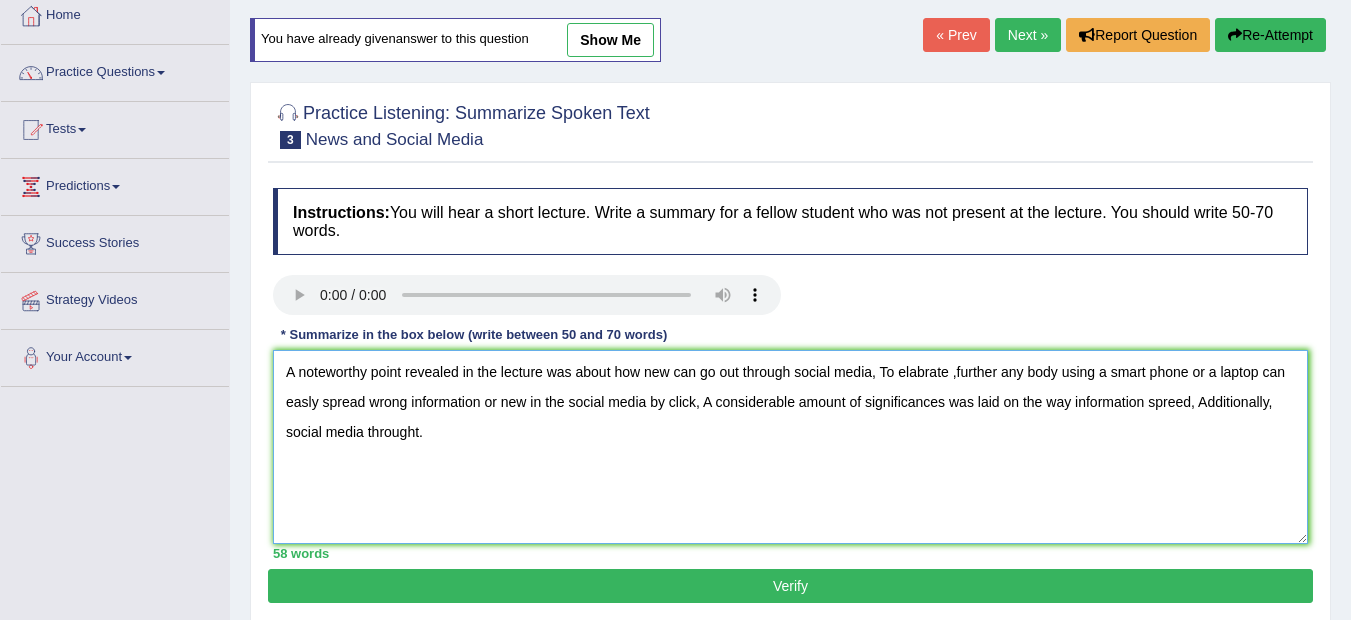 scroll, scrollTop: 160, scrollLeft: 0, axis: vertical 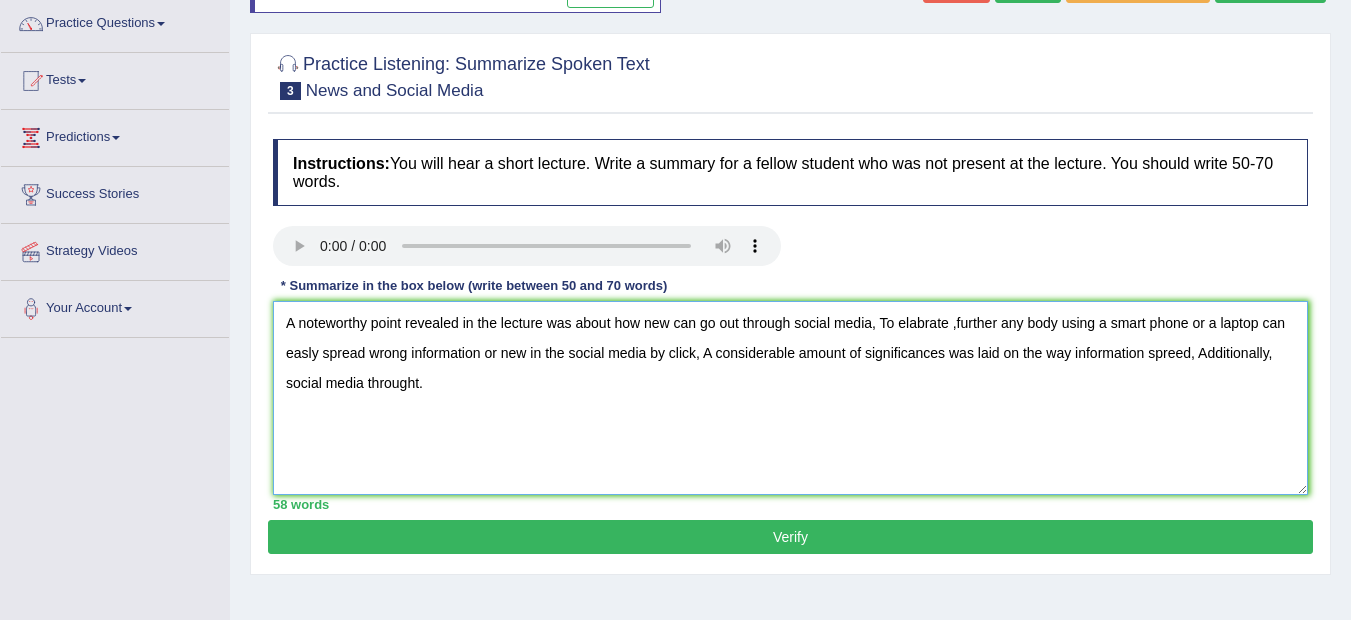 click on "A noteworthy point revealed in the lecture was about how new can go out through social media, To elabrate ,further any body using a smart phone or a laptop can easly spread wrong information or new in the social media by click, A considerable amount of significances was laid on the way information spreed, Additionally, social media throught." at bounding box center [790, 398] 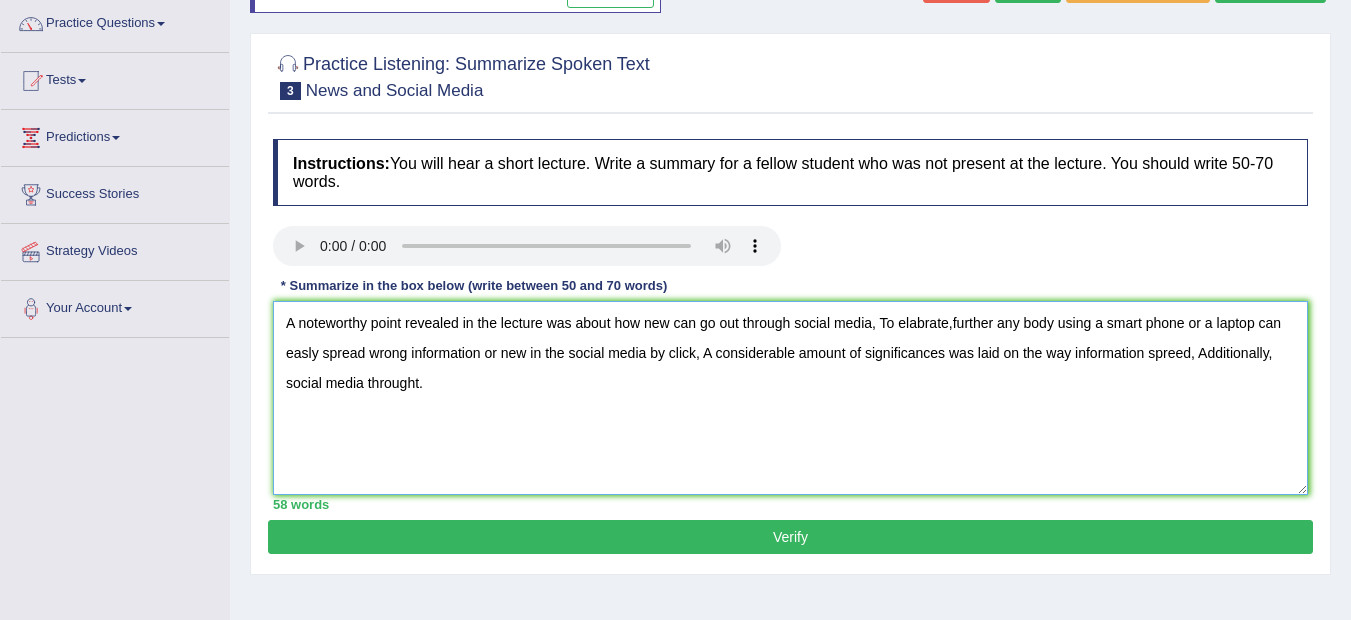 click on "A noteworthy point revealed in the lecture was about how new can go out through social media, To elabrate,further any body using a smart phone or a laptop can easly spread wrong information or new in the social media by click, A considerable amount of significances was laid on the way information spreed, Additionally, social media throught." at bounding box center (790, 398) 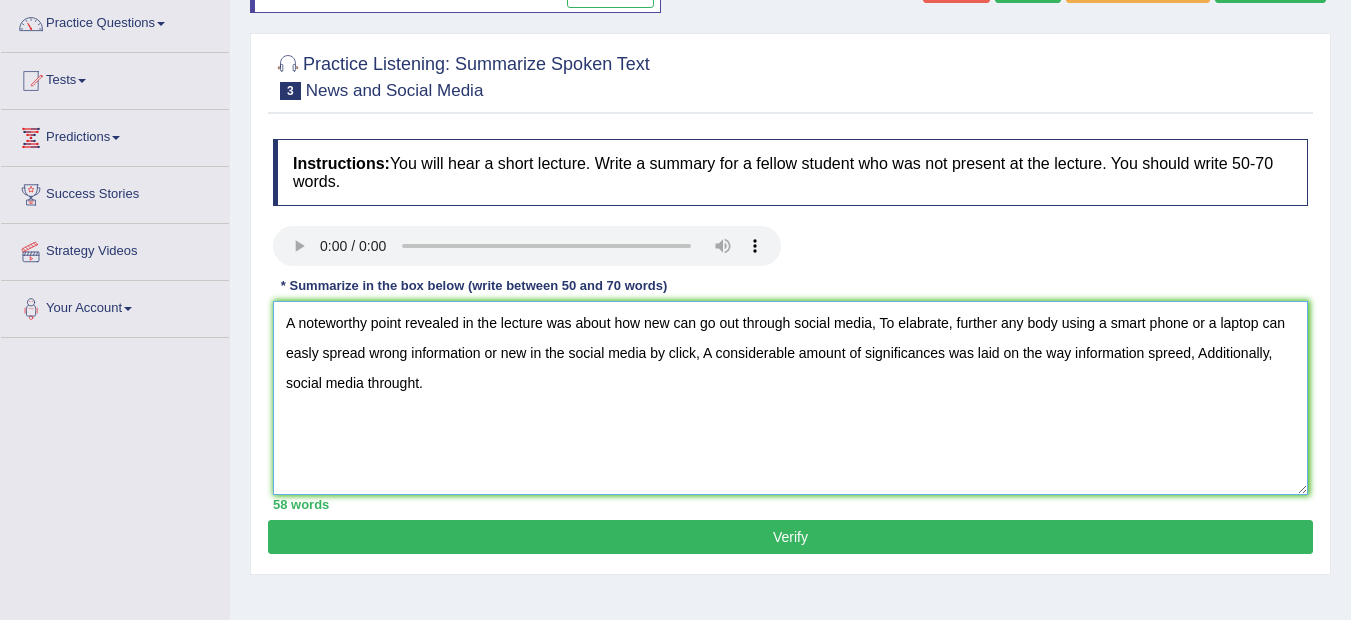 click on "A noteworthy point revealed in the lecture was about how new can go out through social media, To elabrate, further any body using a smart phone or a laptop can easly spread wrong information or new in the social media by click, A considerable amount of significances was laid on the way information spreed, Additionally, social media throught." at bounding box center (790, 398) 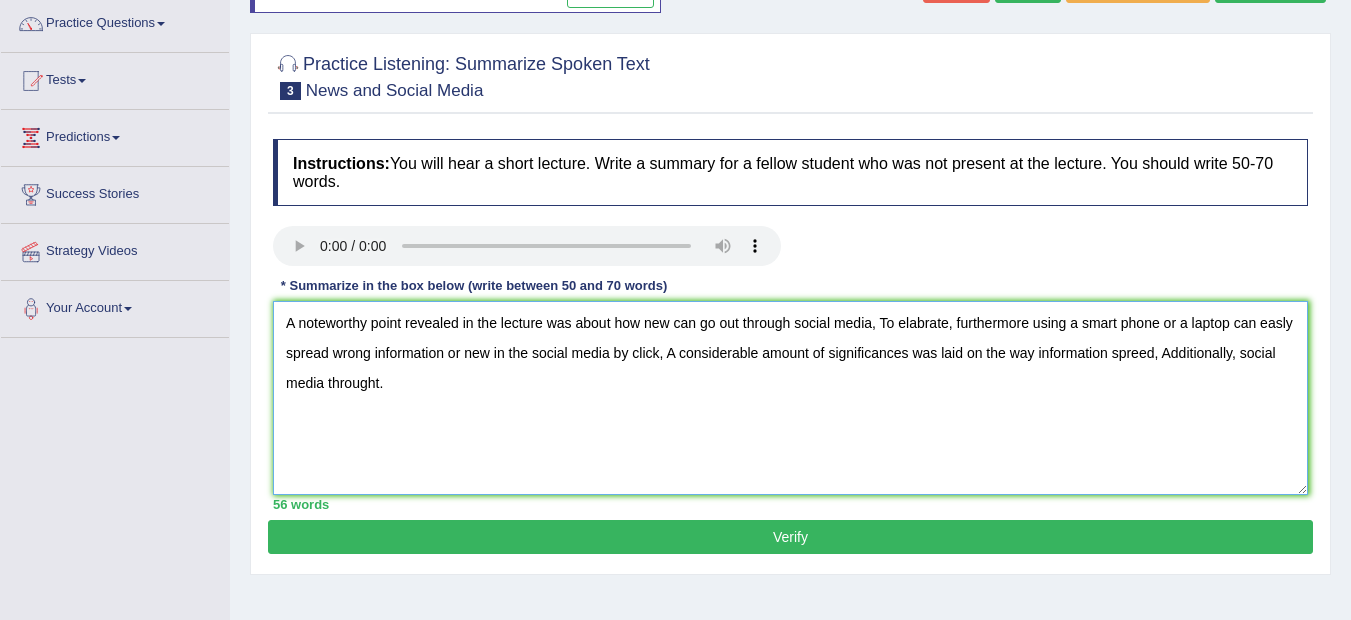 drag, startPoint x: 1153, startPoint y: 353, endPoint x: 1189, endPoint y: 380, distance: 45 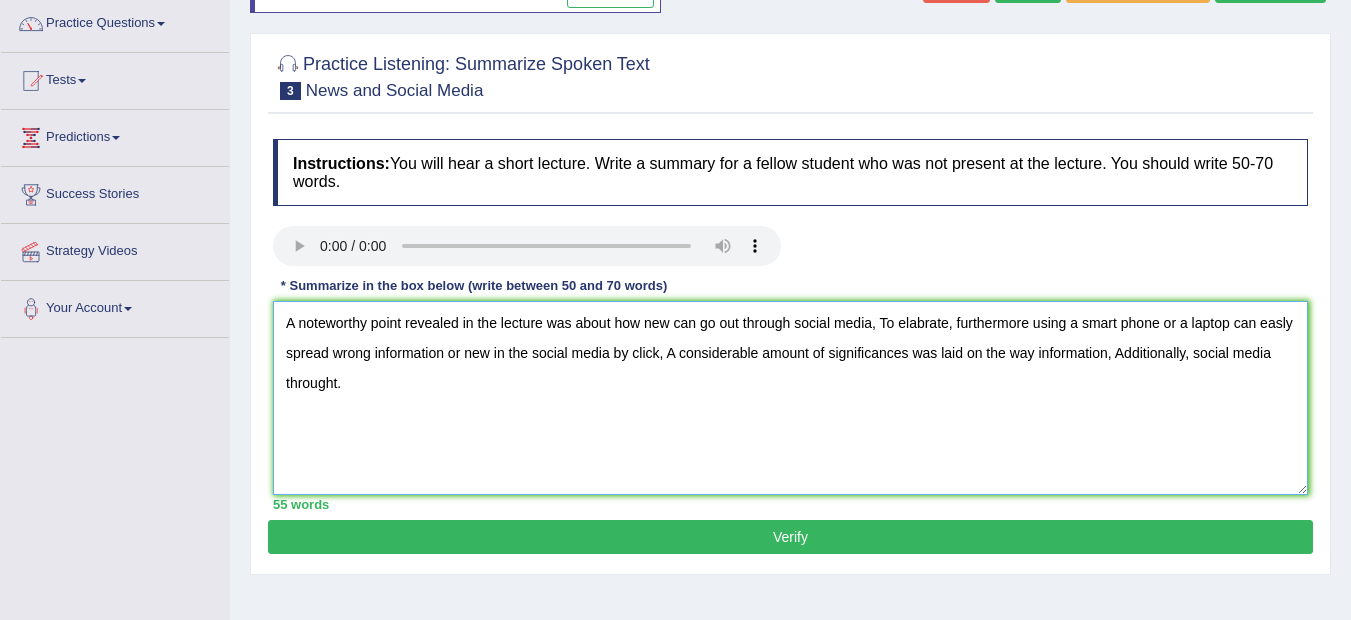 type on "A noteworthy point revealed in the lecture was about how new can go out through social media, To elabrate, furthermore using a smart phone or a laptop can easly spread wrong information or new in the social media by click, A considerable amount of significances was laid on the way information, Additionally, social media throught." 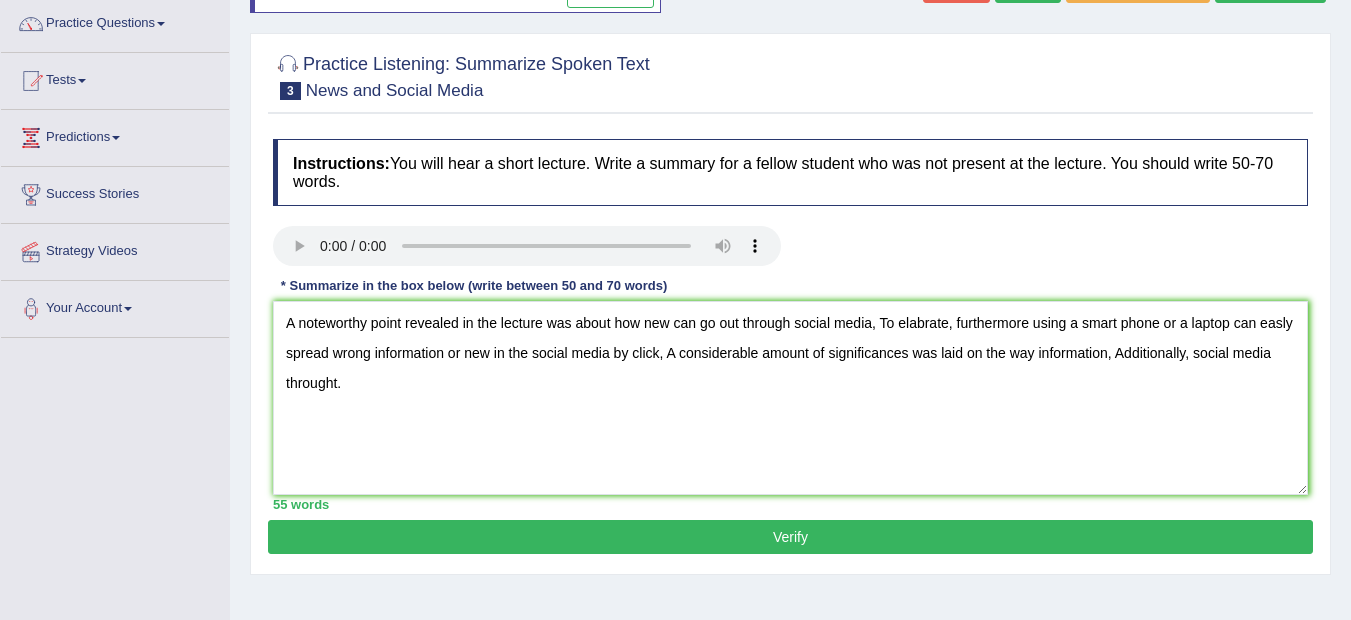 click on "Verify" at bounding box center (790, 537) 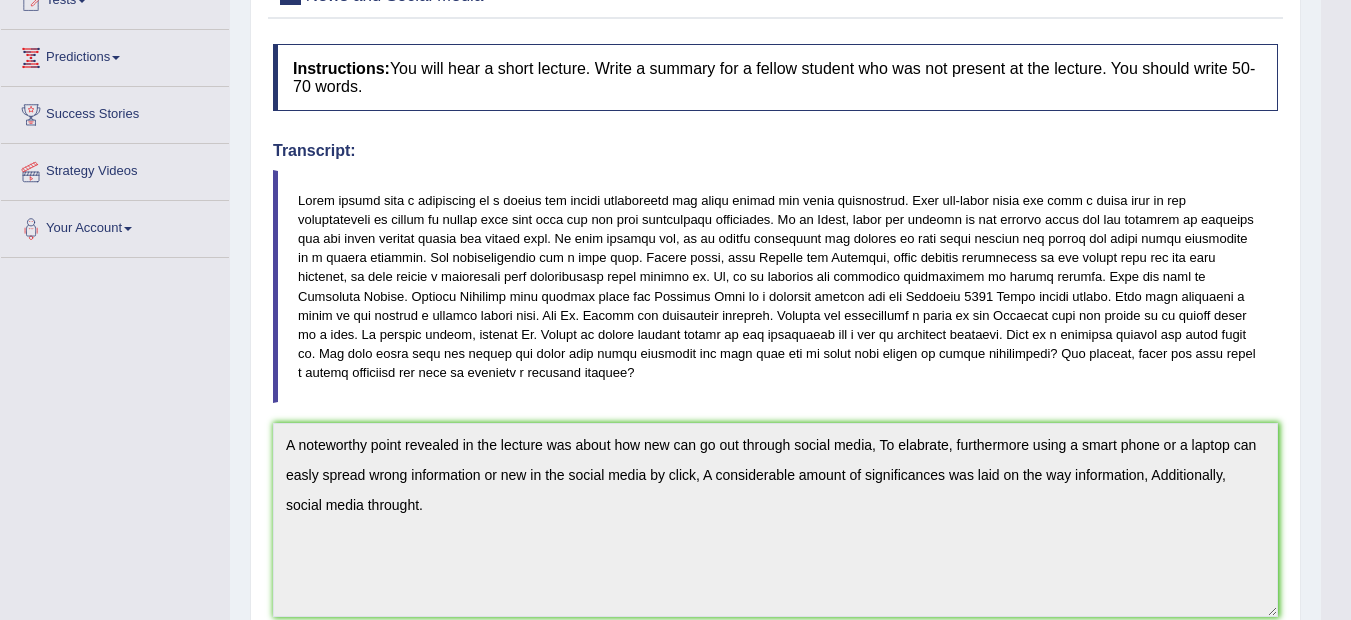 scroll, scrollTop: 253, scrollLeft: 0, axis: vertical 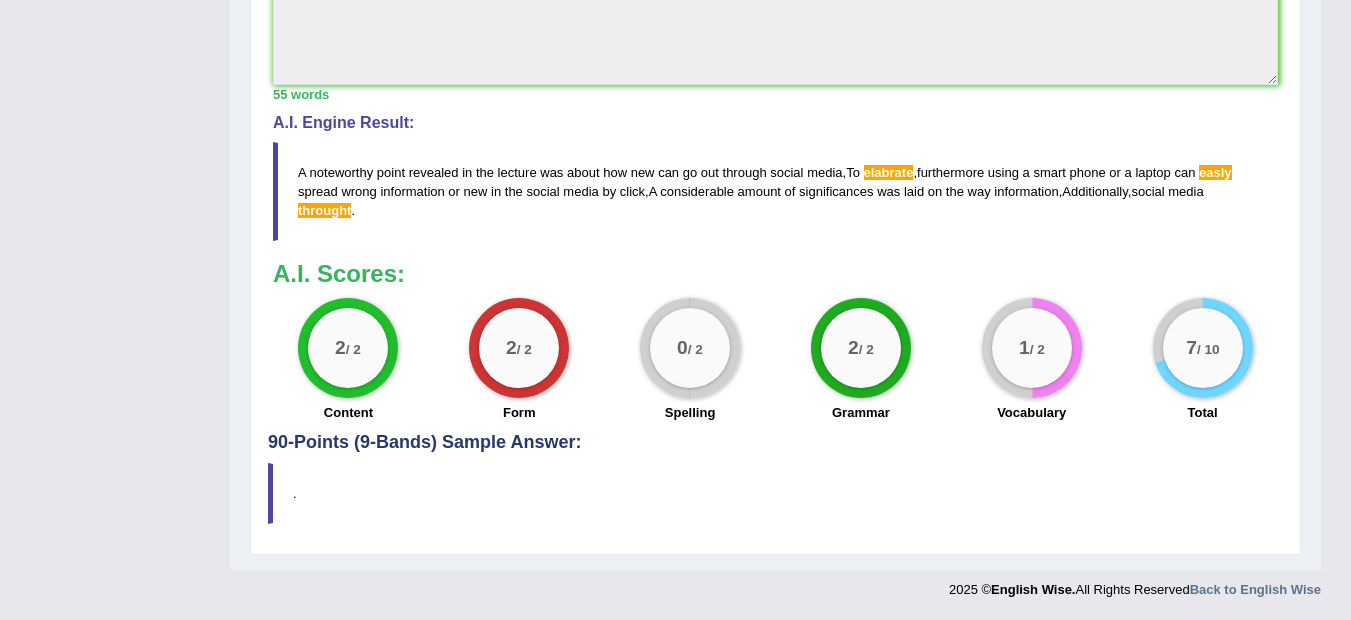 click on "A   noteworthy   point   revealed   in   the   lecture   was   about   how   new   can   go   out   through   social   media ,  To   elabrate ,  furthermore   using   a   smart   phone   or   a   laptop   can   easly   spread   wrong   information   or   new   in   the   social   media   by   click ,  A   considerable   amount   of   significances   was   laid   on   the   way   information ,  Additionally ,  social   media   throught ." at bounding box center [775, 191] 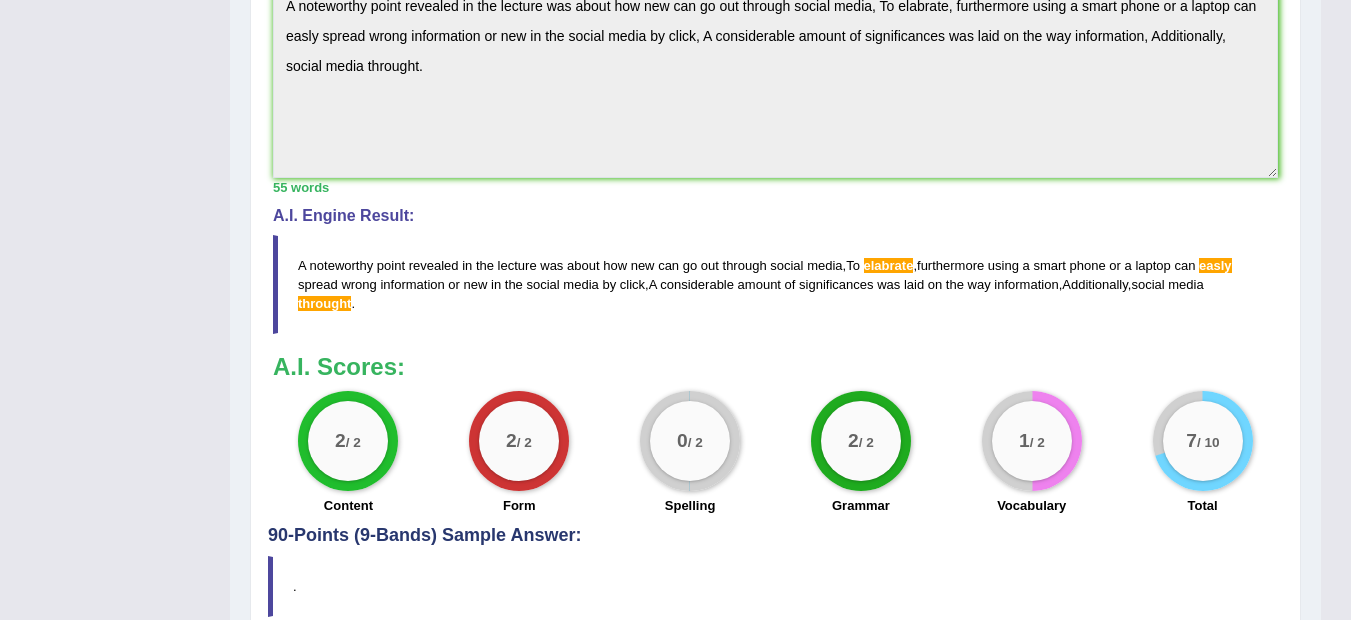 scroll, scrollTop: 652, scrollLeft: 0, axis: vertical 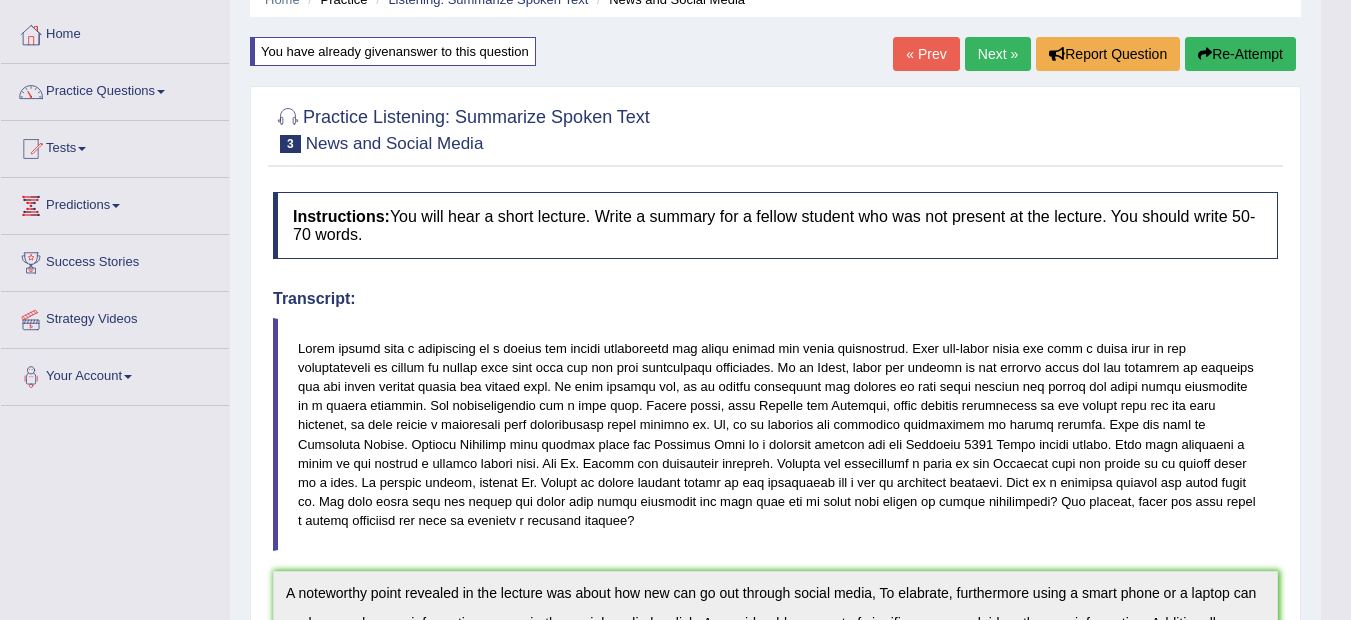 click on "Re-Attempt" at bounding box center (1240, 54) 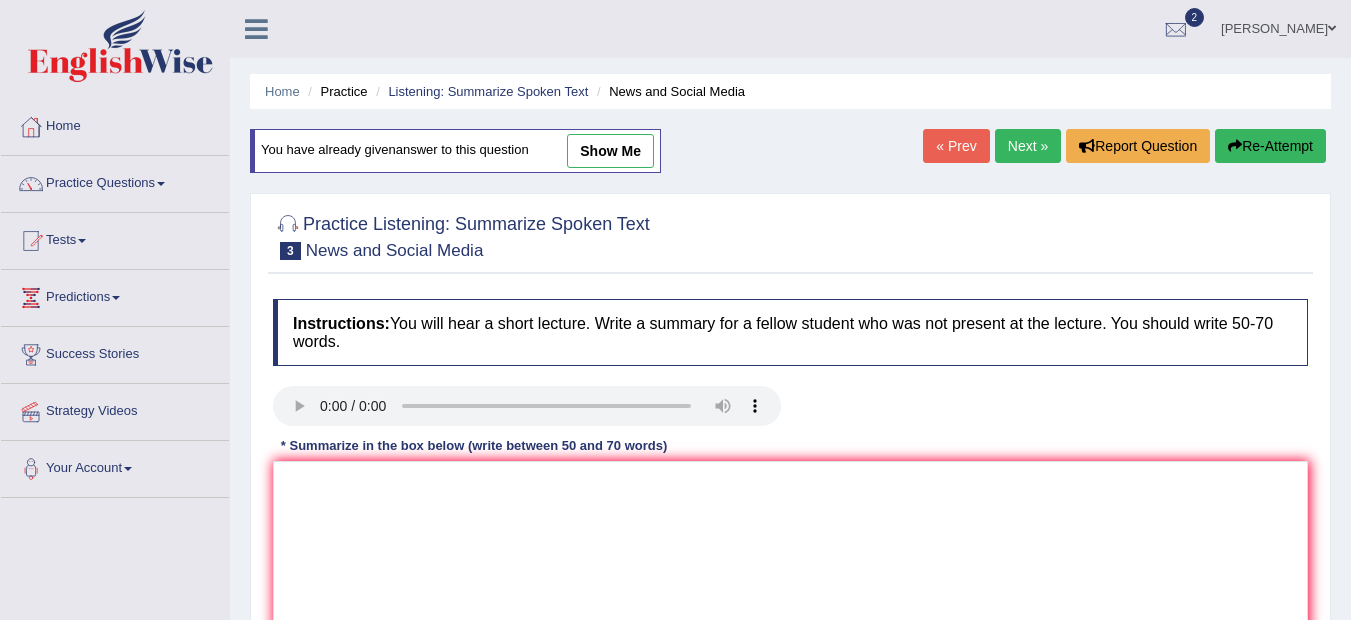 scroll, scrollTop: 92, scrollLeft: 0, axis: vertical 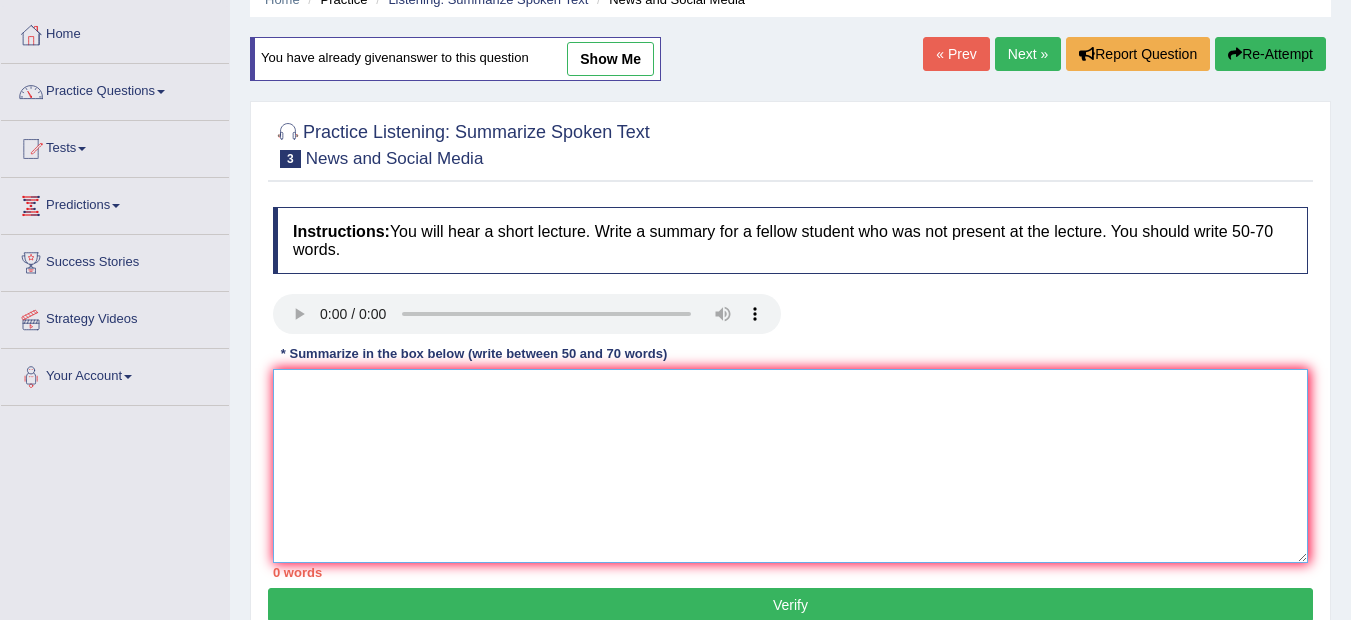 click at bounding box center (790, 466) 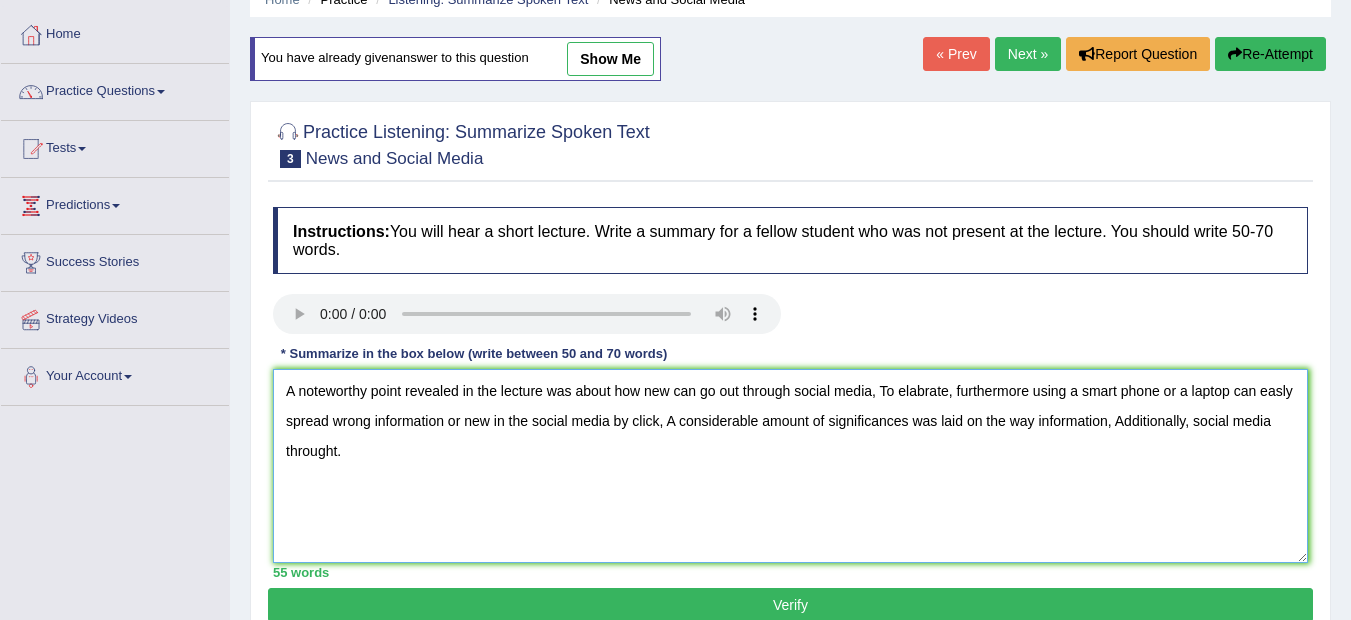 click on "A noteworthy point revealed in the lecture was about how new can go out through social media, To elabrate, furthermore using a smart phone or a laptop can easly spread wrong information or new in the social media by click, A considerable amount of significances was laid on the way information, Additionally, social media throught." at bounding box center [790, 466] 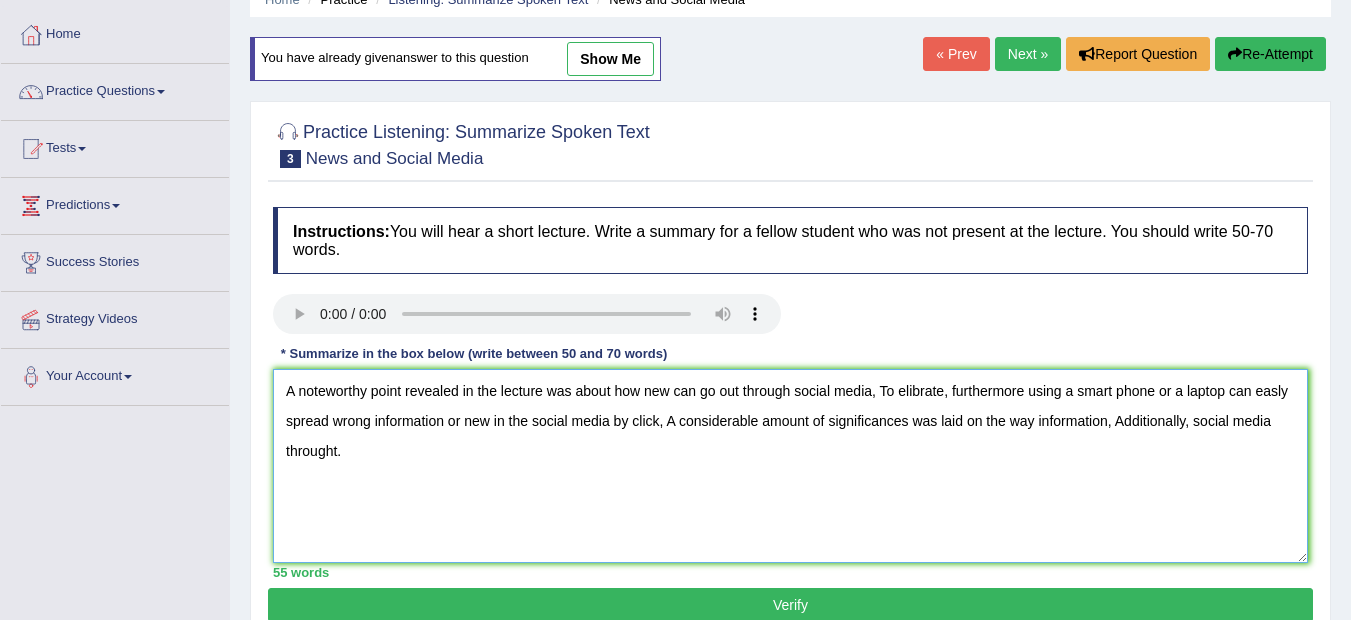 click on "A noteworthy point revealed in the lecture was about how new can go out through social media, To elibrate, furthermore using a smart phone or a laptop can easly spread wrong information or new in the social media by click, A considerable amount of significances was laid on the way information, Additionally, social media throught." at bounding box center [790, 466] 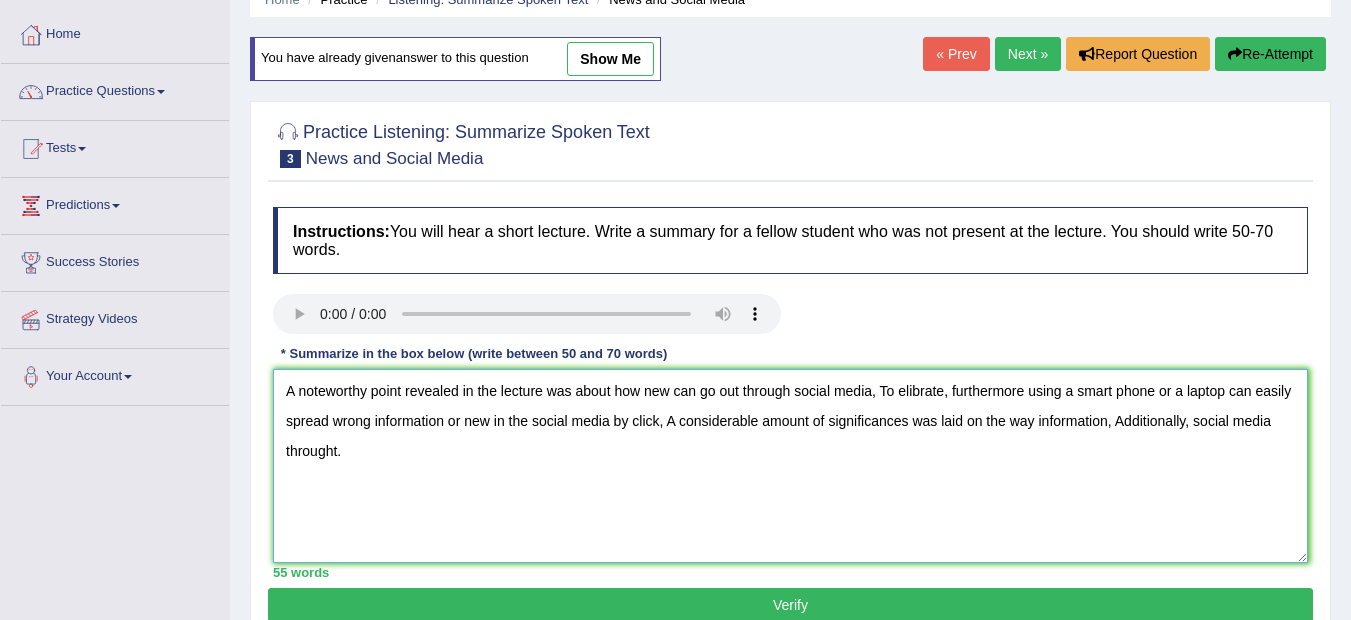 click on "A noteworthy point revealed in the lecture was about how new can go out through social media, To elibrate, furthermore using a smart phone or a laptop can easily spread wrong information or new in the social media by click, A considerable amount of significances was laid on the way information, Additionally, social media throught." at bounding box center (790, 466) 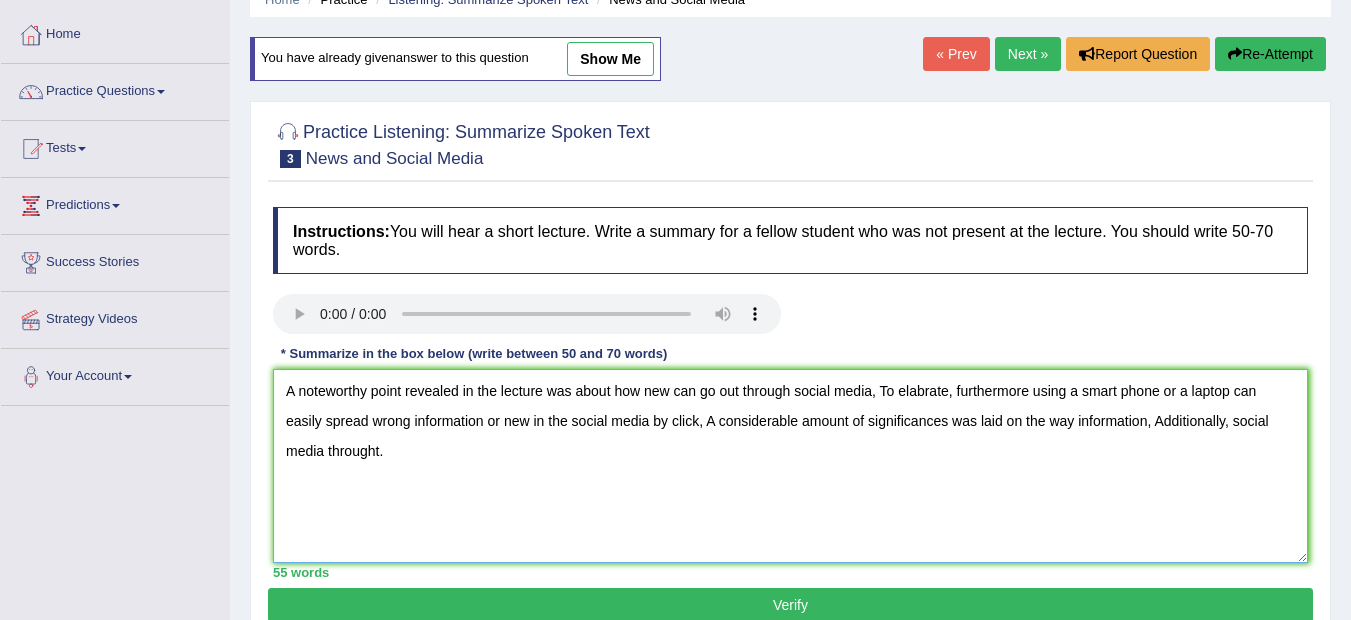 click on "A noteworthy point revealed in the lecture was about how new can go out through social media, To elabrate, furthermore using a smart phone or a laptop can easily spread wrong information or new in the social media by click, A considerable amount of significances was laid on the way information, Additionally, social media throught." at bounding box center (790, 466) 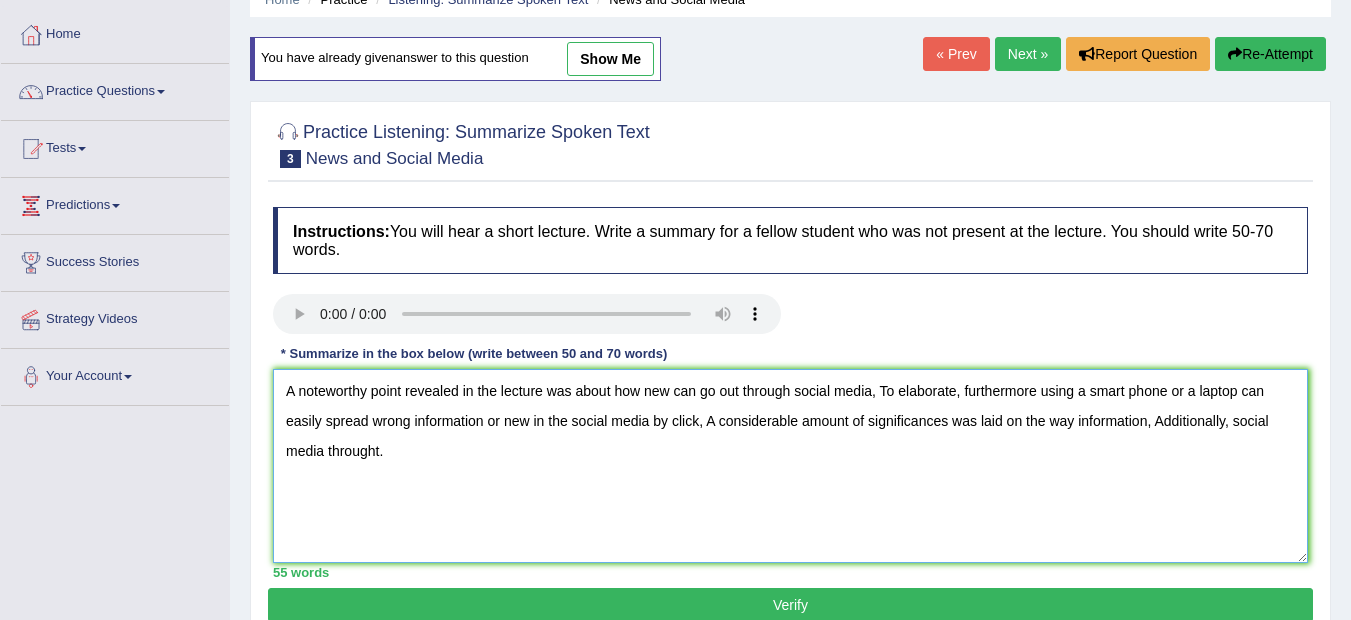 click on "A noteworthy point revealed in the lecture was about how new can go out through social media, To elaborate, furthermore using a smart phone or a laptop can easily spread wrong information or new in the social media by click, A considerable amount of significances was laid on the way information, Additionally, social media throught." at bounding box center [790, 466] 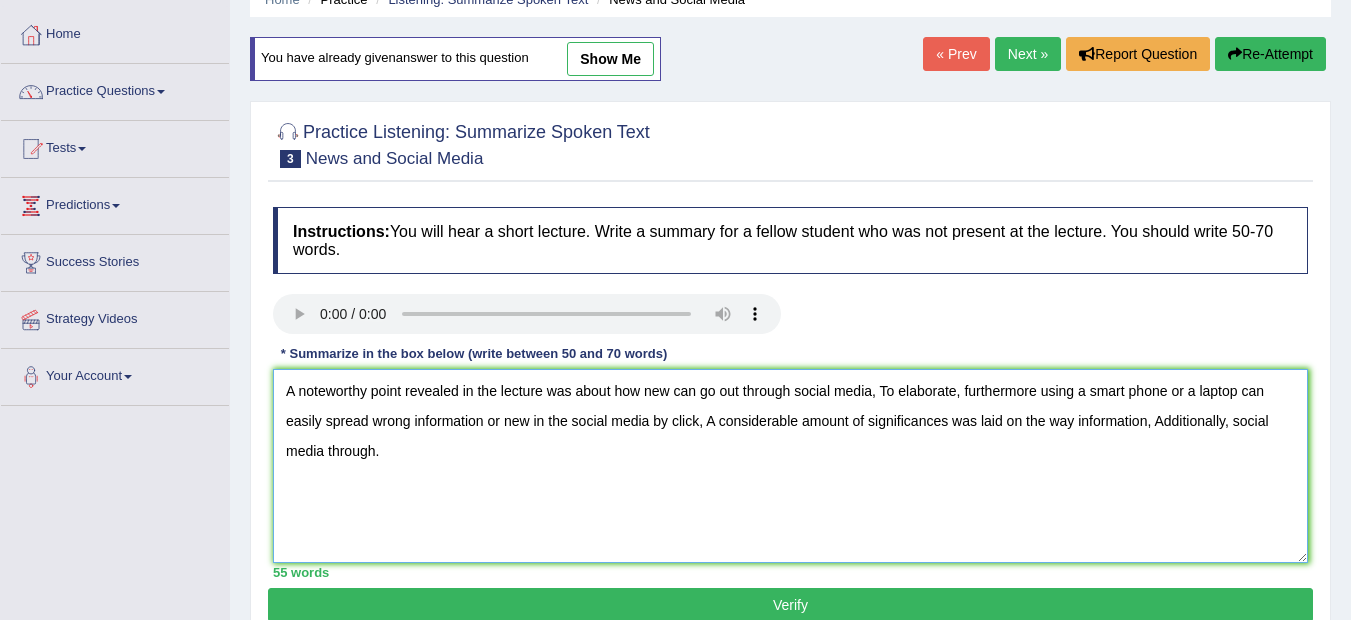 type on "A noteworthy point revealed in the lecture was about how new can go out through social media, To elaborate, furthermore using a smart phone or a laptop can easily spread wrong information or new in the social media by click, A considerable amount of significances was laid on the way information, Additionally, social media through." 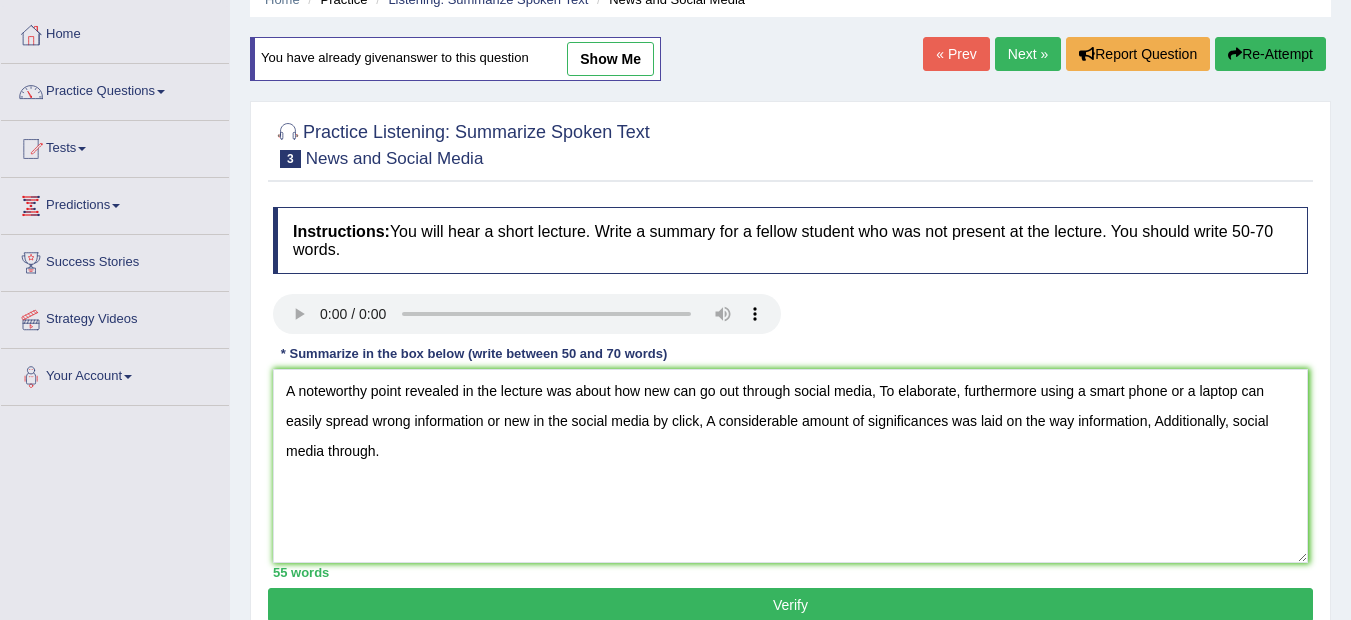 click on "Verify" at bounding box center [790, 605] 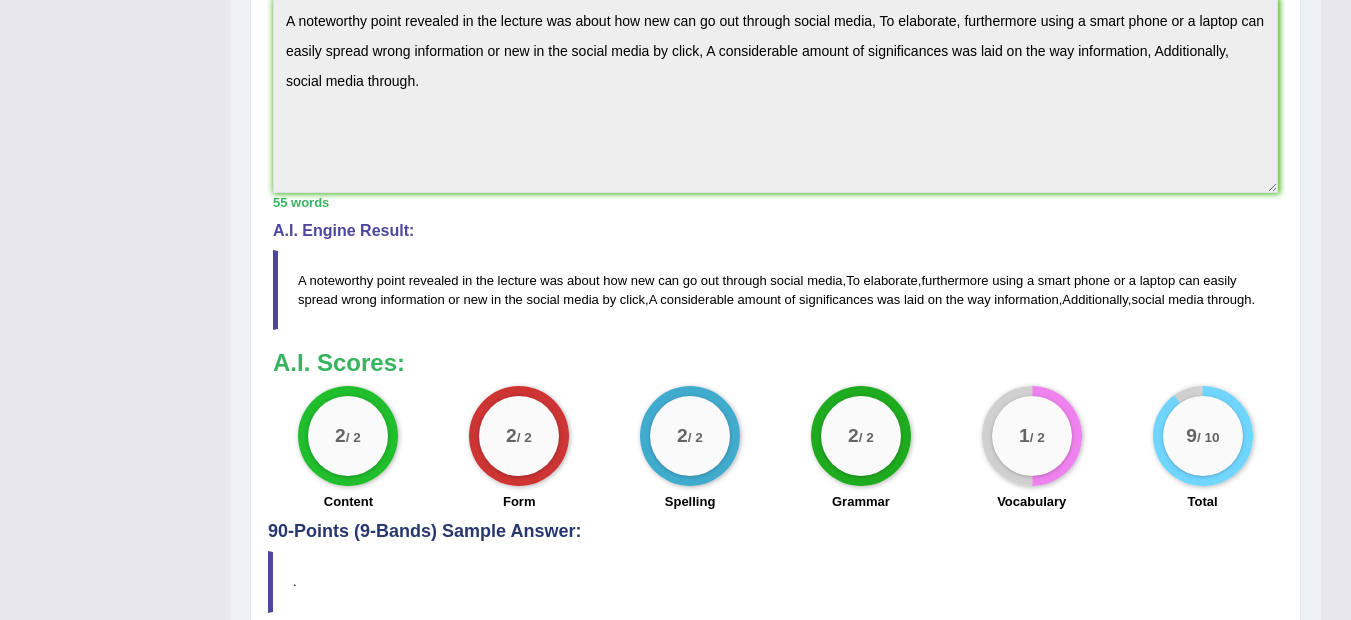 scroll, scrollTop: 692, scrollLeft: 0, axis: vertical 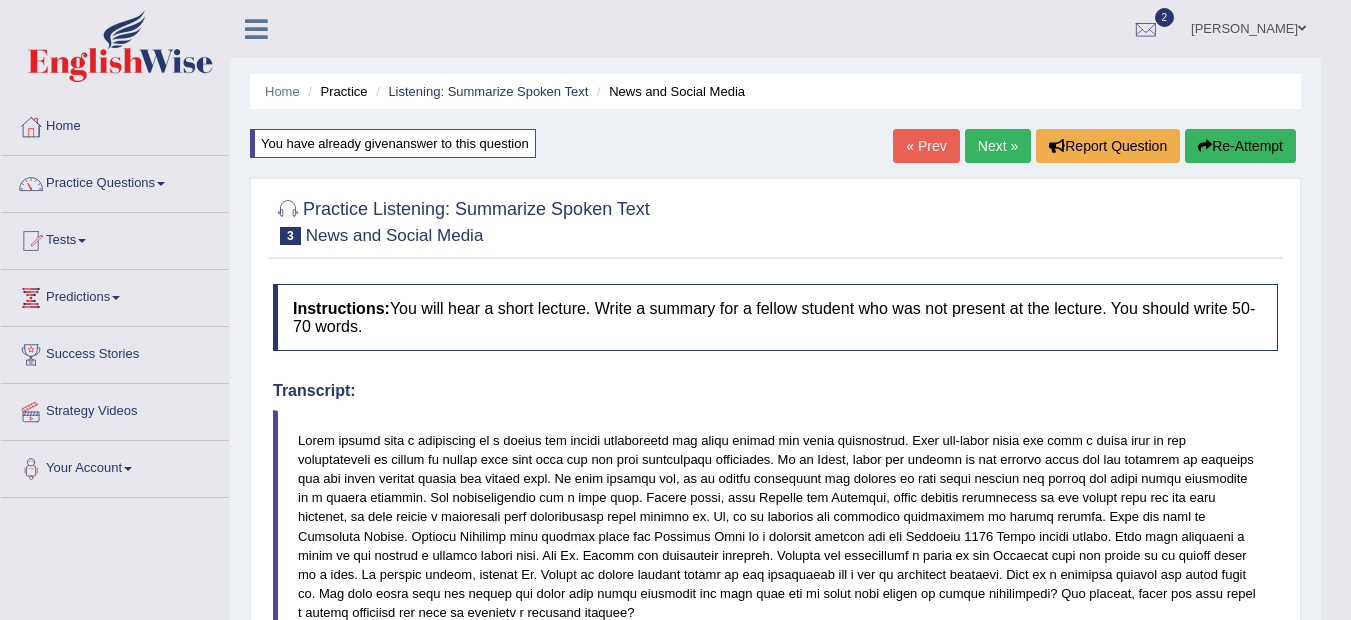 click on "Next »" at bounding box center [998, 146] 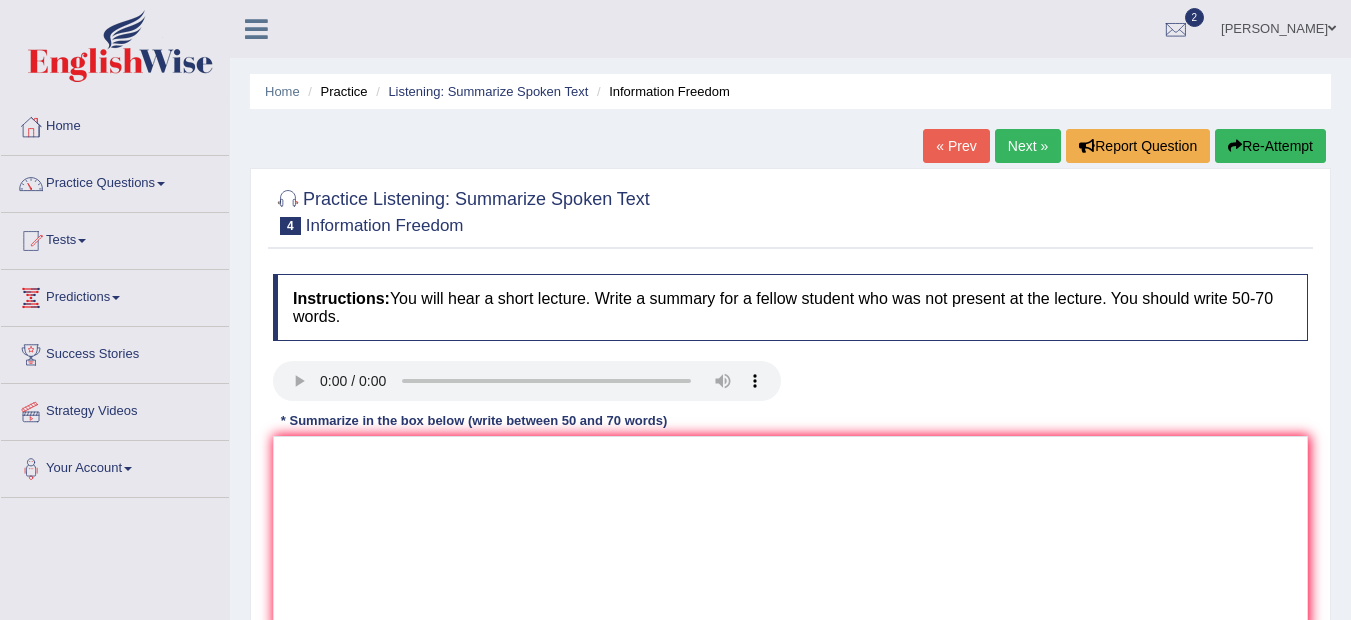 scroll, scrollTop: 0, scrollLeft: 0, axis: both 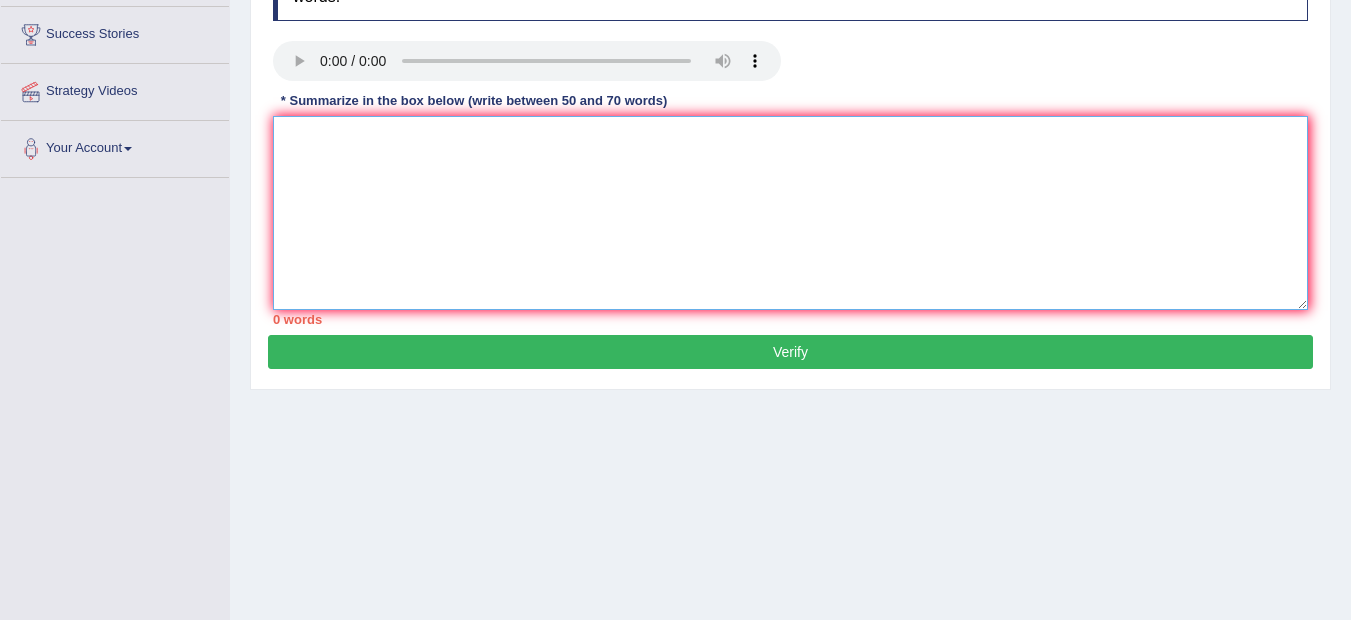 click at bounding box center (790, 213) 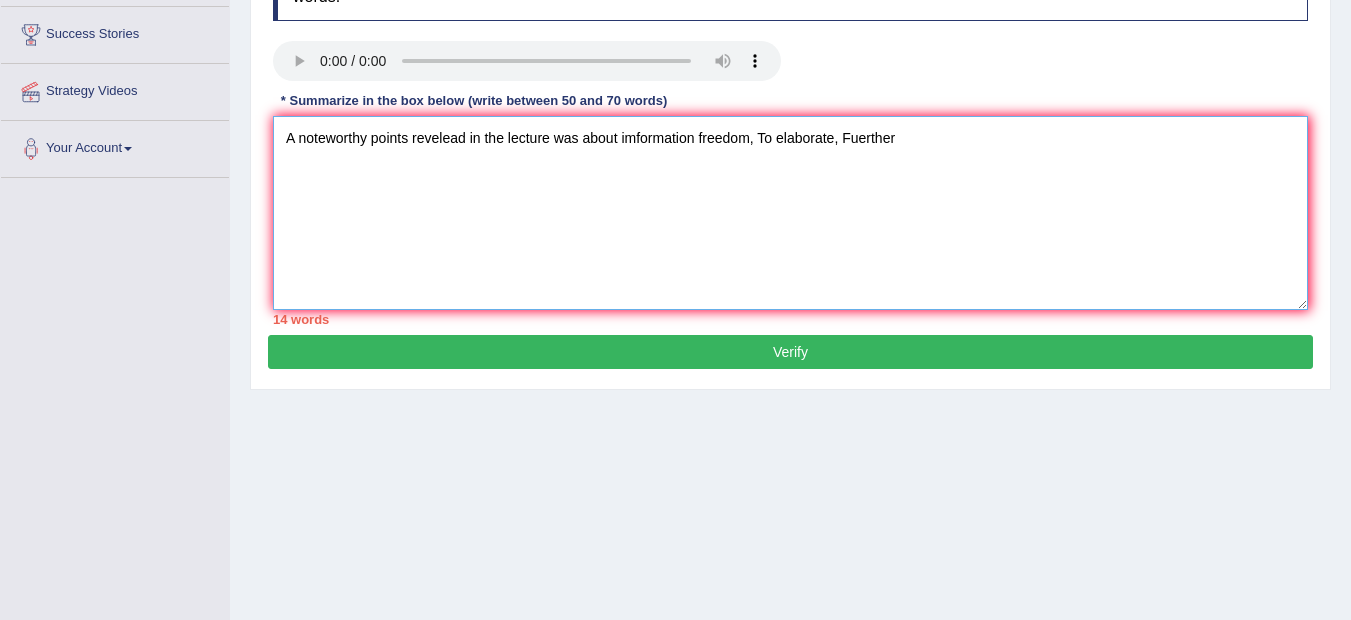 click on "A noteworthy points revelead in the lecture was about imformation freedom, To elaborate, Fuerther" at bounding box center [790, 213] 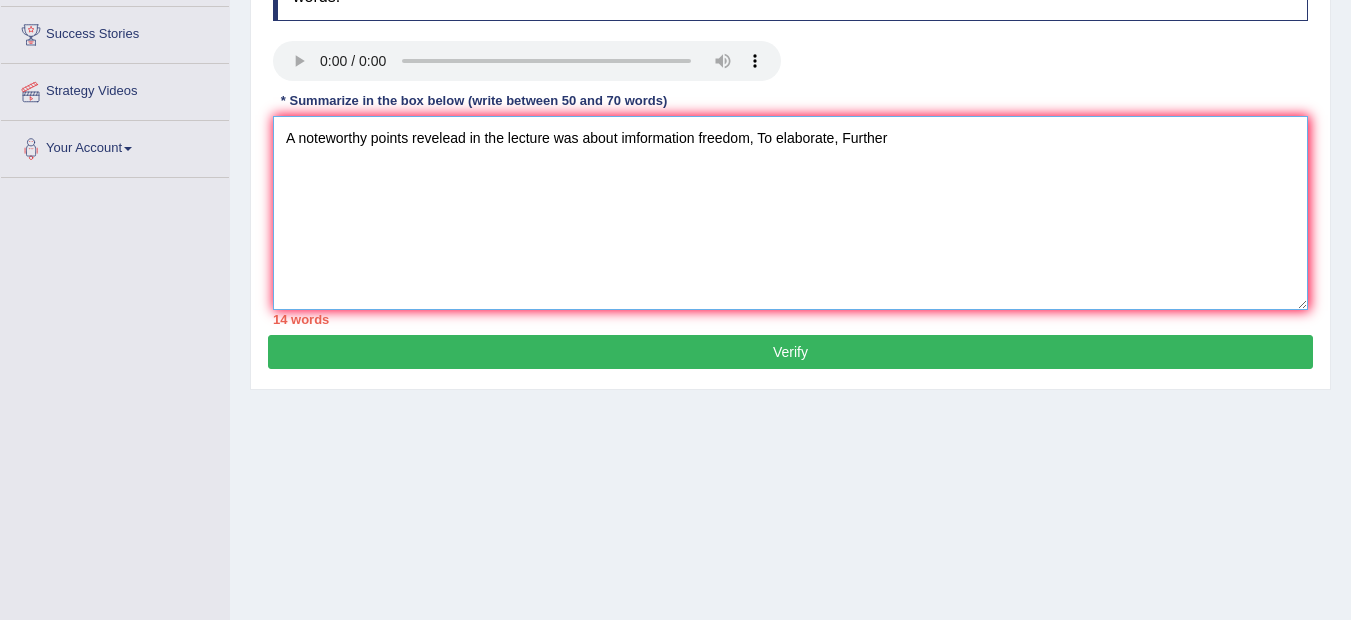 click on "A noteworthy points revelead in the lecture was about imformation freedom, To elaborate, Further" at bounding box center (790, 213) 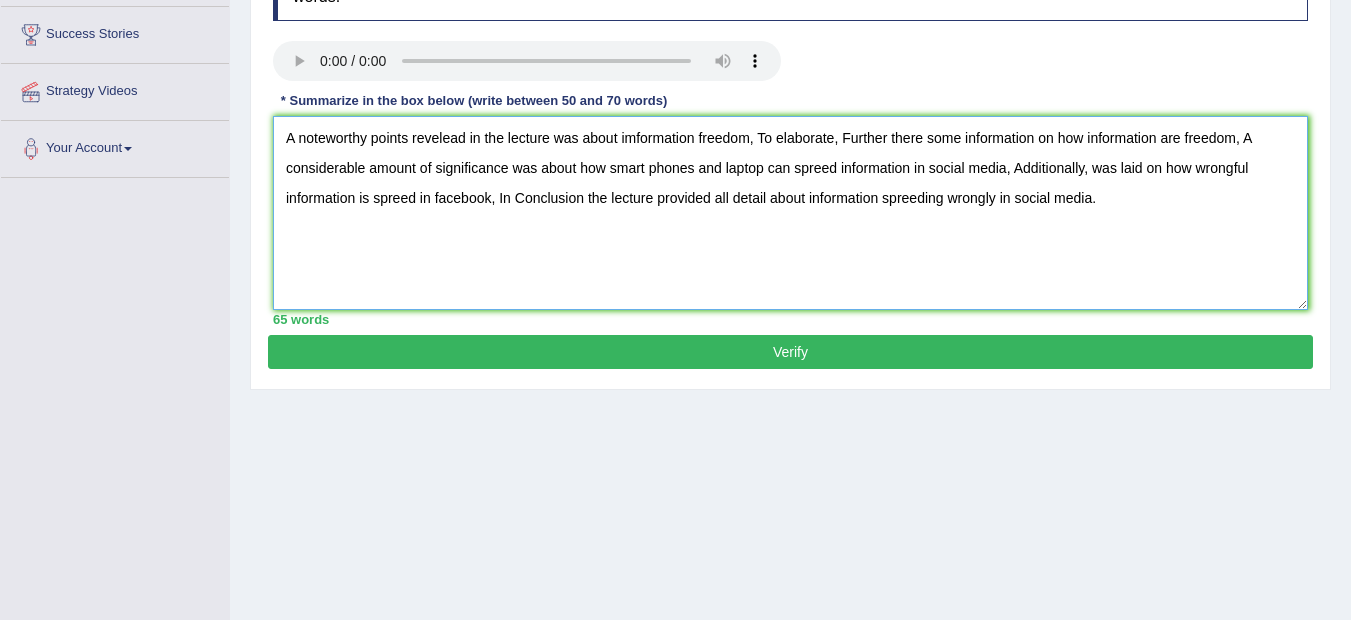 click on "A noteworthy points revelead in the lecture was about imformation freedom, To elaborate, Further there some information on how information are freedom, A considerable amount of significance was about how smart phones and laptop can spreed information in social media, Additionally, was laid on how wrongful information is spreed in facebook, In Conclusion the lecture provided all detail about information spreeding wrongly in social media." at bounding box center (790, 213) 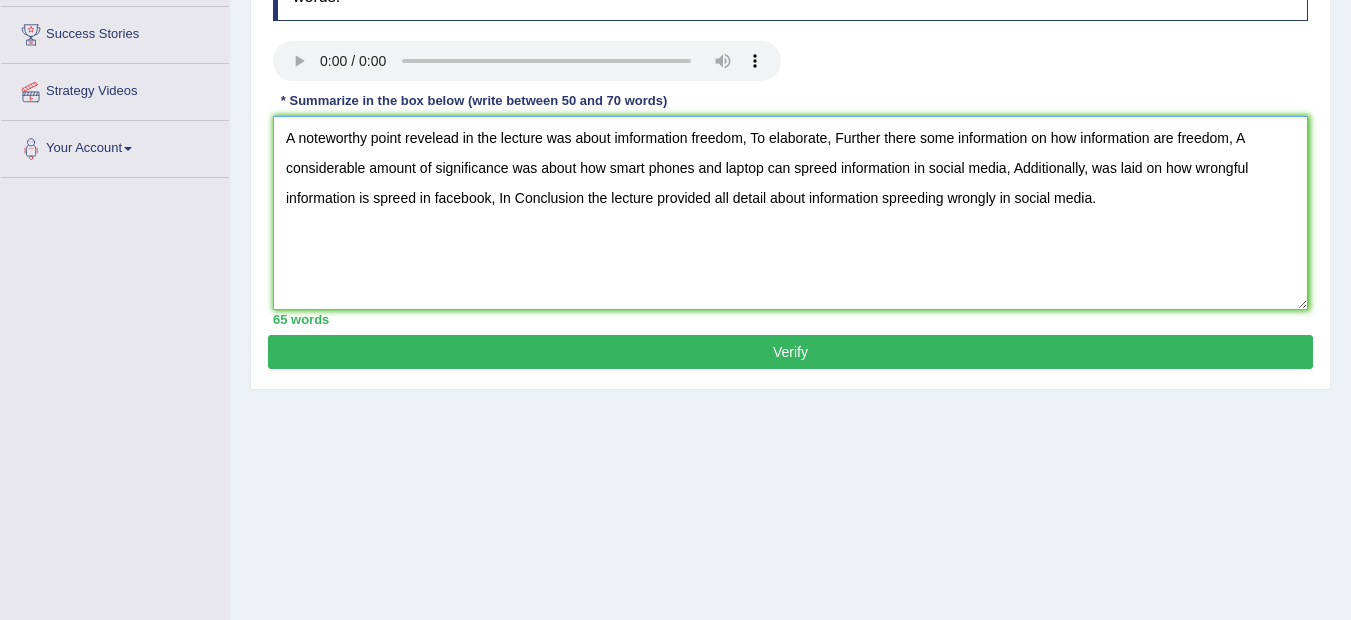 click on "A noteworthy point revelead in the lecture was about imformation freedom, To elaborate, Further there some information on how information are freedom, A considerable amount of significance was about how smart phones and laptop can spreed information in social media, Additionally, was laid on how wrongful information is spreed in facebook, In Conclusion the lecture provided all detail about information spreeding wrongly in social media." at bounding box center (790, 213) 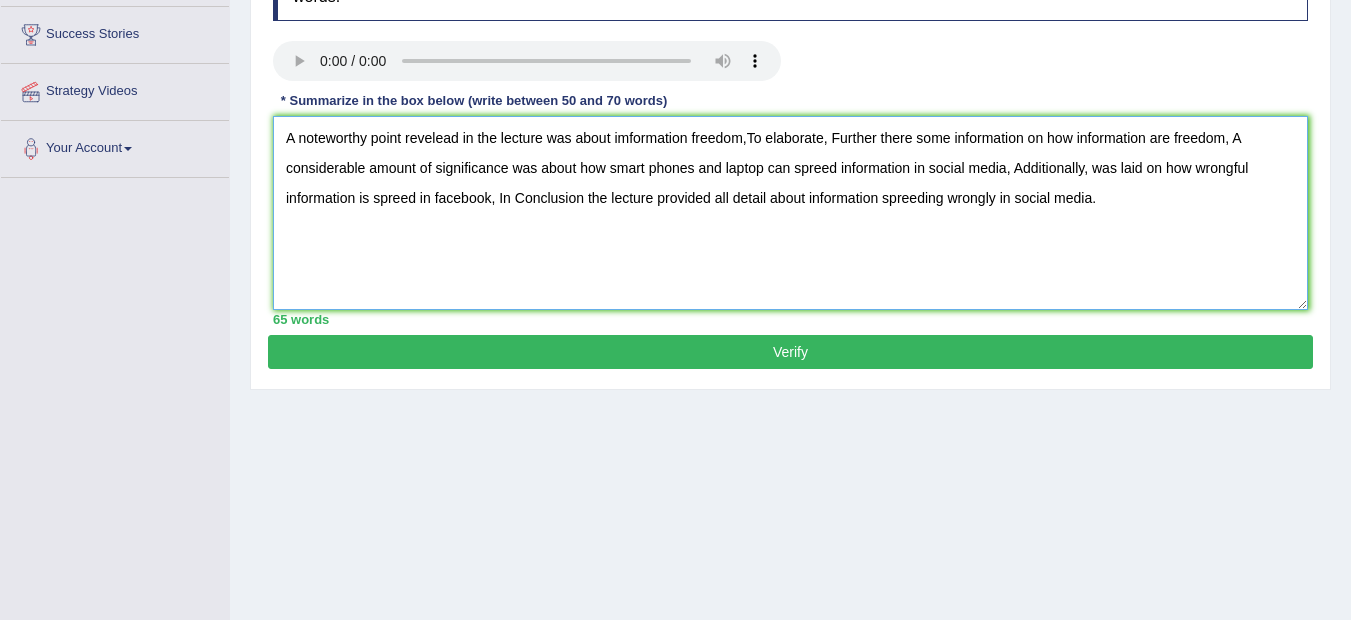 type on "A noteworthy point revelead in the lecture was about imformation freedom,To elaborate, Further there some information on how information are freedom, A considerable amount of significance was about how smart phones and laptop can spreed information in social media, Additionally, was laid on how wrongful information is spreed in facebook, In Conclusion the lecture provided all detail about information spreeding wrongly in social media." 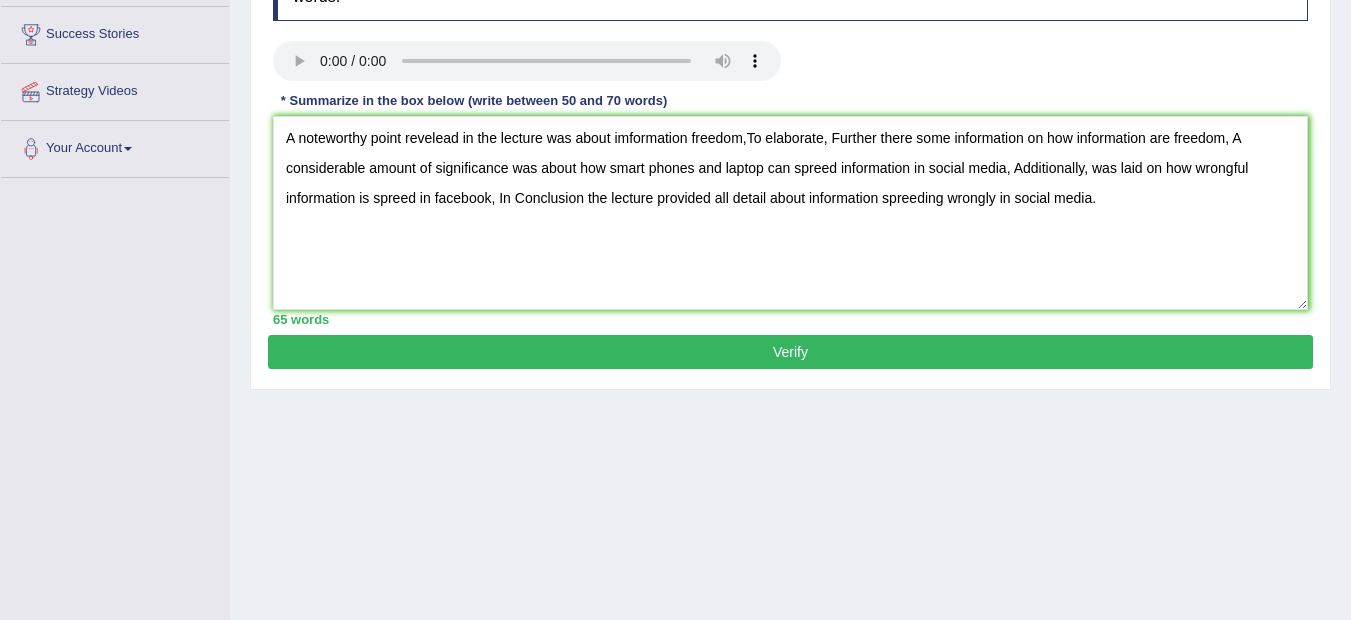 click on "Verify" at bounding box center (790, 352) 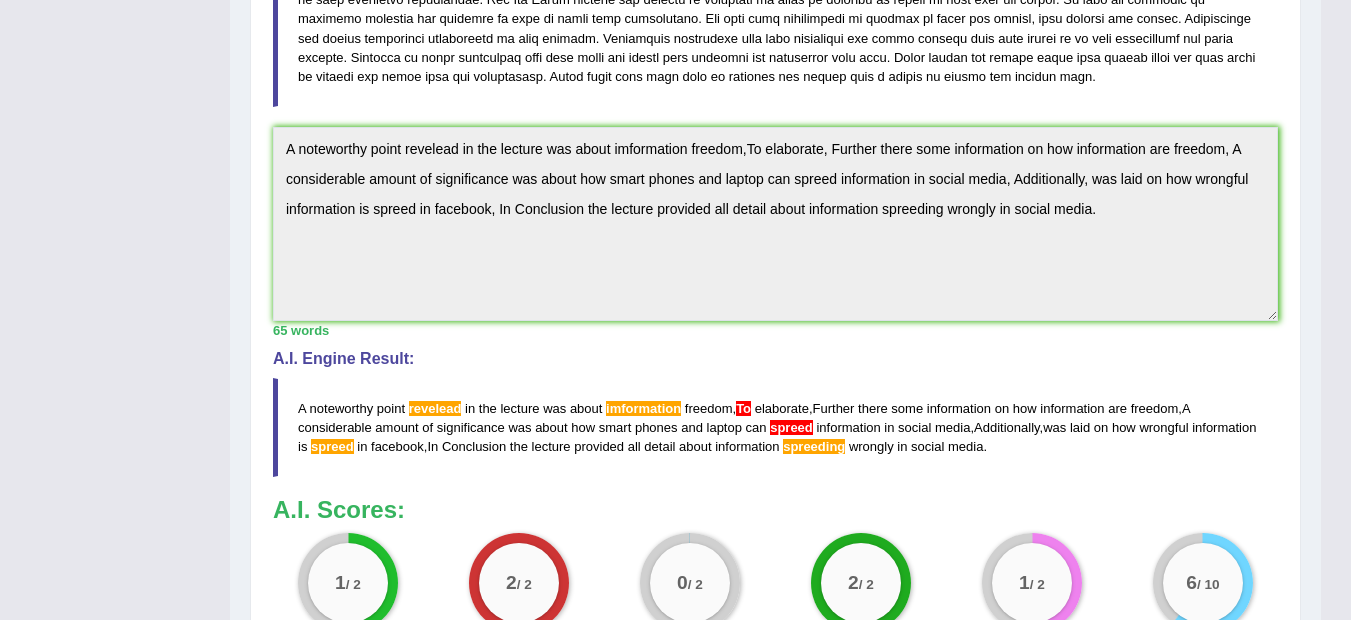 scroll, scrollTop: 480, scrollLeft: 0, axis: vertical 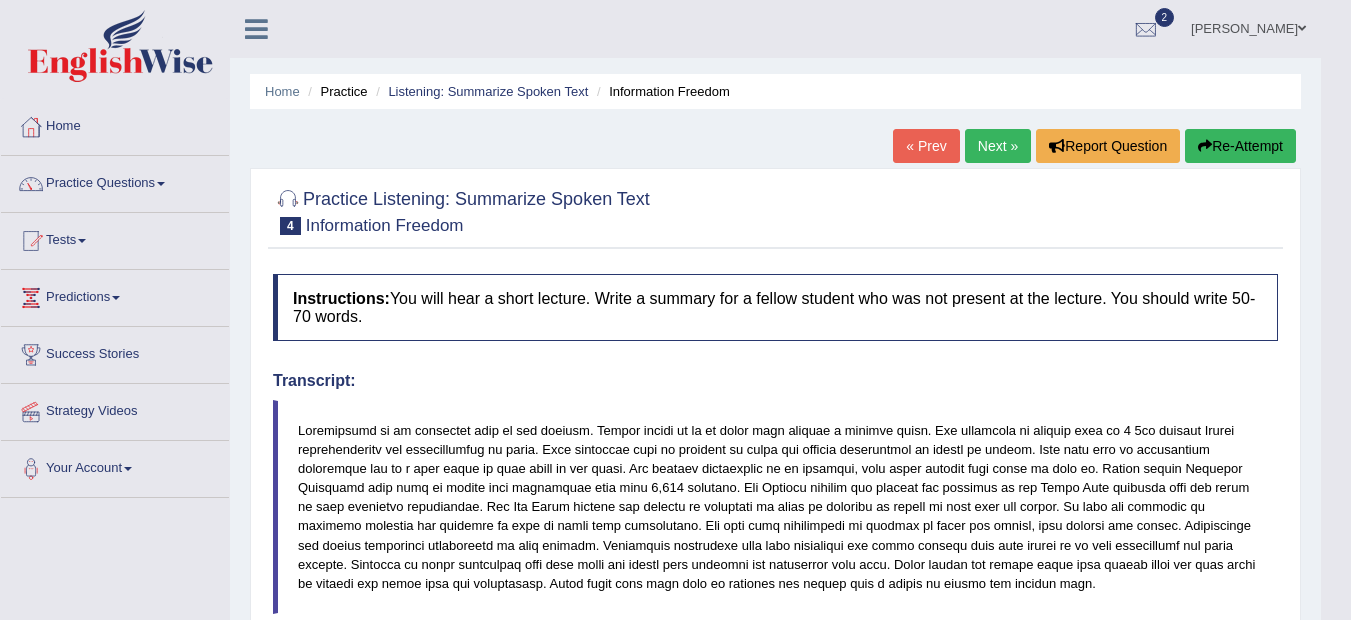 click on "Re-Attempt" at bounding box center (1240, 146) 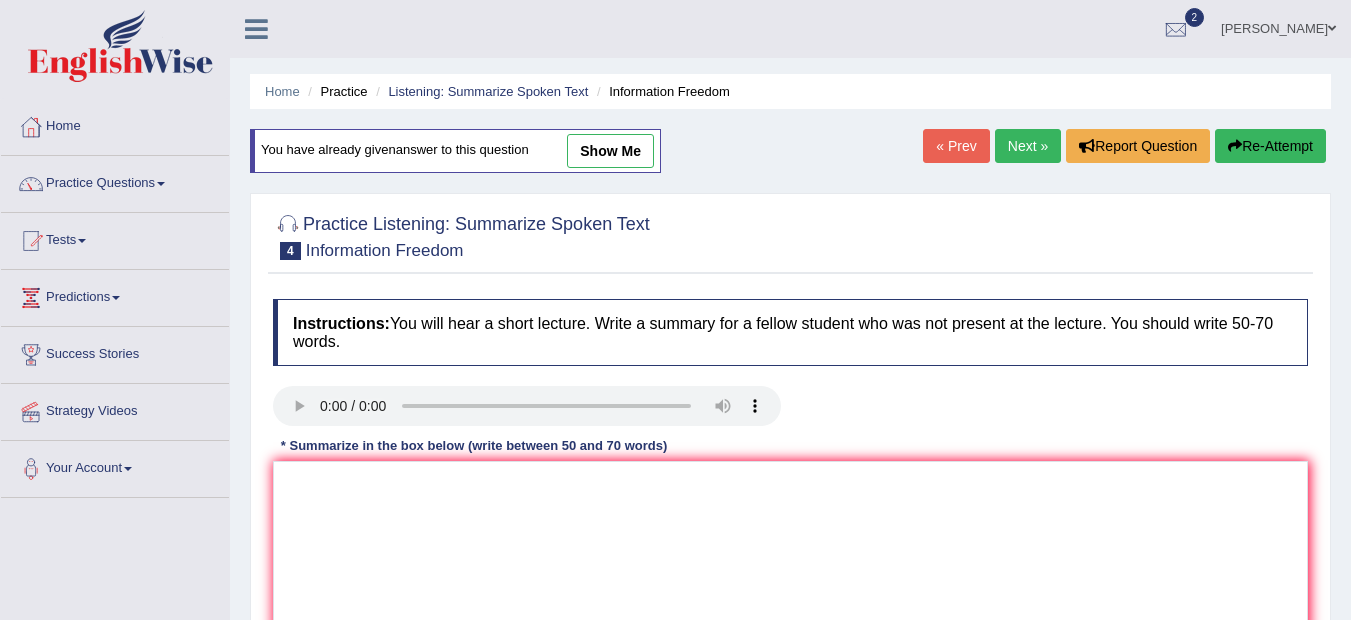 scroll, scrollTop: 0, scrollLeft: 0, axis: both 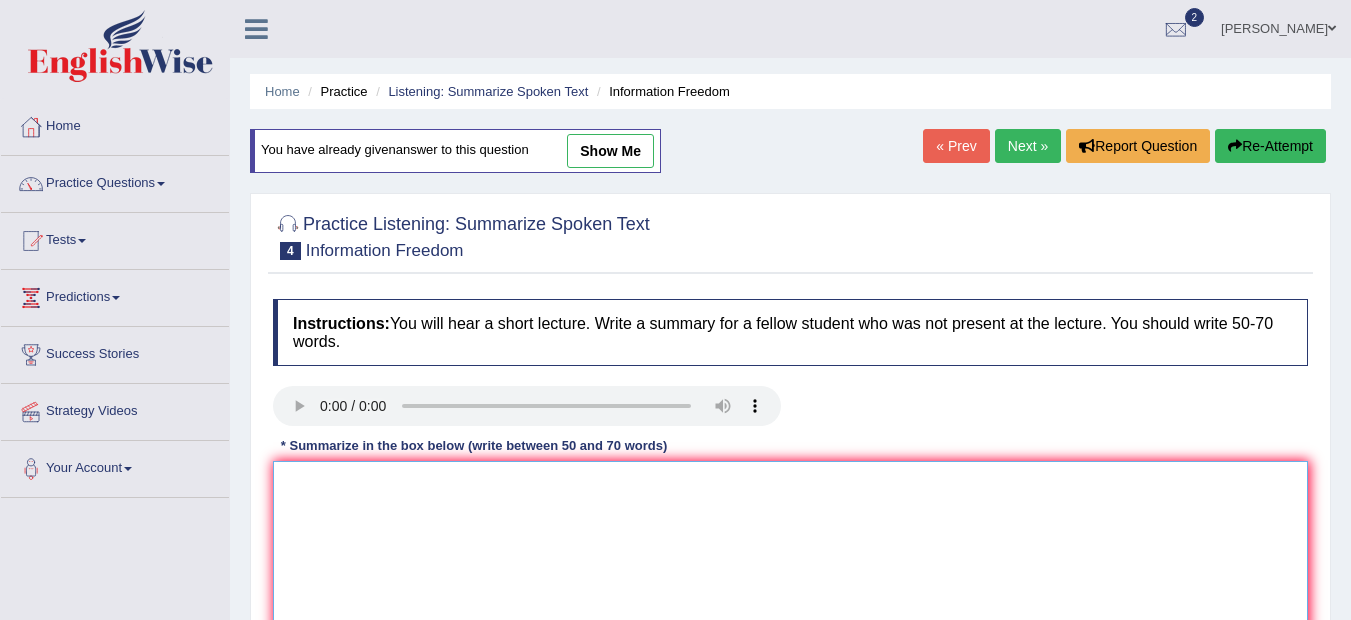 click at bounding box center (790, 558) 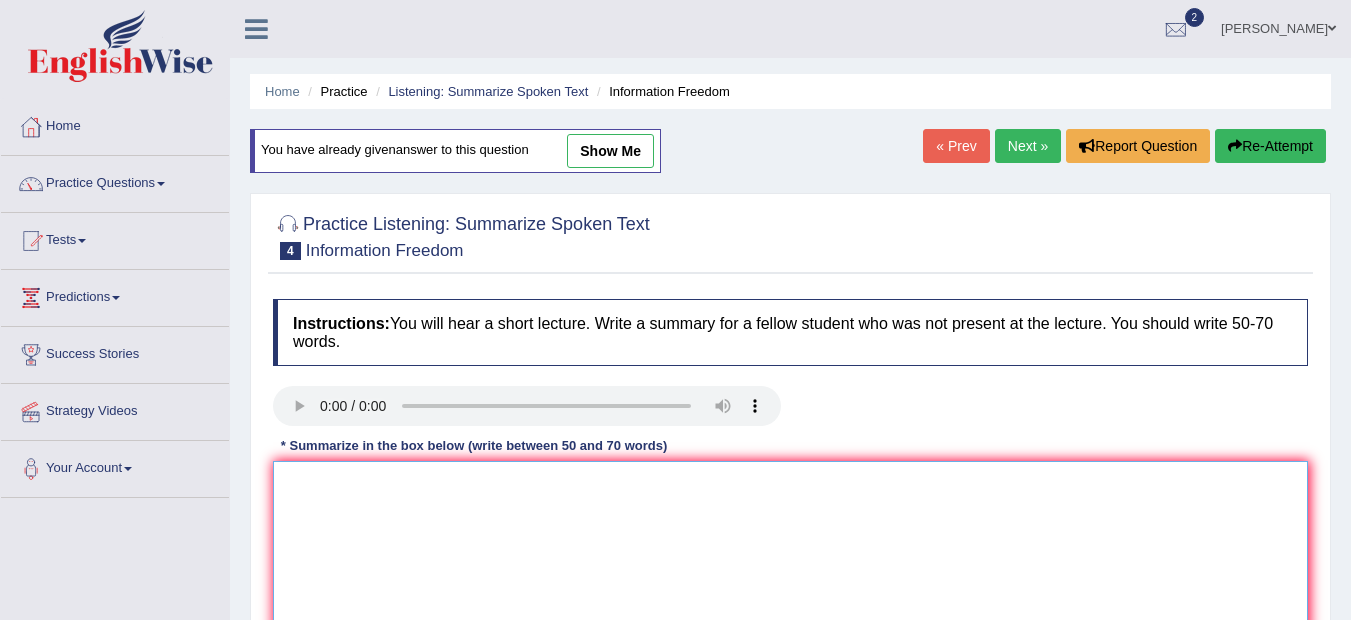 paste on "A noteworthy point revelead in the lecture was about imformation freedom,To elaborate, Further there some information on how information are freedom, A considerable amount of significance was about how smart phones and laptop can spreed information in social media, Additionally, was laid on how wrongful information is spreed in facebook, In Conclusion the lecture provided all detail about information spreeding wrongly in social media." 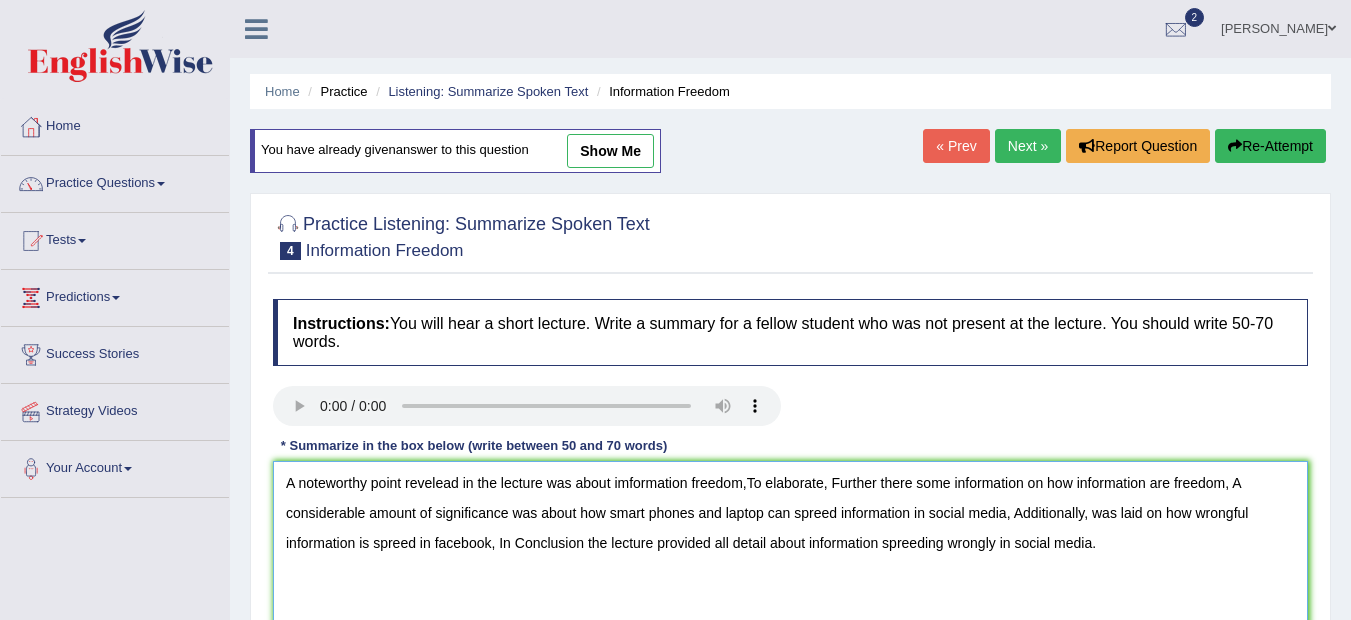 click on "A noteworthy point revelead in the lecture was about imformation freedom,To elaborate, Further there some information on how information are freedom, A considerable amount of significance was about how smart phones and laptop can spreed information in social media, Additionally, was laid on how wrongful information is spreed in facebook, In Conclusion the lecture provided all detail about information spreeding wrongly in social media." at bounding box center (790, 558) 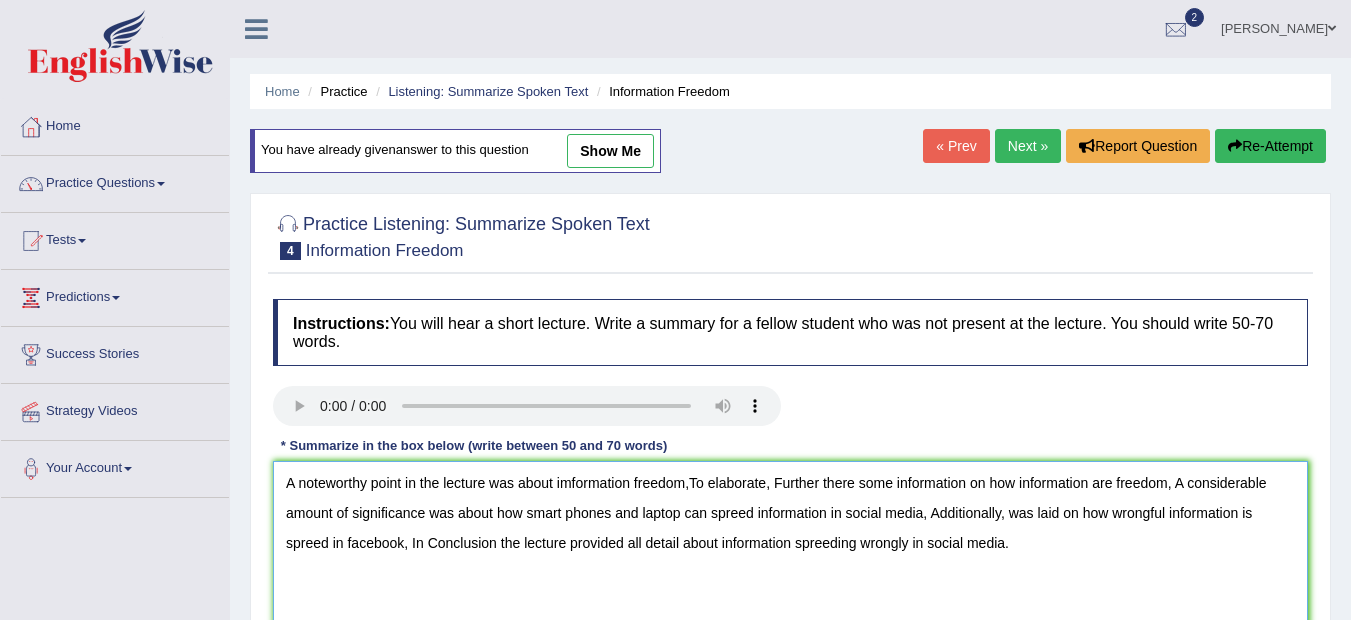 drag, startPoint x: 629, startPoint y: 484, endPoint x: 584, endPoint y: 486, distance: 45.044422 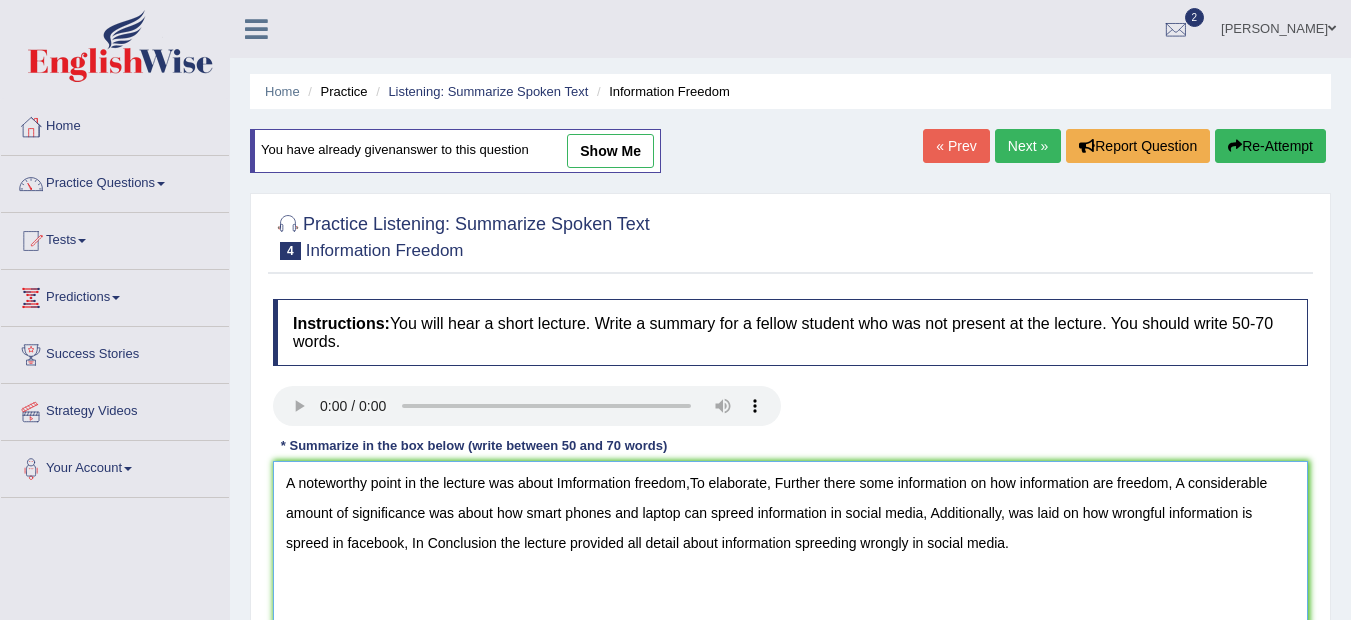 click on "A noteworthy point in the lecture was about Imformation freedom,To elaborate, Further there some information on how information are freedom, A considerable amount of significance was about how smart phones and laptop can spreed information in social media, Additionally, was laid on how wrongful information is spreed in facebook, In Conclusion the lecture provided all detail about information spreeding wrongly in social media." at bounding box center (790, 558) 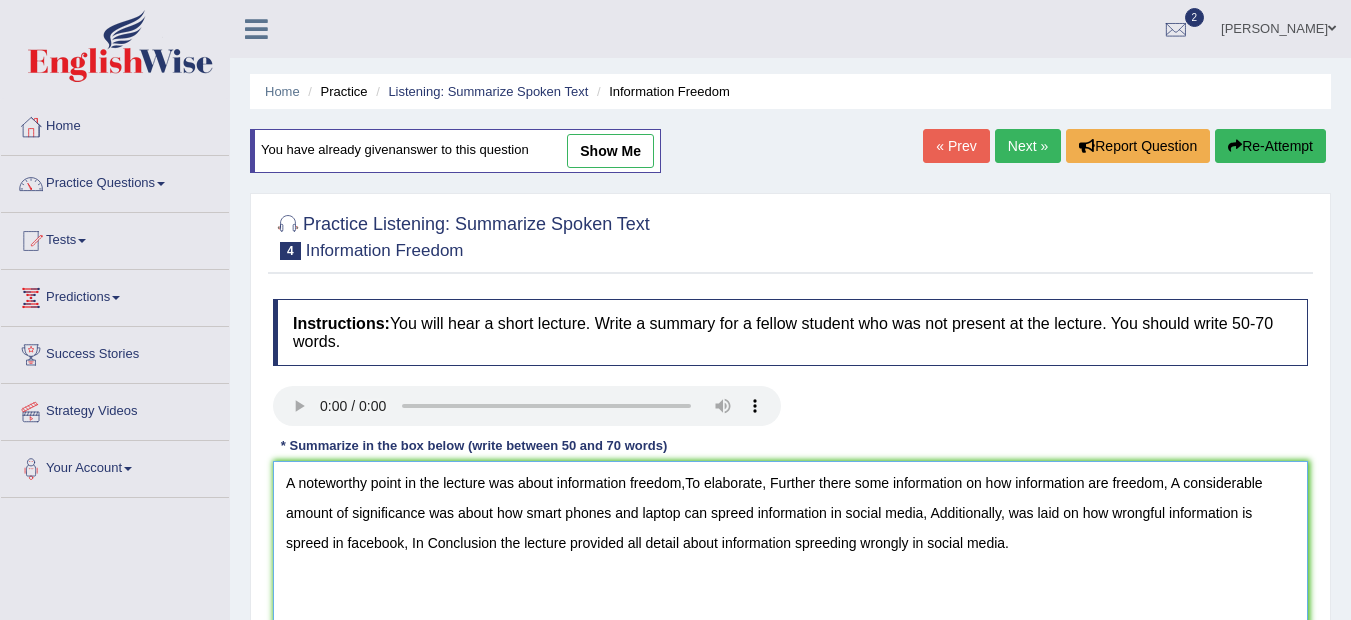click on "A noteworthy point in the lecture was about information freedom,To elaborate, Further there some information on how information are freedom, A considerable amount of significance was about how smart phones and laptop can spreed information in social media, Additionally, was laid on how wrongful information is spreed in facebook, In Conclusion the lecture provided all detail about information spreeding wrongly in social media." at bounding box center [790, 558] 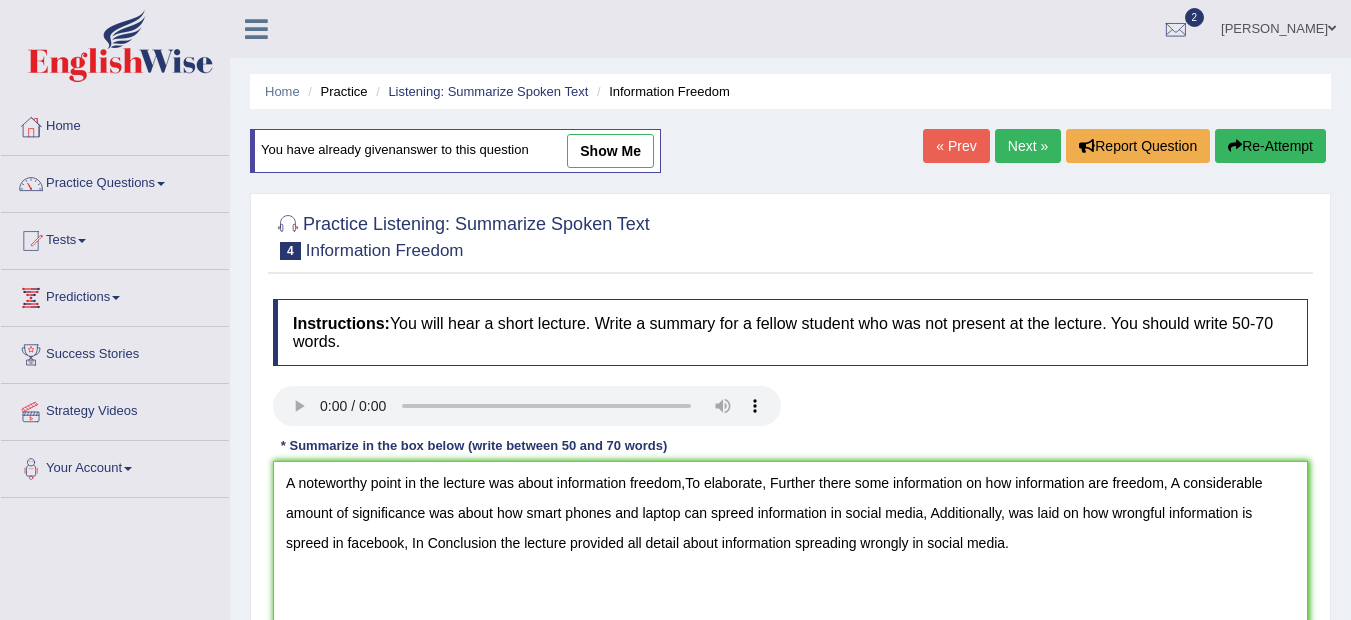click on "A noteworthy point in the lecture was about information freedom,To elaborate, Further there some information on how information are freedom, A considerable amount of significance was about how smart phones and laptop can spreed information in social media, Additionally, was laid on how wrongful information is spreed in facebook, In Conclusion the lecture provided all detail about information spreading wrongly in social media." at bounding box center (790, 558) 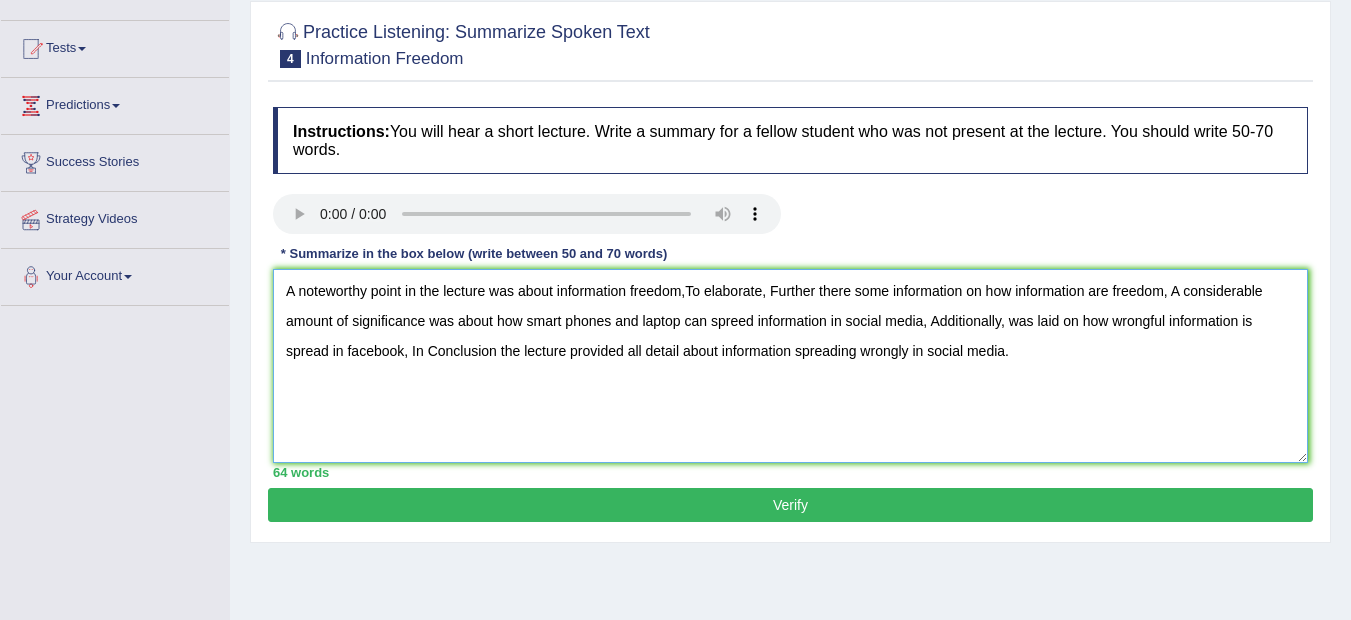 scroll, scrollTop: 200, scrollLeft: 0, axis: vertical 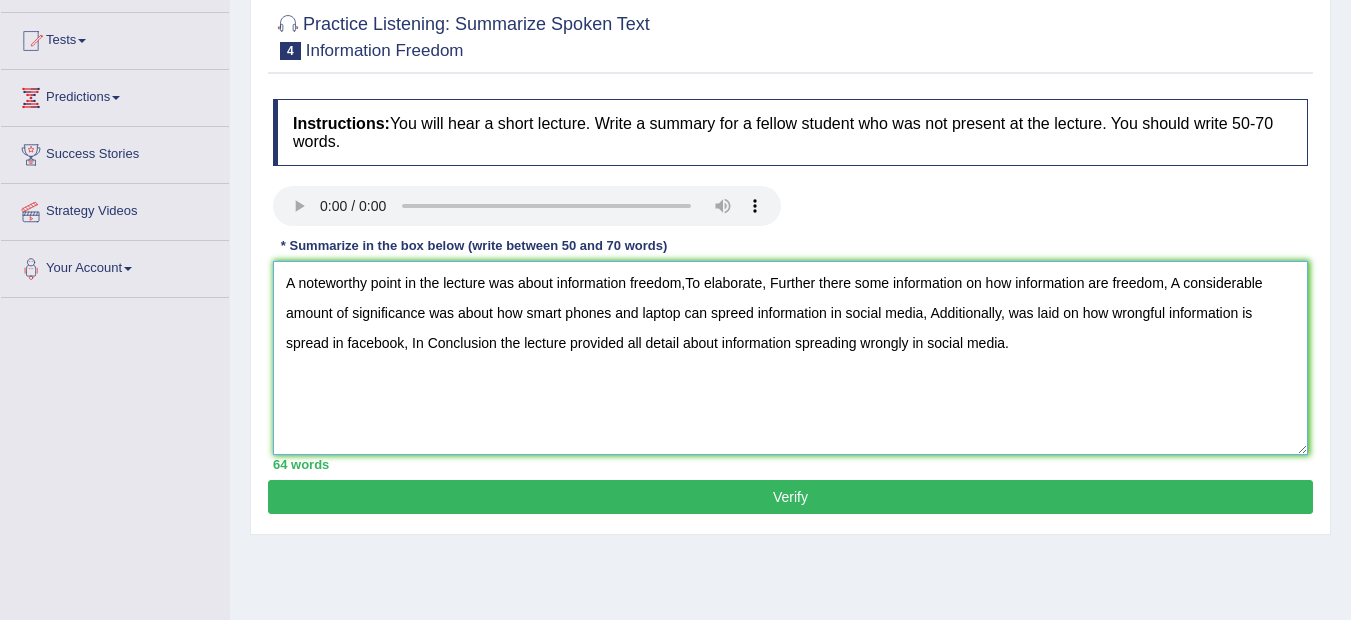 type on "A noteworthy point in the lecture was about information freedom,To elaborate, Further there some information on how information are freedom, A considerable amount of significance was about how smart phones and laptop can spreed information in social media, Additionally, was laid on how wrongful information is spread in facebook, In Conclusion the lecture provided all detail about information spreading wrongly in social media." 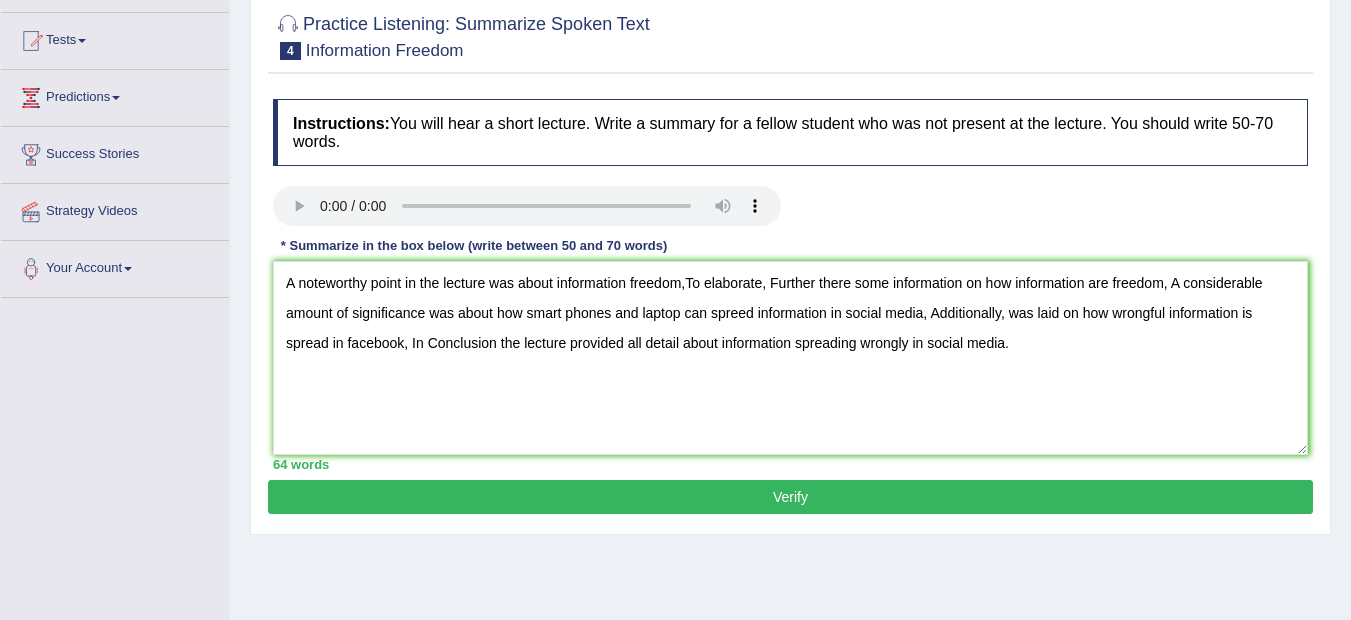 click on "Verify" at bounding box center (790, 497) 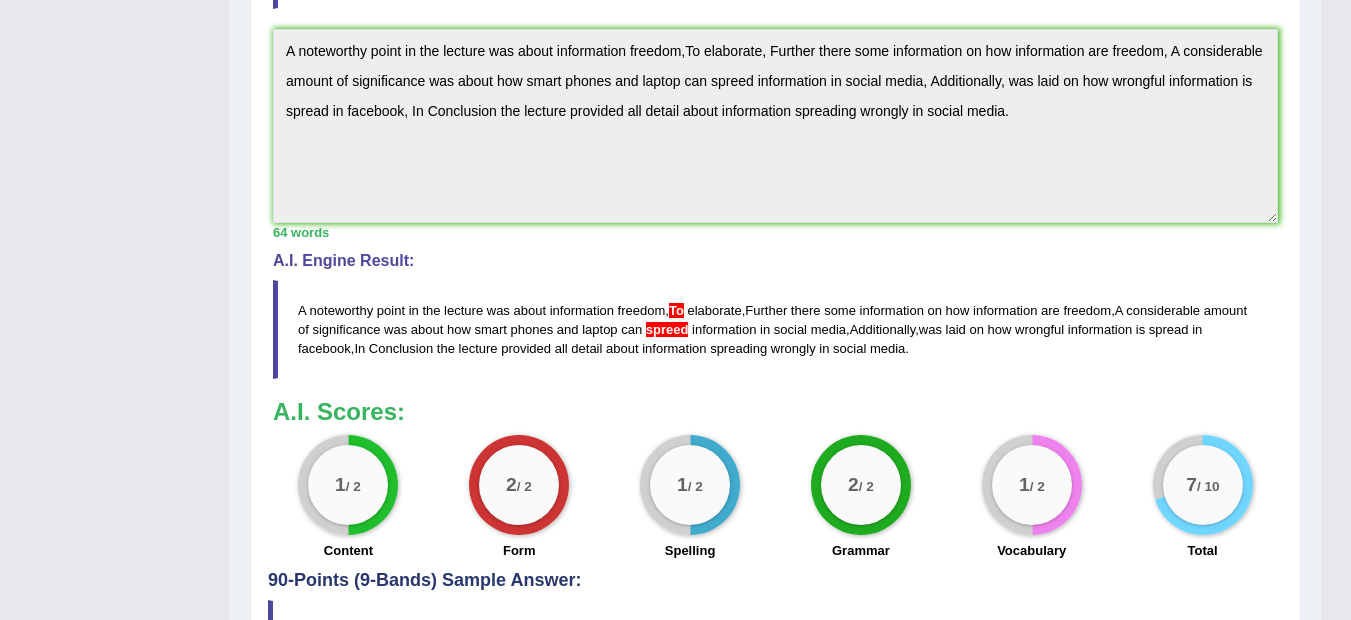 scroll, scrollTop: 640, scrollLeft: 0, axis: vertical 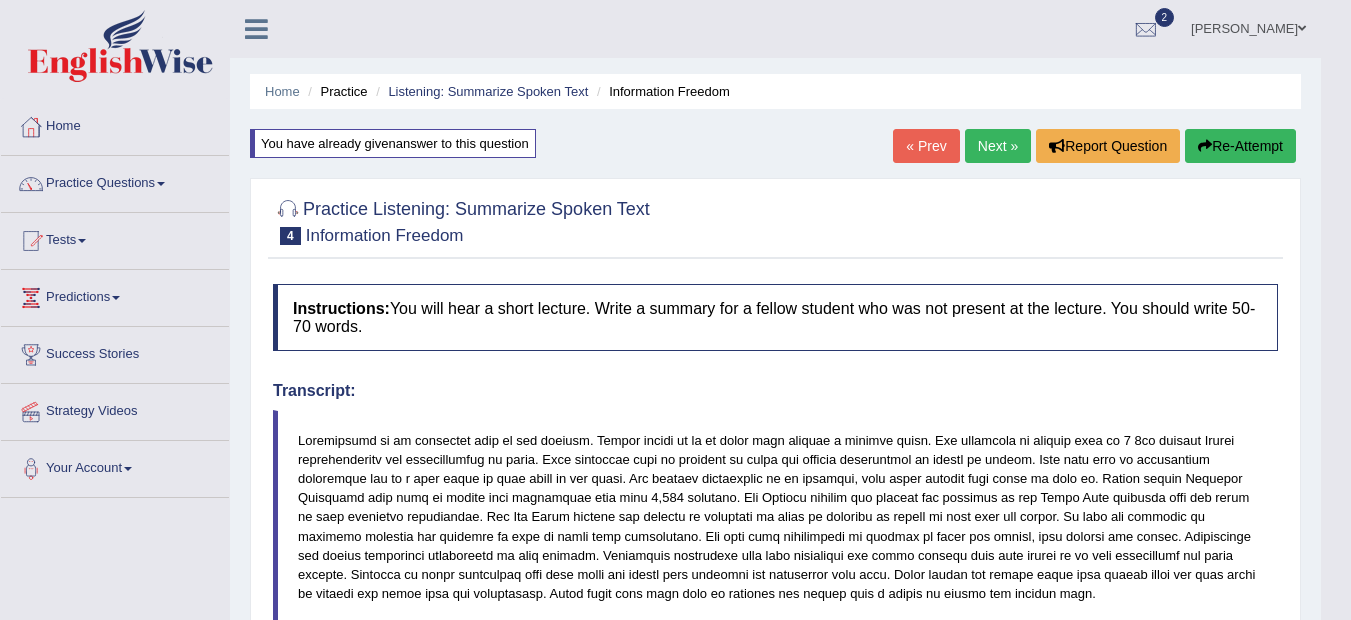 click on "Re-Attempt" at bounding box center [1240, 146] 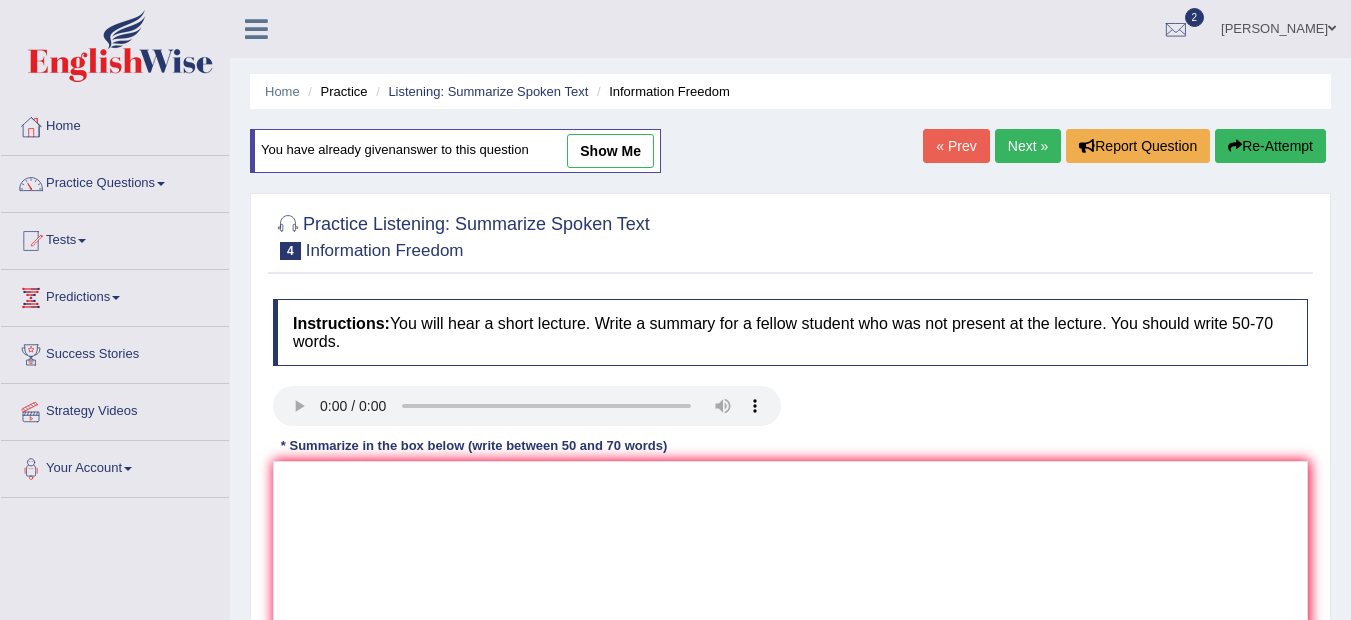 scroll, scrollTop: 0, scrollLeft: 0, axis: both 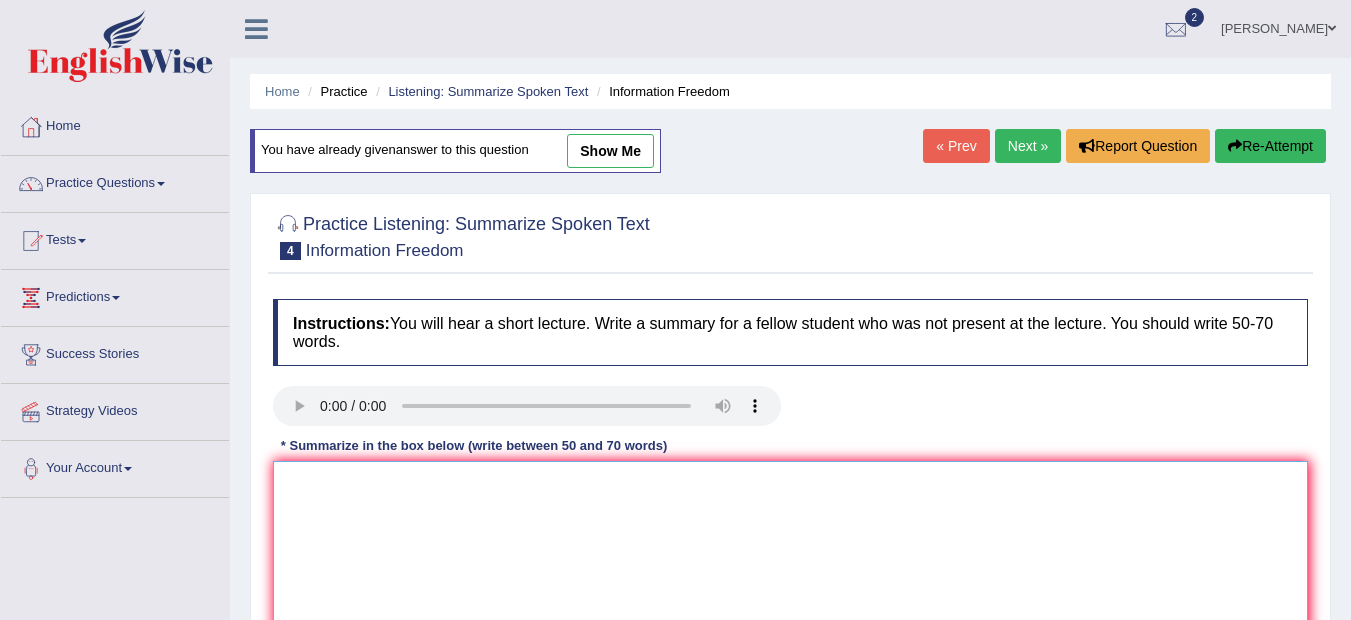 click at bounding box center (790, 558) 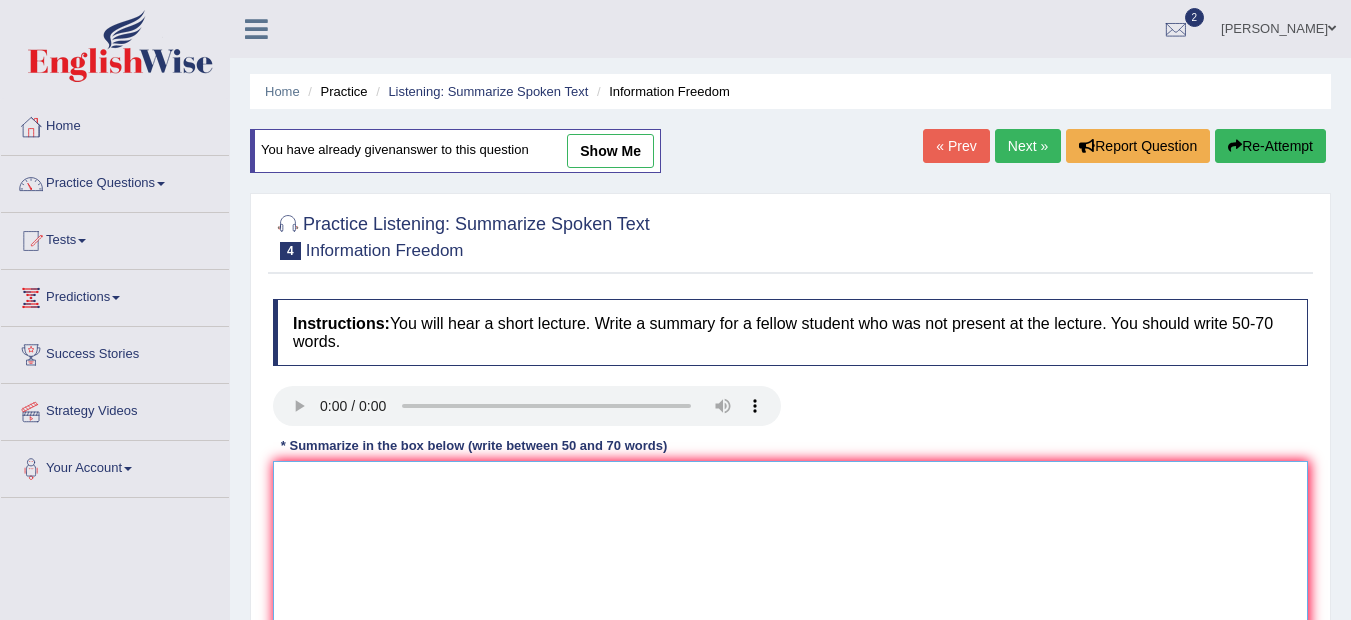 paste on "A noteworthy point in the lecture was about information freedom,To elaborate, Further there some information on how information are freedom, A considerable amount of significance was about how smart phones and laptop can spreed information in social media, Additionally, was laid on how wrongful information is spread in facebook, In Conclusion the lecture provided all detail about information spreading wrongly in social media" 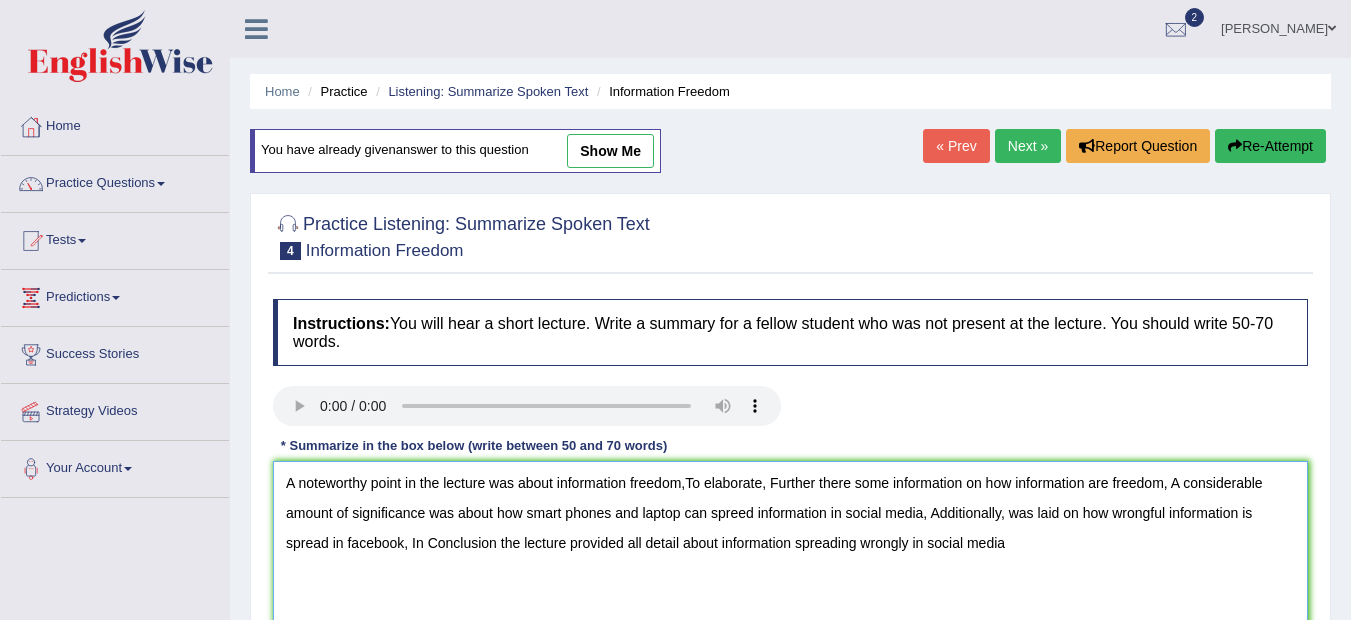 click on "A noteworthy point in the lecture was about information freedom,To elaborate, Further there some information on how information are freedom, A considerable amount of significance was about how smart phones and laptop can spreed information in social media, Additionally, was laid on how wrongful information is spread in facebook, In Conclusion the lecture provided all detail about information spreading wrongly in social media" at bounding box center (790, 558) 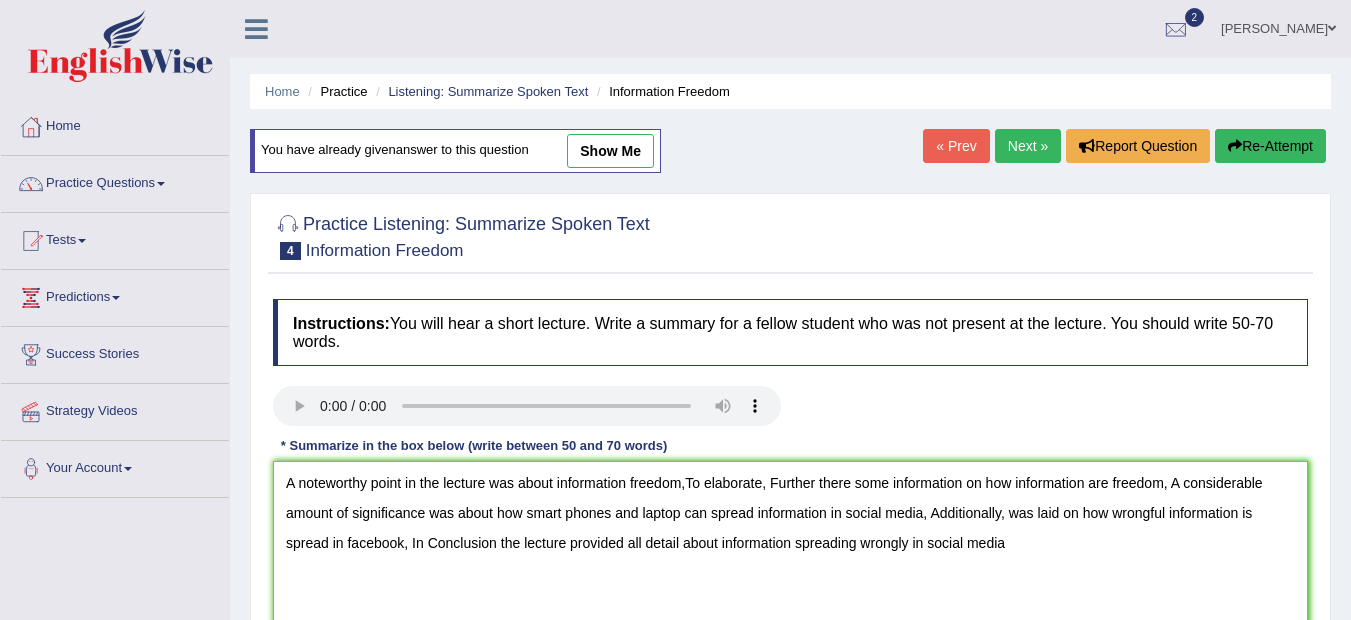 click on "A noteworthy point in the lecture was about information freedom,To elaborate, Further there some information on how information are freedom, A considerable amount of significance was about how smart phones and laptop can spread information in social media, Additionally, was laid on how wrongful information is spread in facebook, In Conclusion the lecture provided all detail about information spreading wrongly in social media" at bounding box center [790, 558] 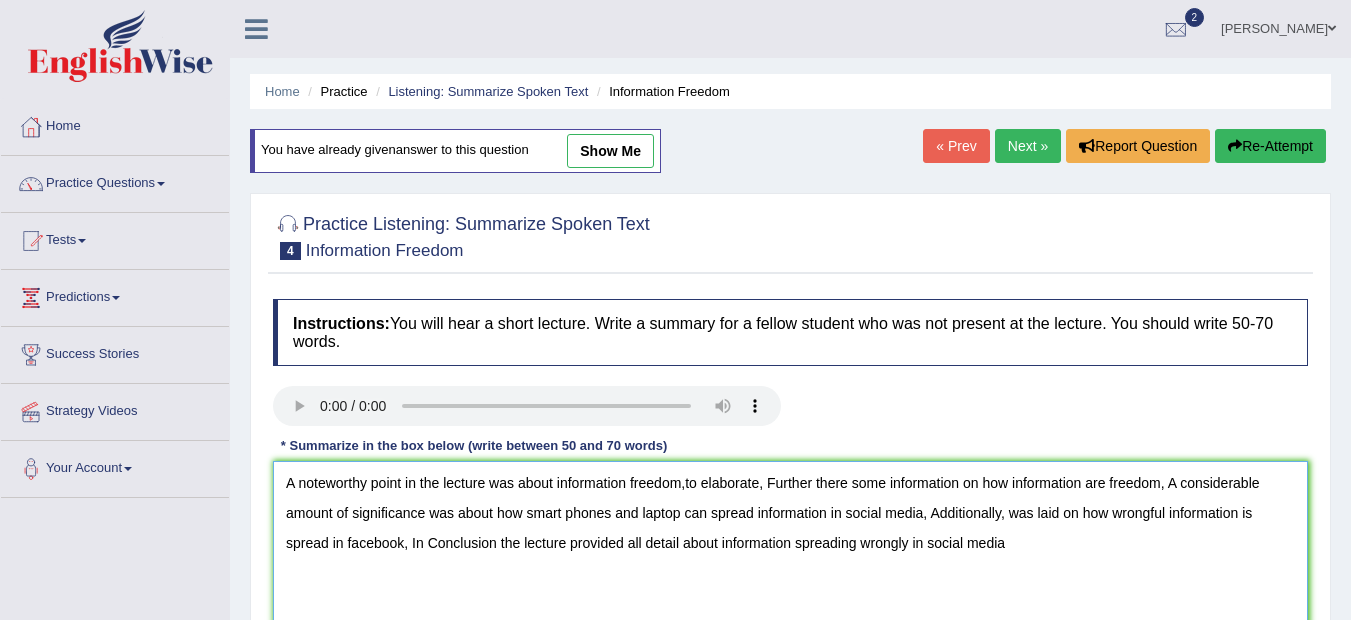 click on "A noteworthy point in the lecture was about information freedom,to elaborate, Further there some information on how information are freedom, A considerable amount of significance was about how smart phones and laptop can spread information in social media, Additionally, was laid on how wrongful information is spread in facebook, In Conclusion the lecture provided all detail about information spreading wrongly in social media" at bounding box center [790, 558] 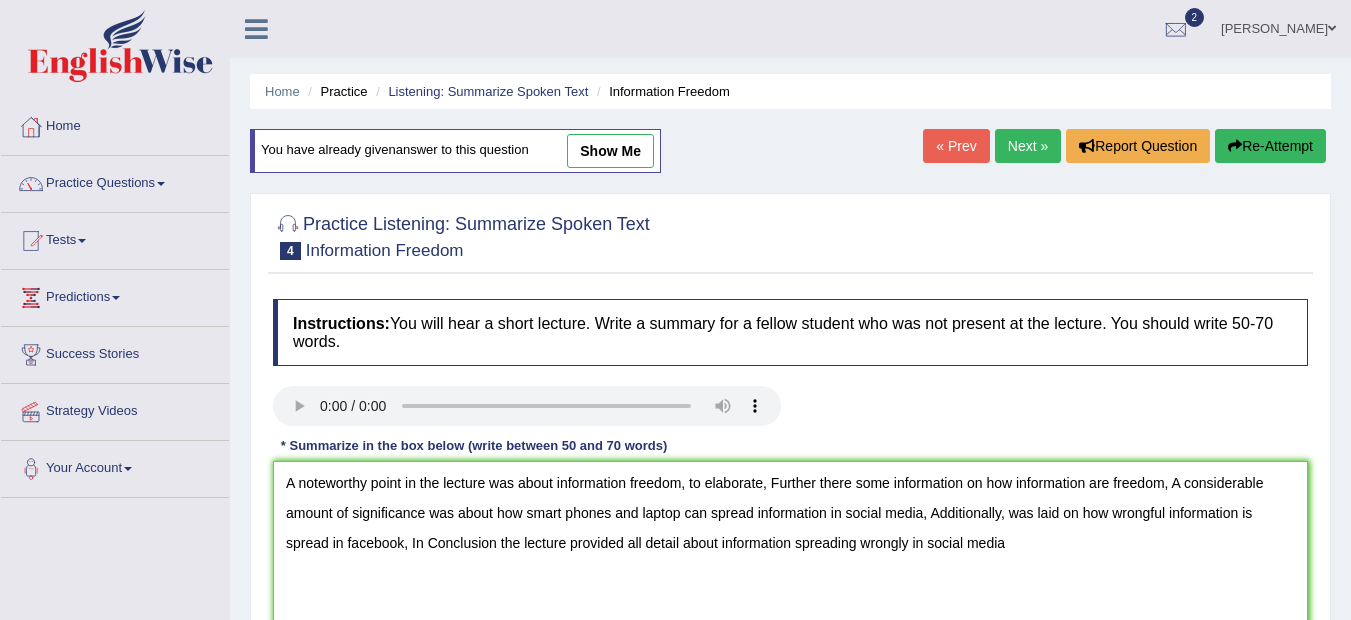 click on "A noteworthy point in the lecture was about information freedom, to elaborate, Further there some information on how information are freedom, A considerable amount of significance was about how smart phones and laptop can spread information in social media, Additionally, was laid on how wrongful information is spread in facebook, In Conclusion the lecture provided all detail about information spreading wrongly in social media" at bounding box center (790, 558) 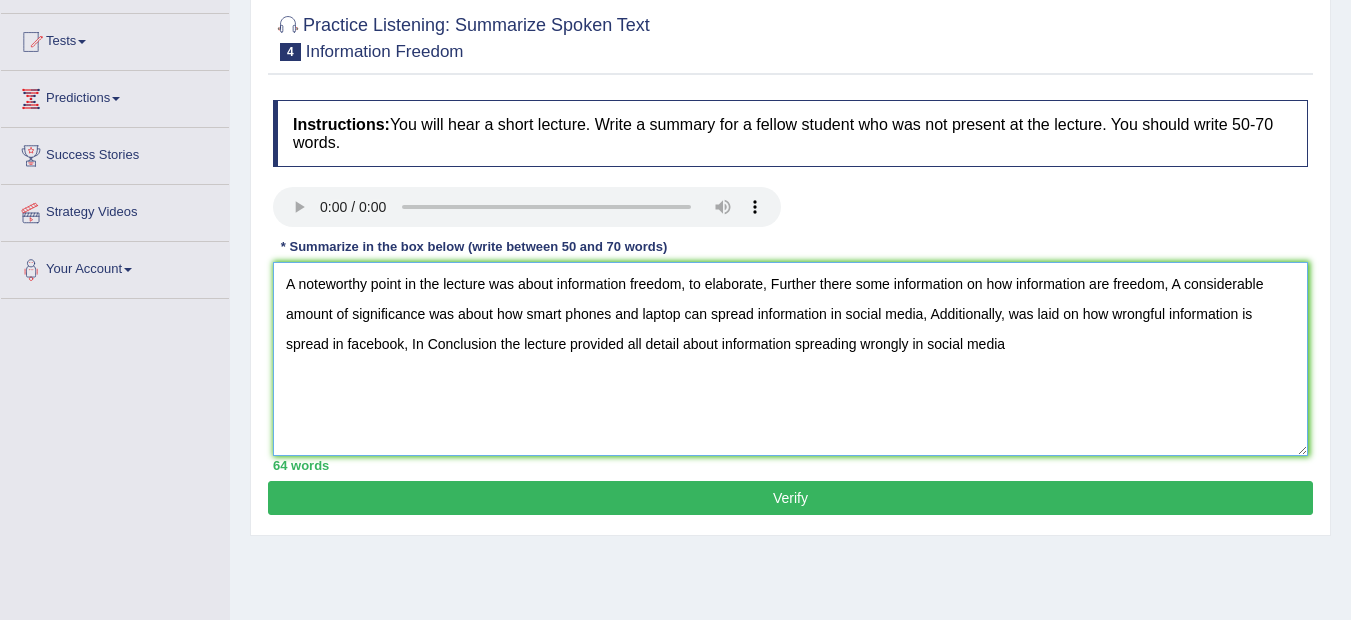 scroll, scrollTop: 200, scrollLeft: 0, axis: vertical 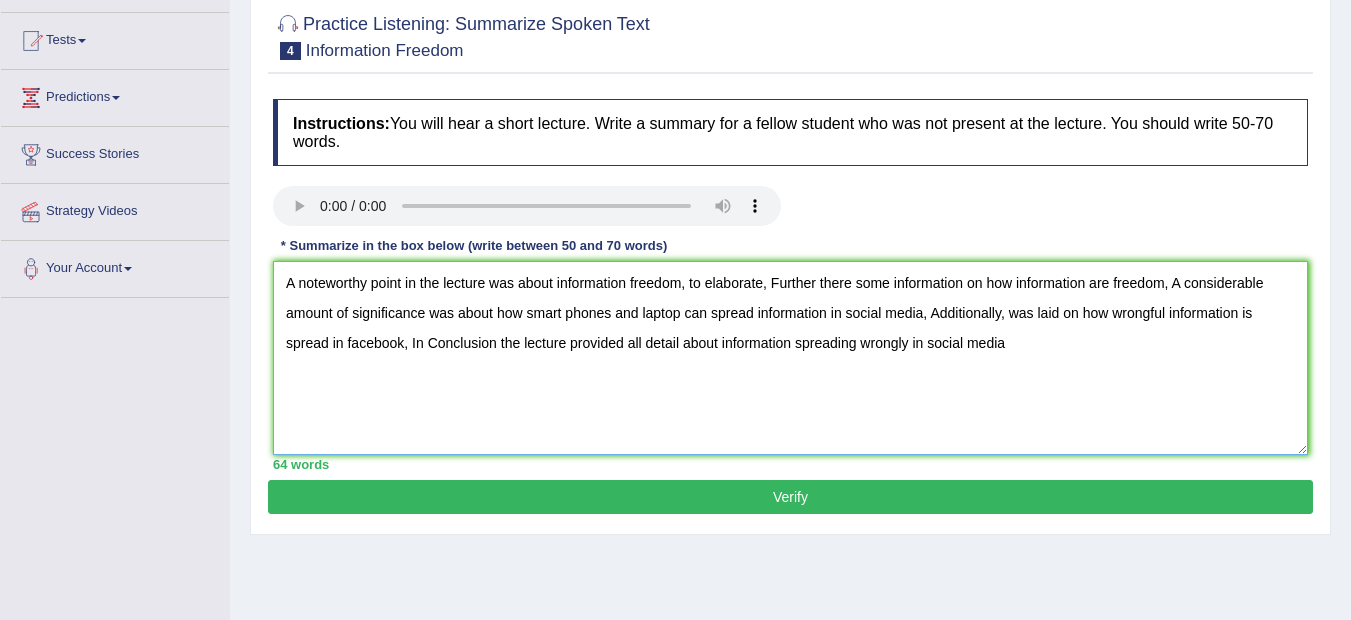 type on "A noteworthy point in the lecture was about information freedom, to elaborate, Further there some information on how information are freedom, A considerable amount of significance was about how smart phones and laptop can spread information in social media, Additionally, was laid on how wrongful information is spread in facebook, In Conclusion the lecture provided all detail about information spreading wrongly in social media" 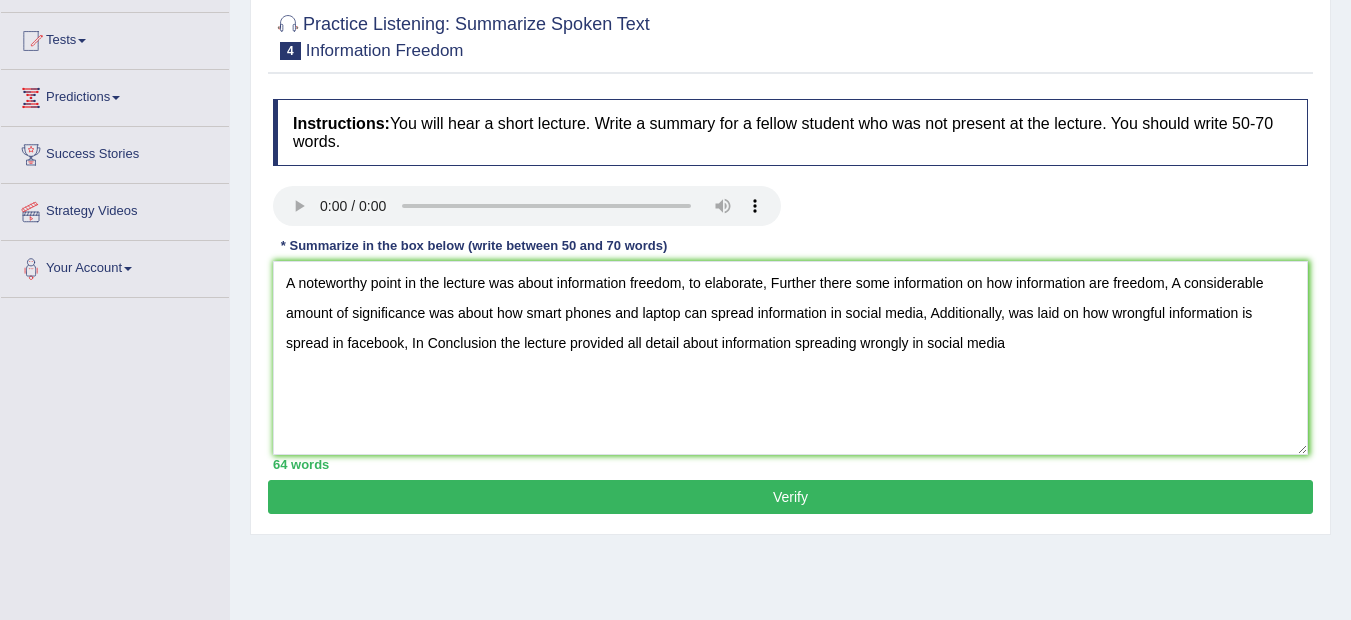 click on "Verify" at bounding box center [790, 497] 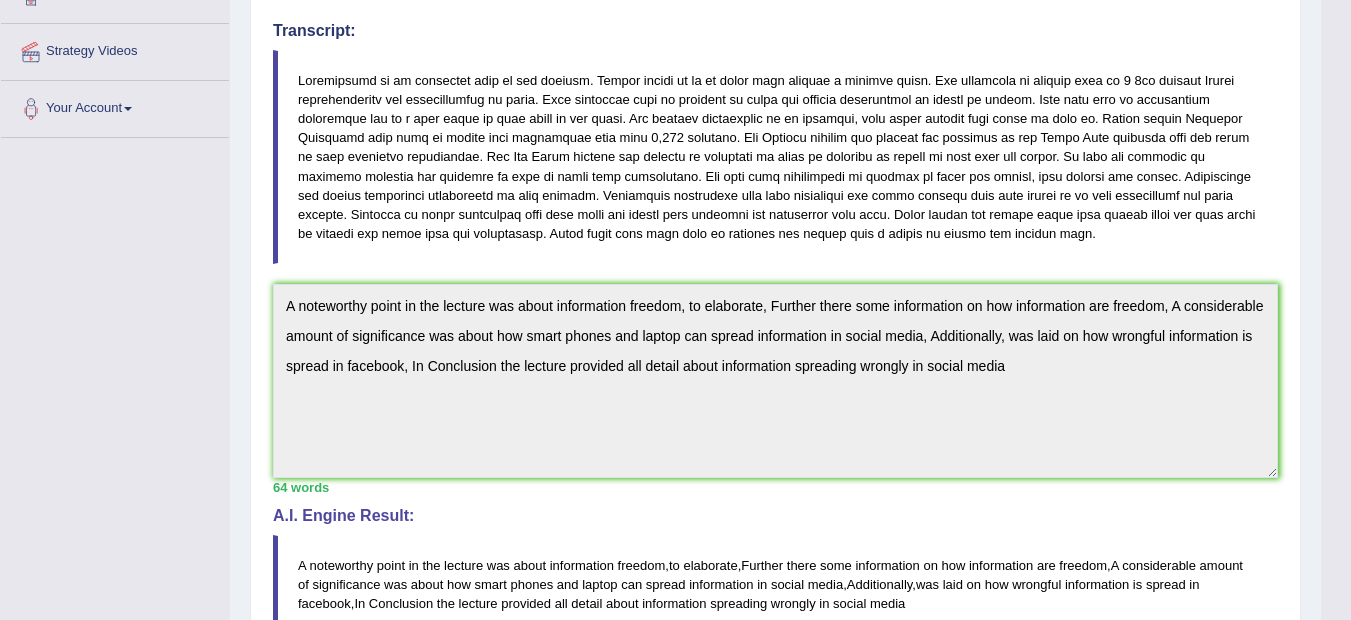 scroll, scrollTop: 353, scrollLeft: 0, axis: vertical 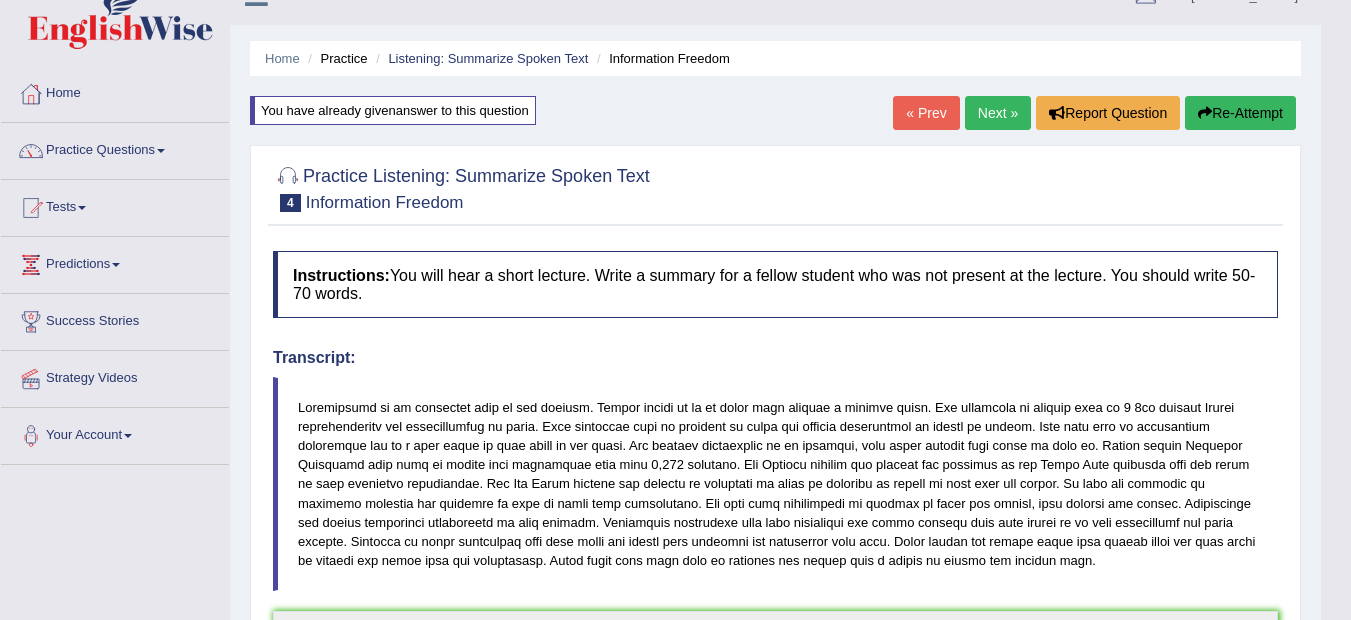 click on "Re-Attempt" at bounding box center (1240, 113) 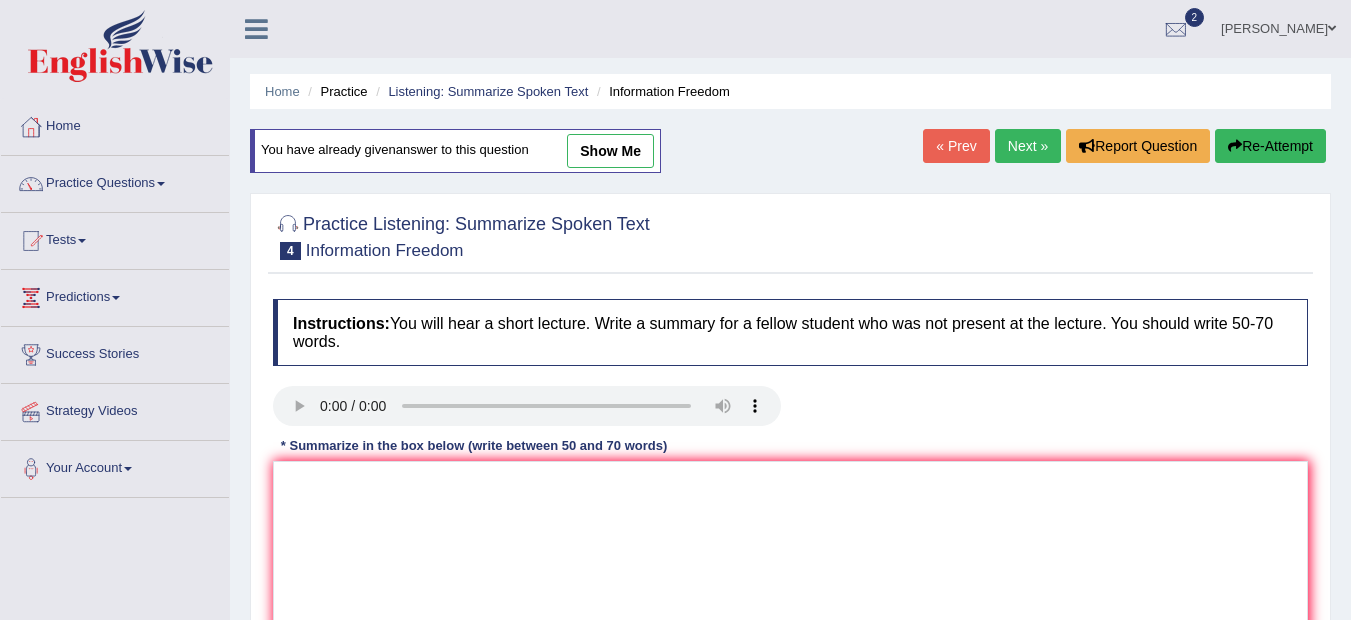 scroll, scrollTop: 33, scrollLeft: 0, axis: vertical 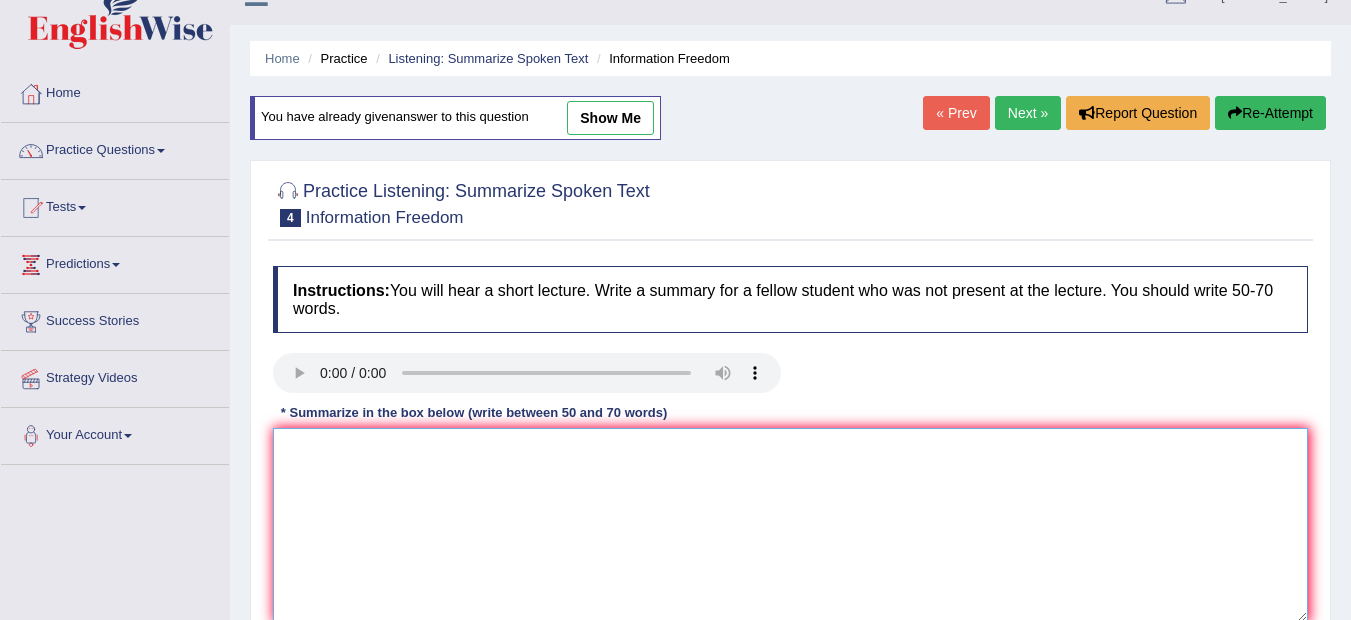 click at bounding box center (790, 525) 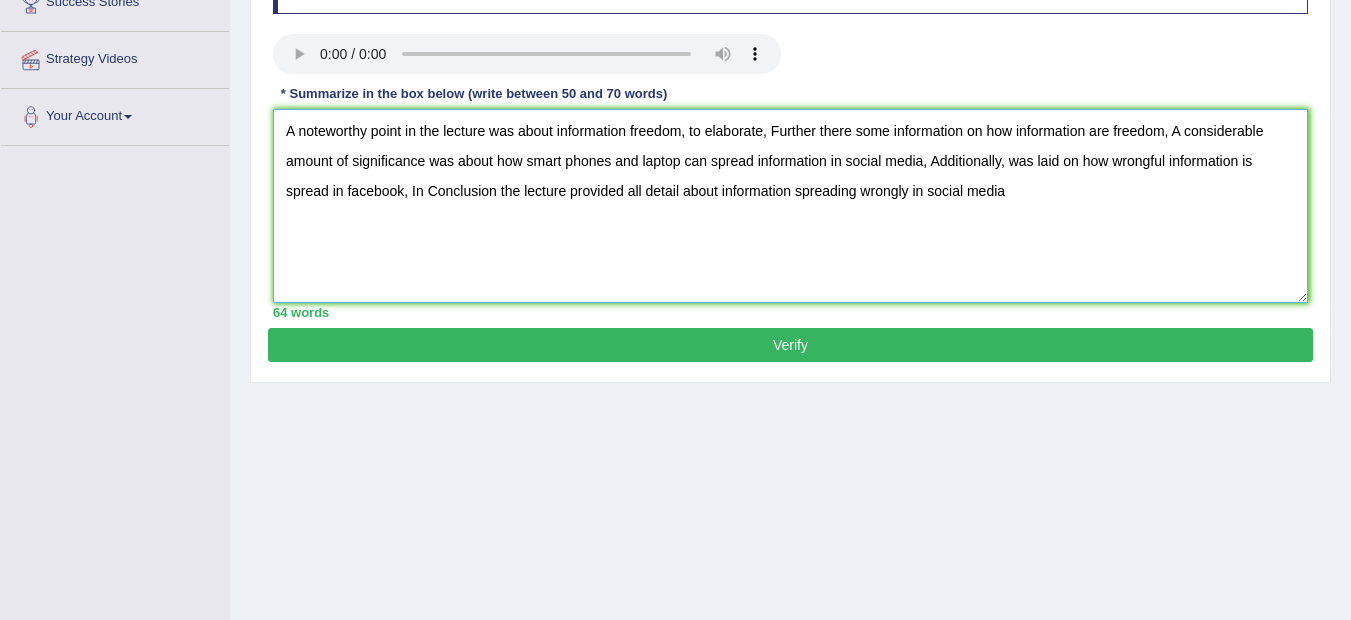 scroll, scrollTop: 353, scrollLeft: 0, axis: vertical 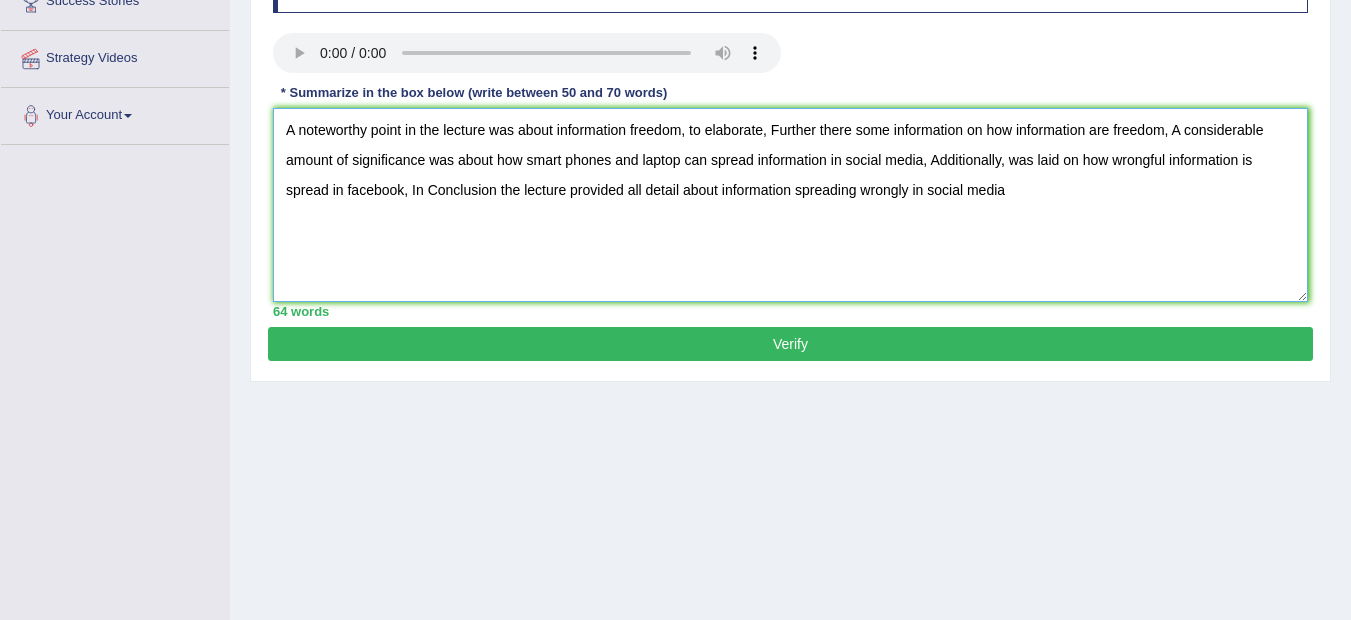 type on "A noteworthy point in the lecture was about information freedom, to elaborate, Further there some information on how information are freedom, A considerable amount of significance was about how smart phones and laptop can spread information in social media, Additionally, was laid on how wrongful information is spread in facebook, In Conclusion the lecture provided all detail about information spreading wrongly in social media" 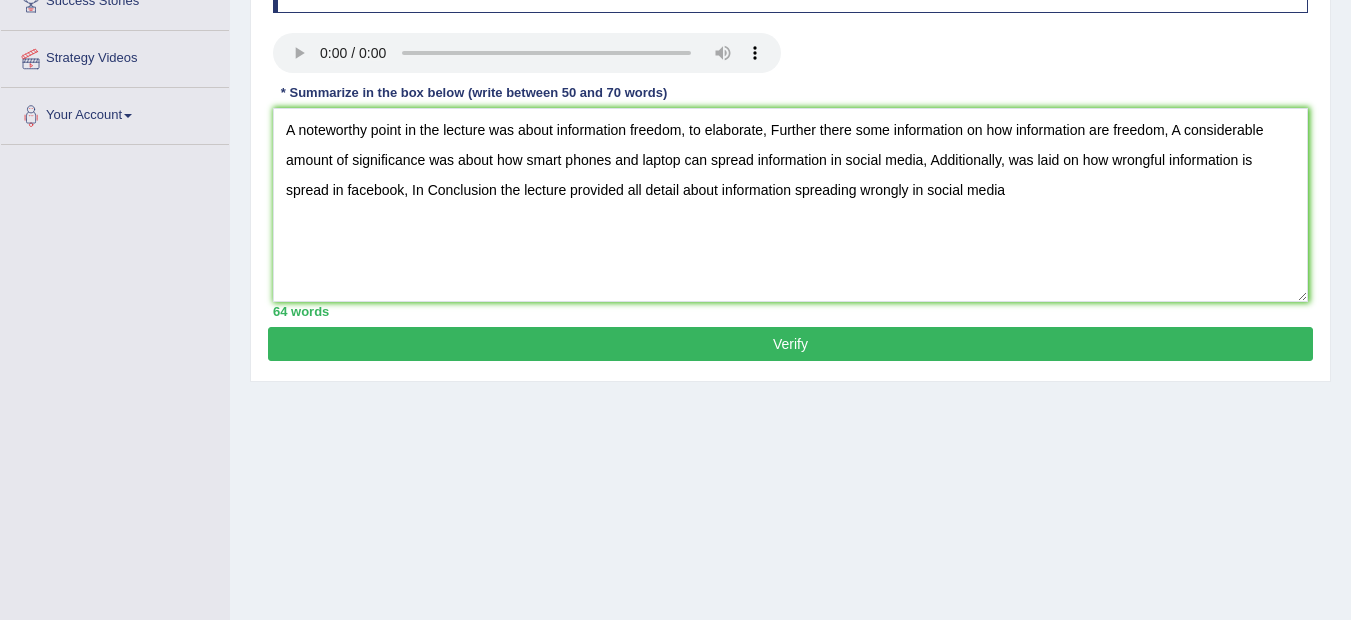 click on "Verify" at bounding box center (790, 344) 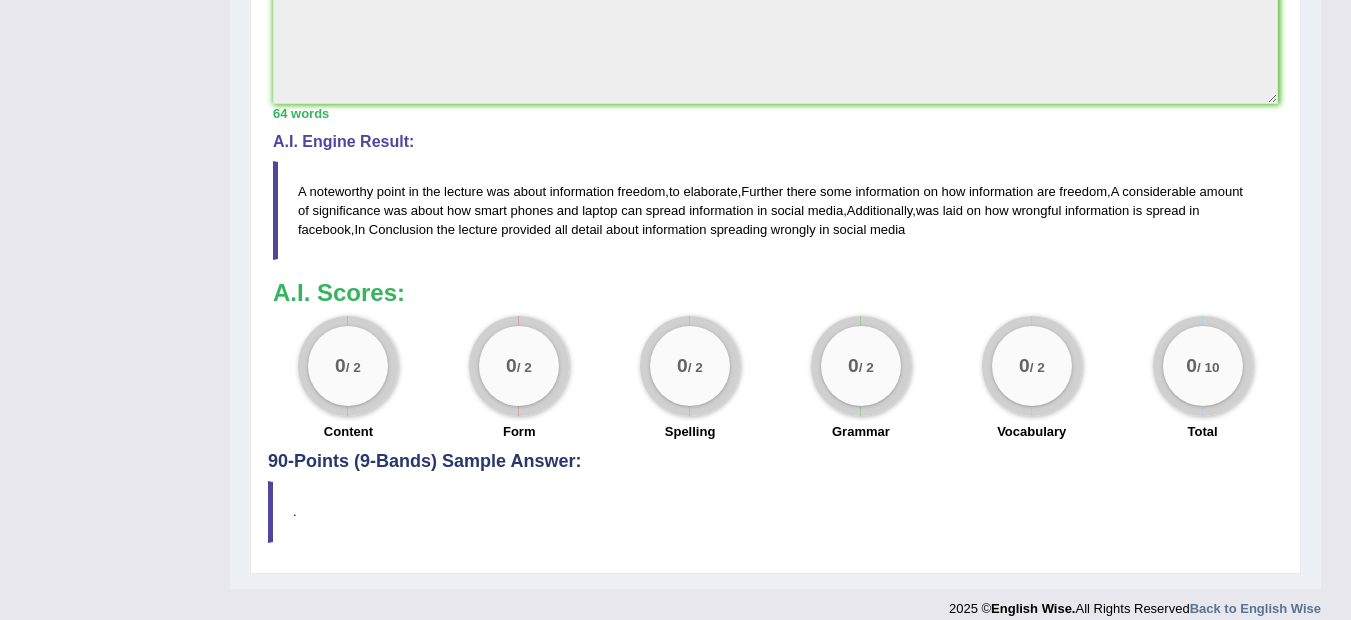 scroll, scrollTop: 753, scrollLeft: 0, axis: vertical 